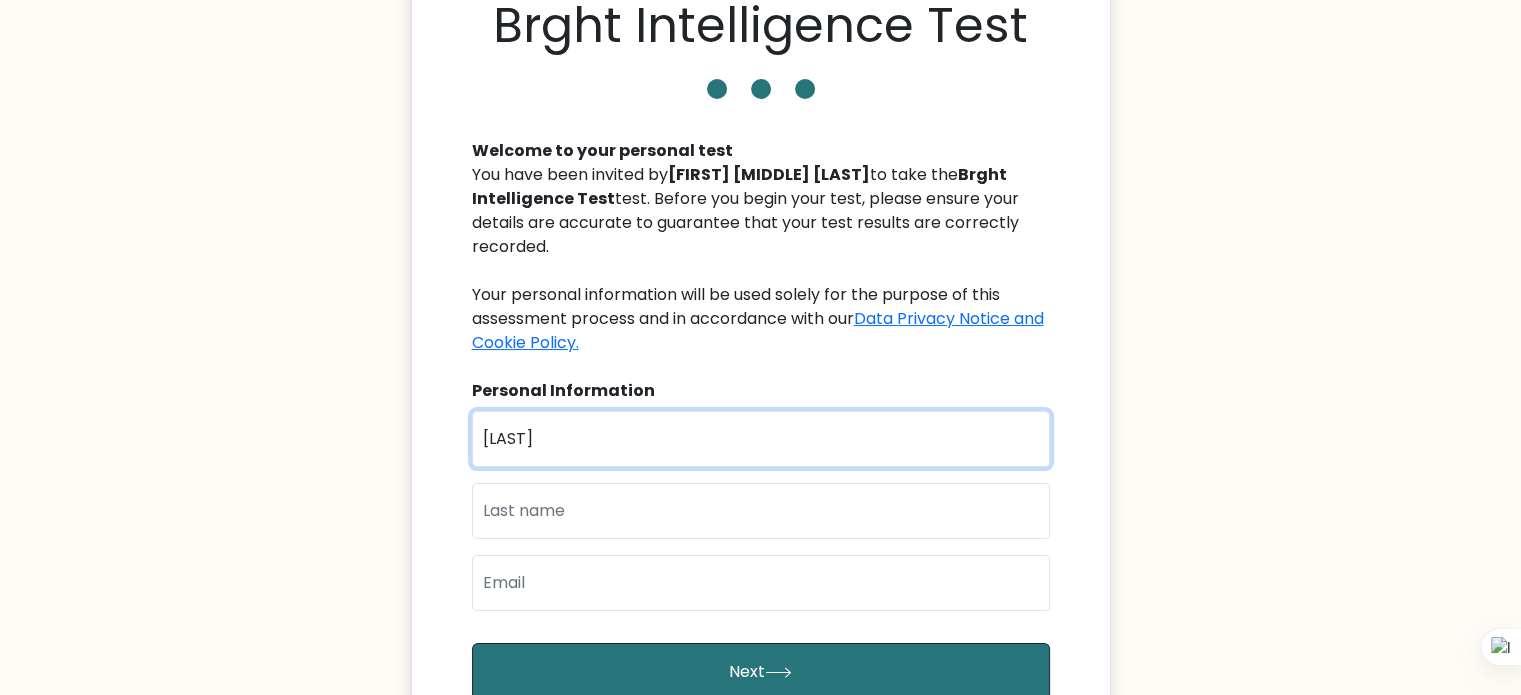 type on "[LAST]" 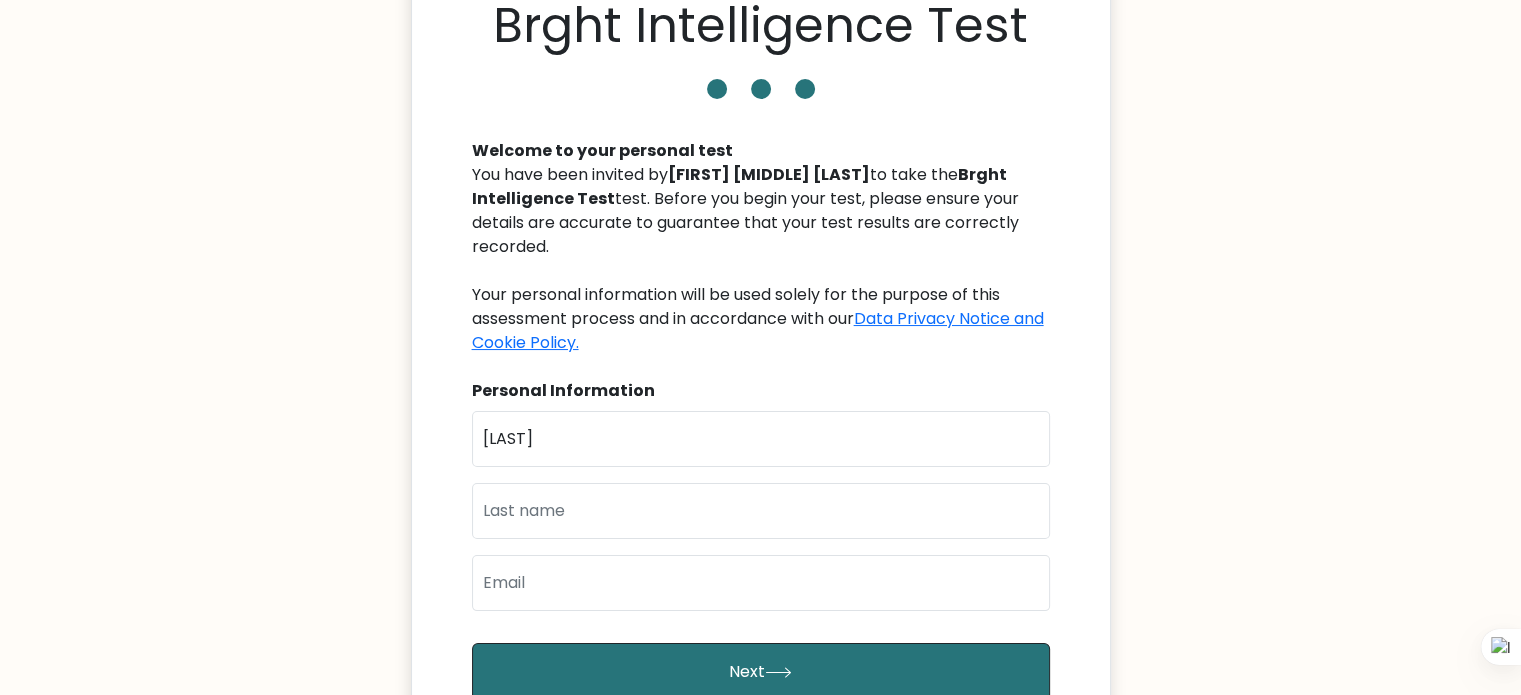 drag, startPoint x: 564, startPoint y: 542, endPoint x: 589, endPoint y: 480, distance: 66.85058 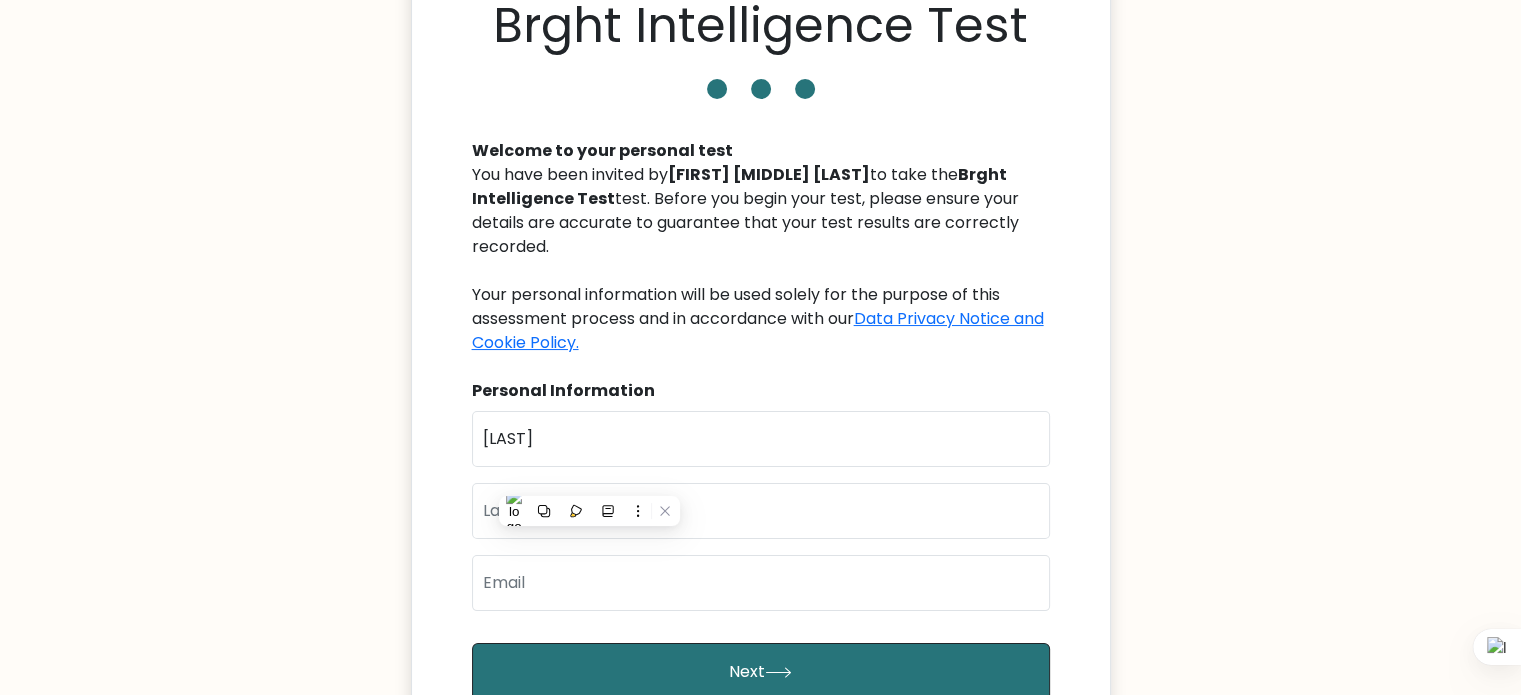 click on "First Name
Nguyen
Last Name
Email" at bounding box center [761, 519] 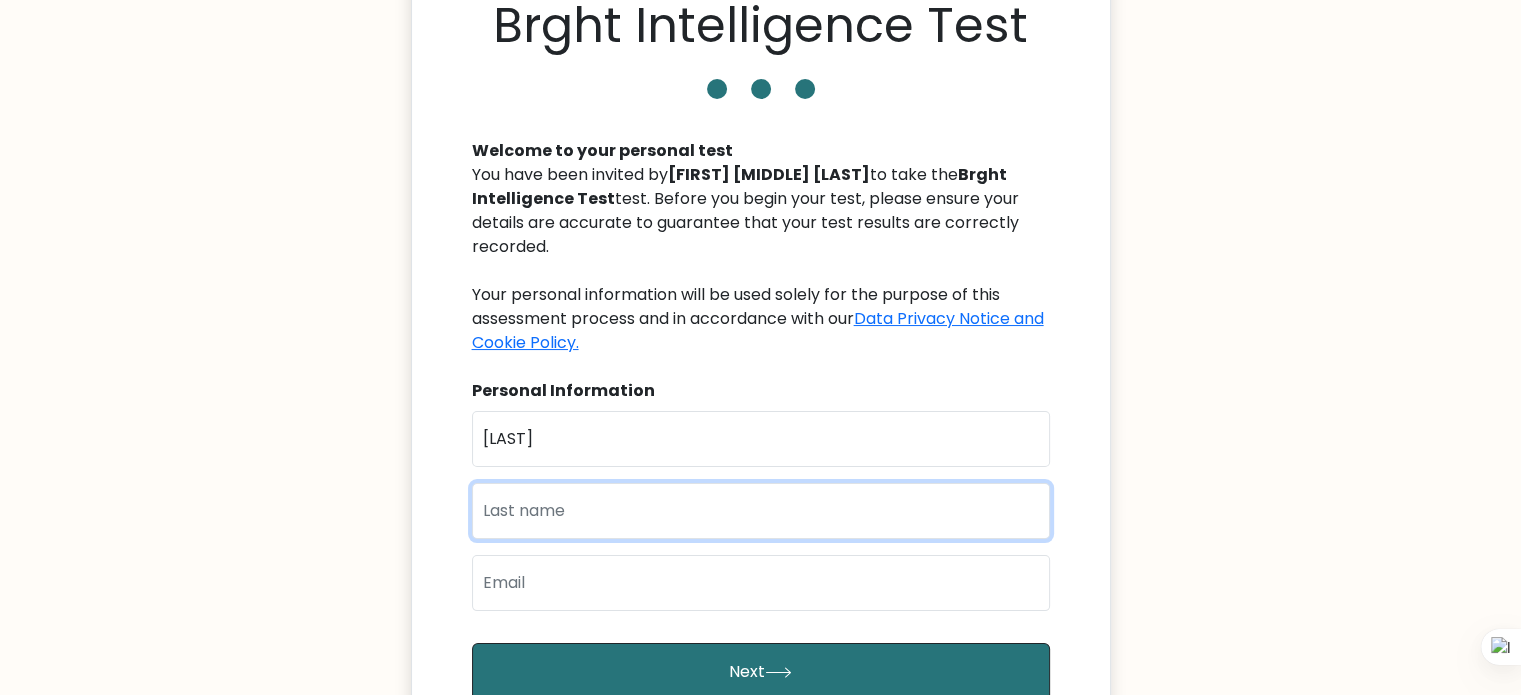 click at bounding box center (761, 511) 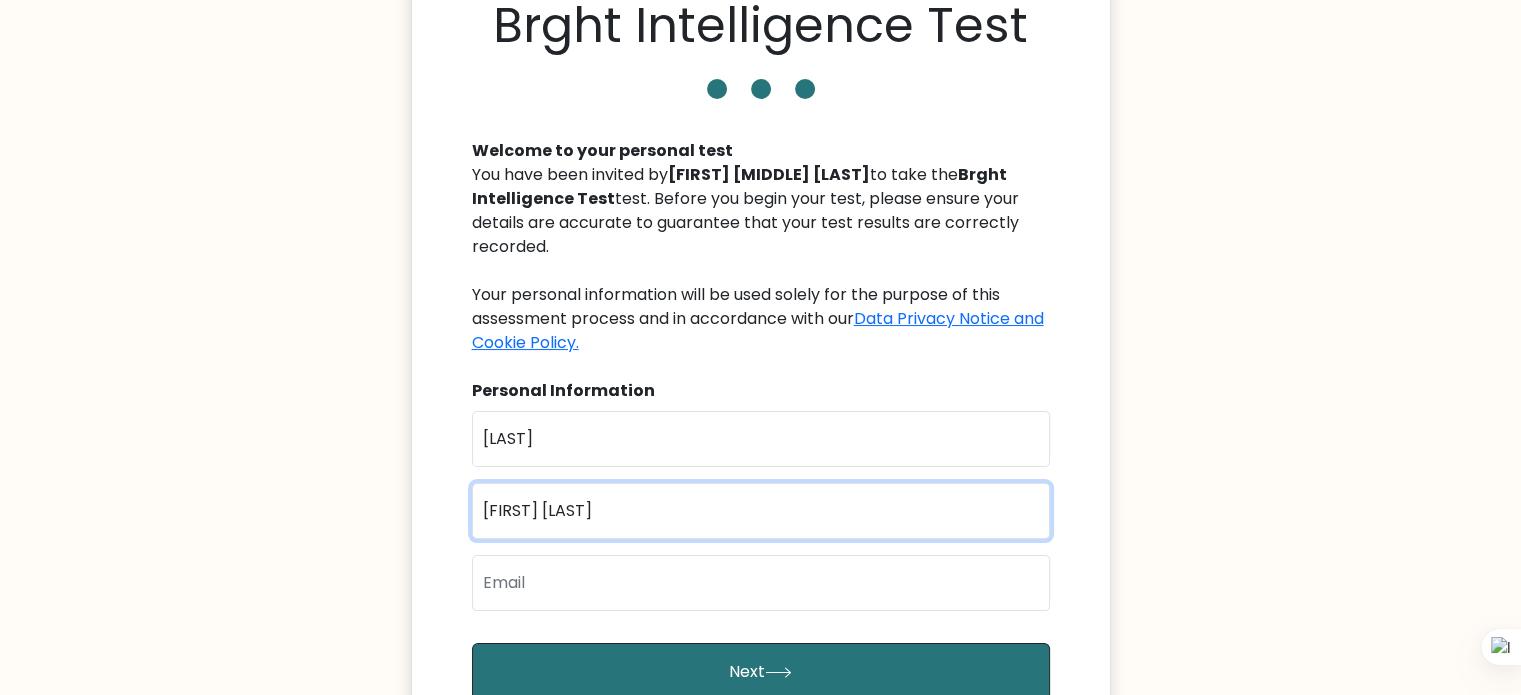 type on "Tue Nhi" 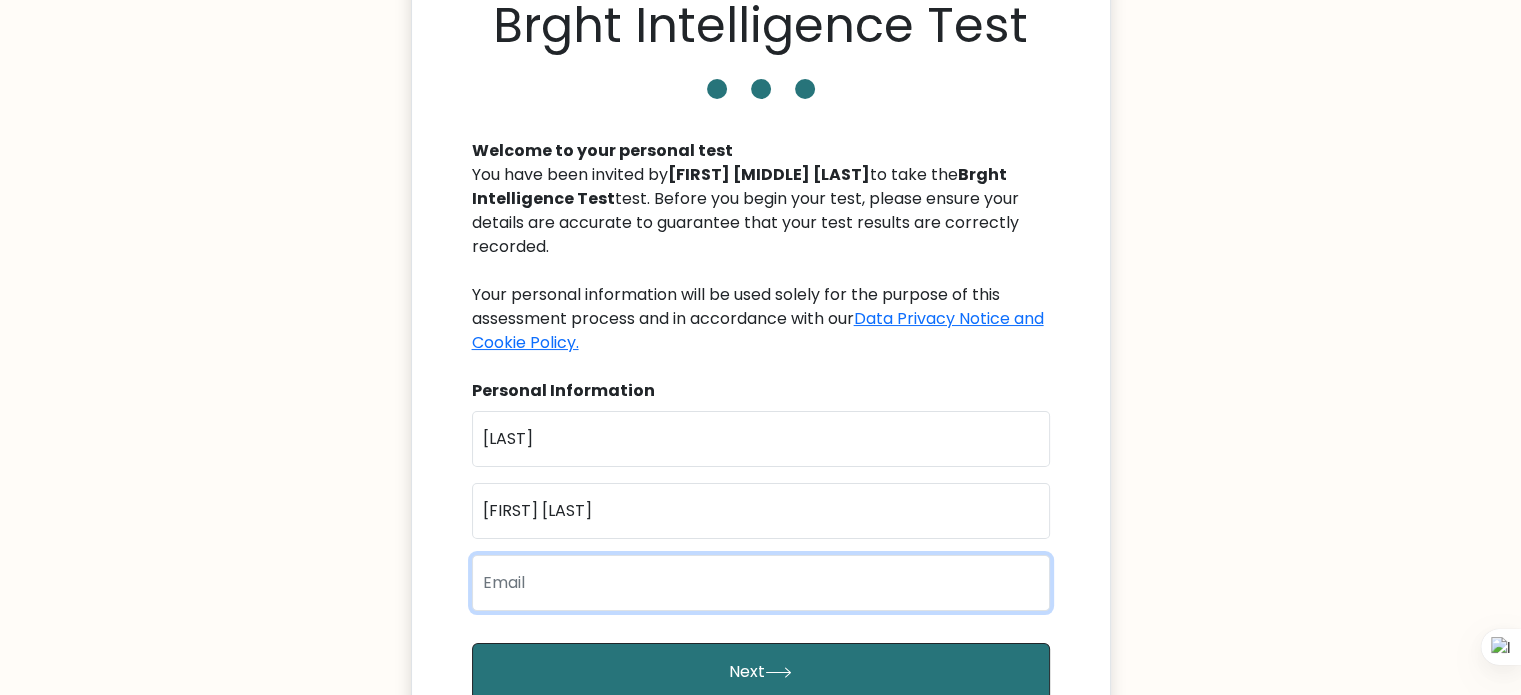 click at bounding box center (761, 583) 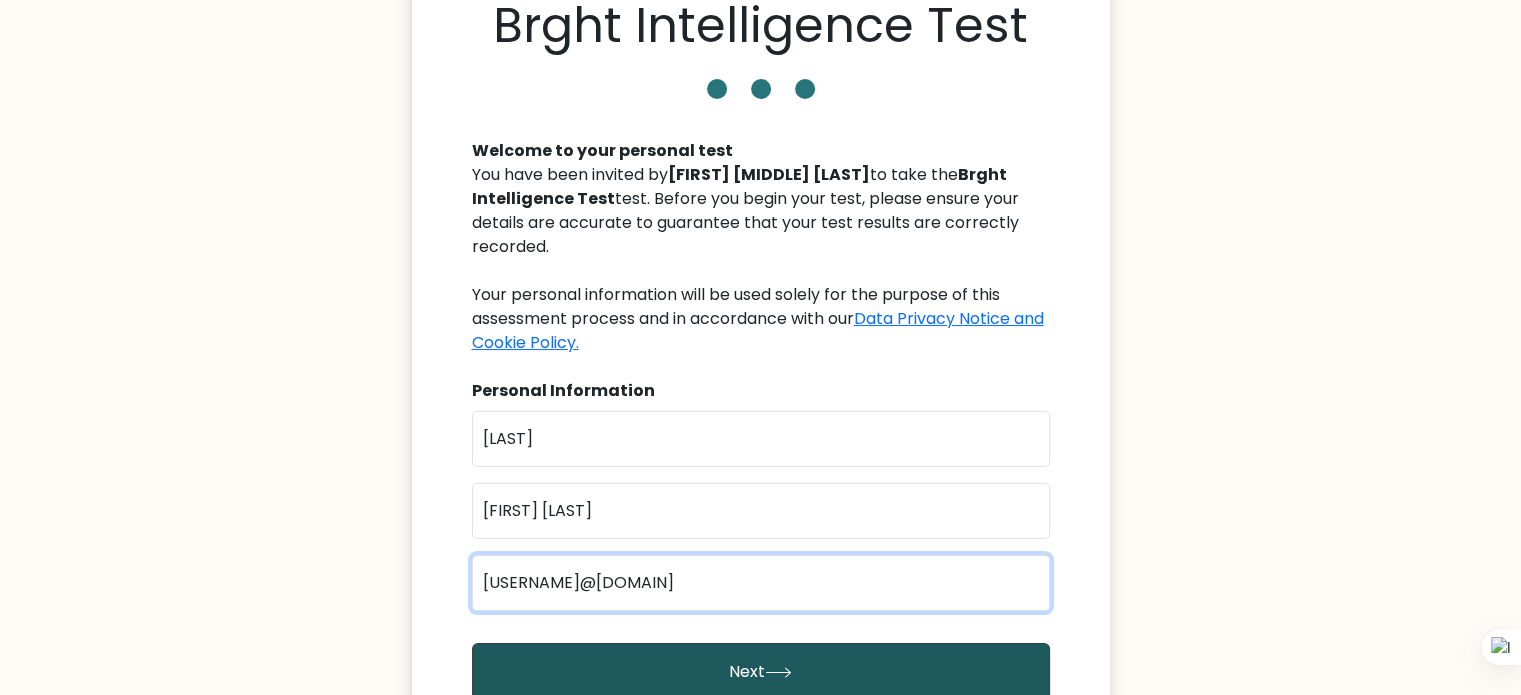 type on "tuenhi1305@gmail.com" 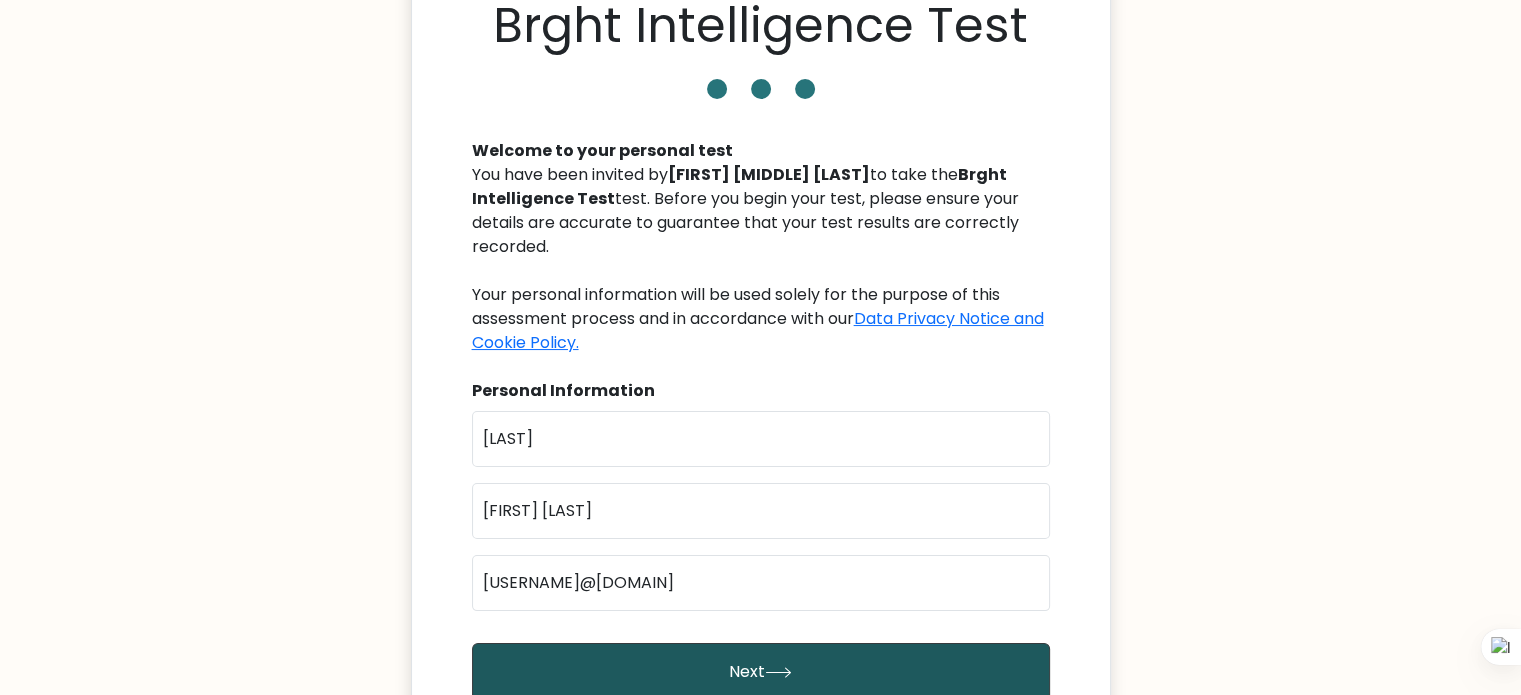 click on "Next" at bounding box center [761, 672] 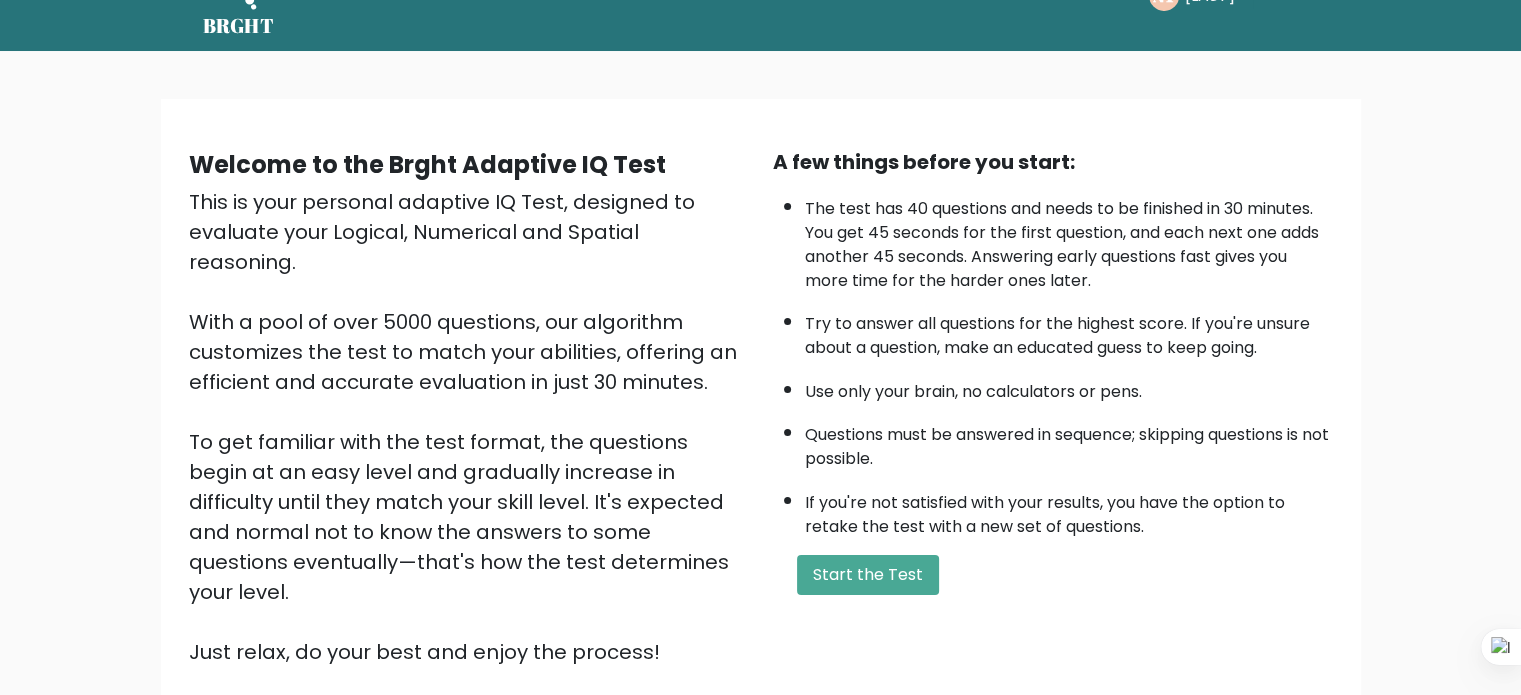 scroll, scrollTop: 220, scrollLeft: 0, axis: vertical 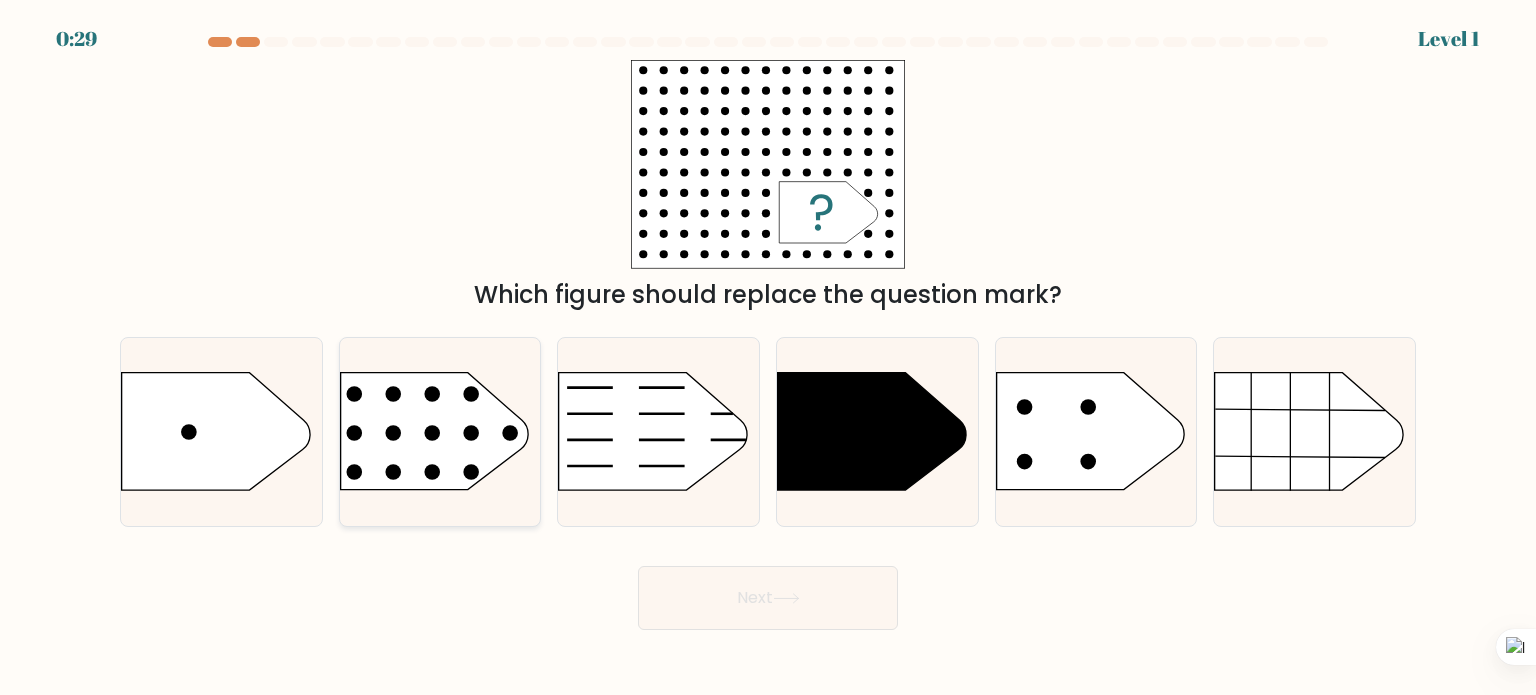 click at bounding box center [432, 434] 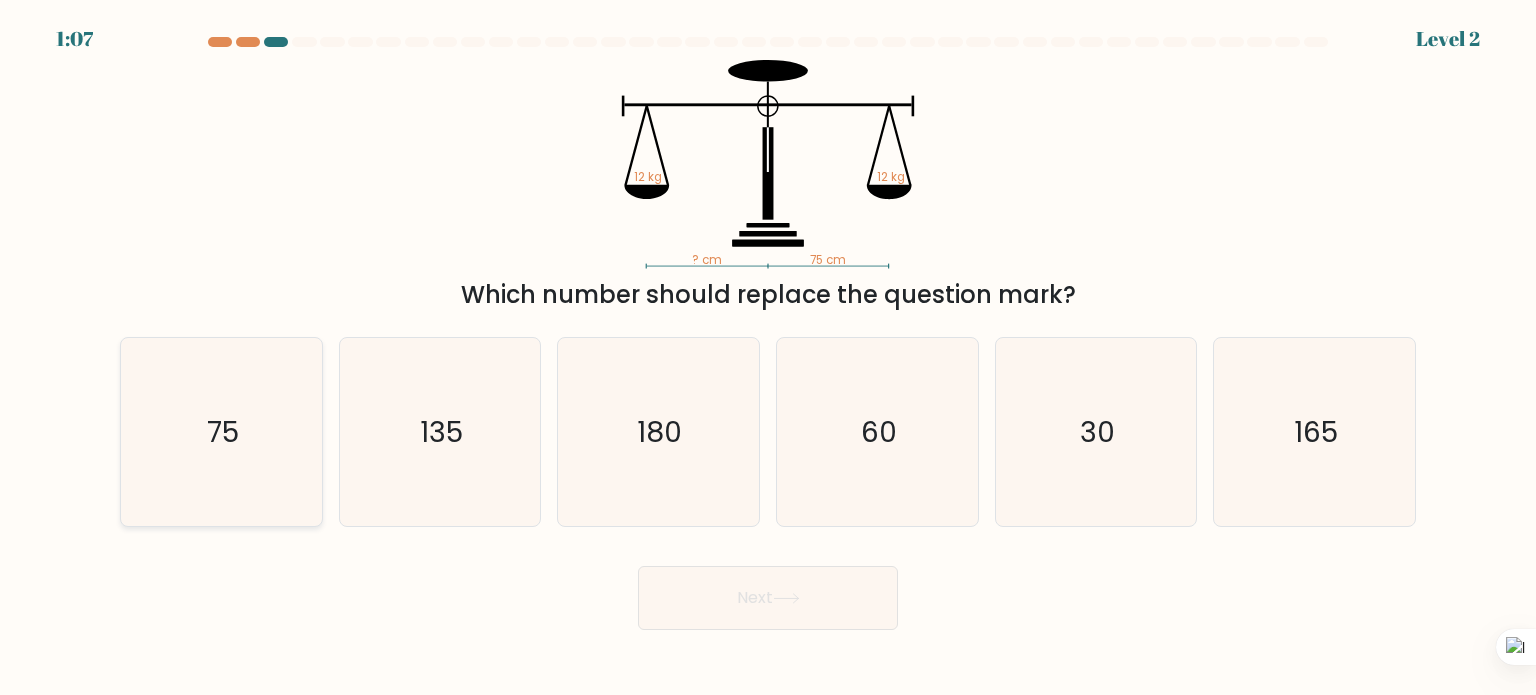 click on "75" at bounding box center (223, 431) 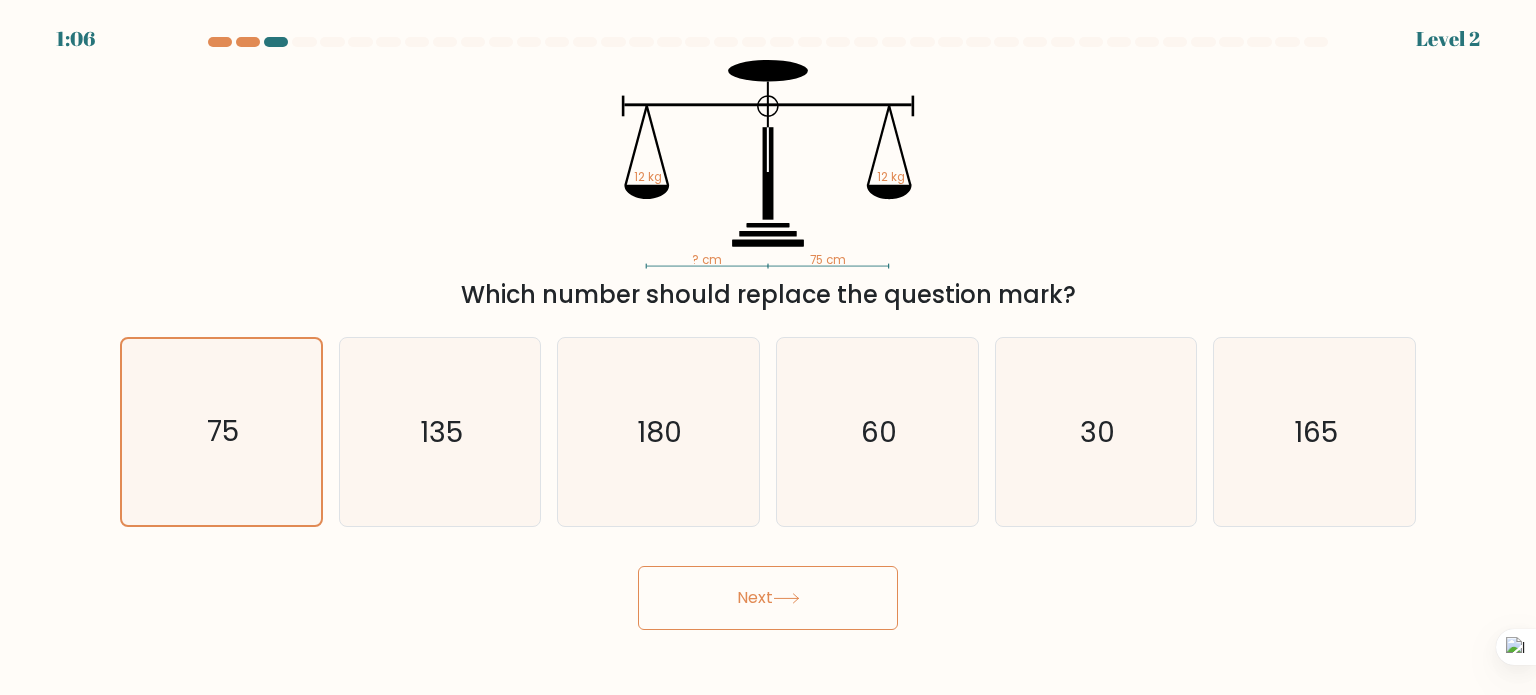 click on "Next" at bounding box center [768, 598] 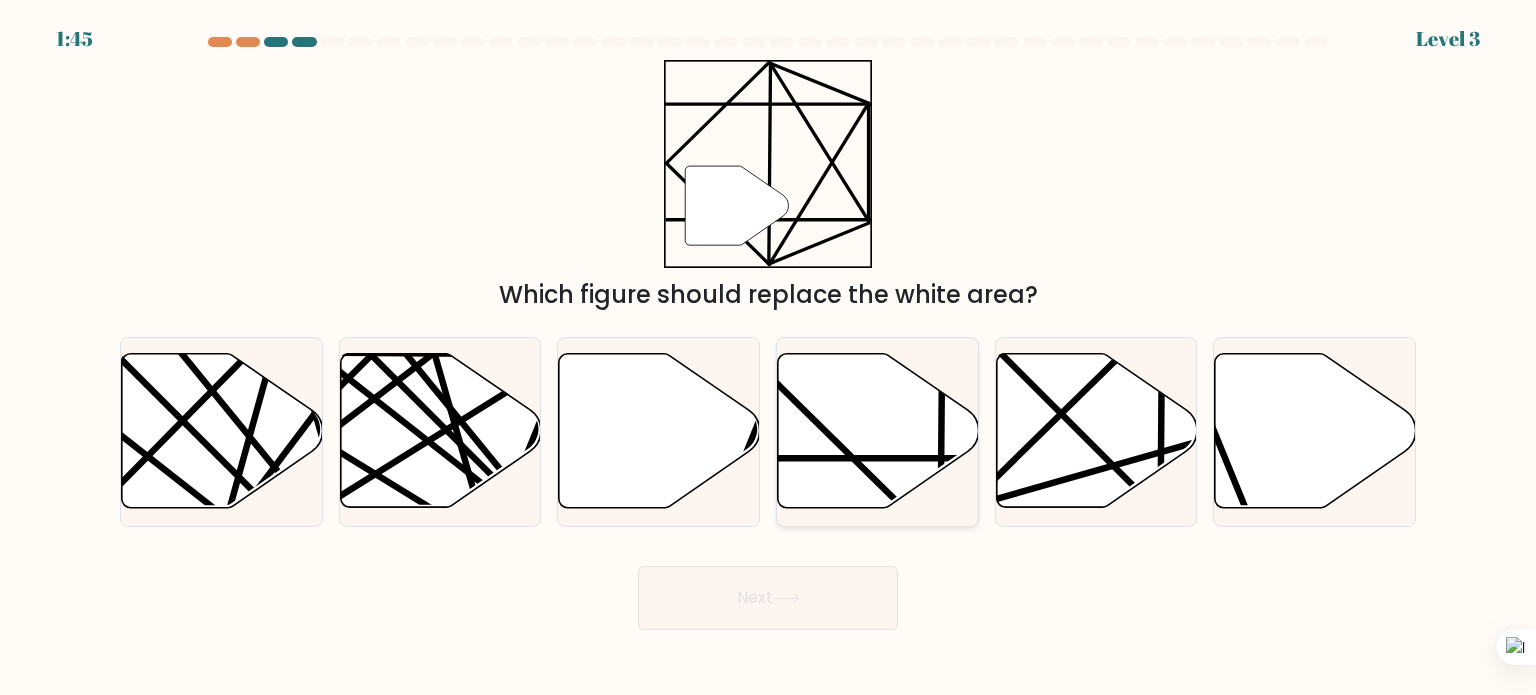 click at bounding box center [878, 431] 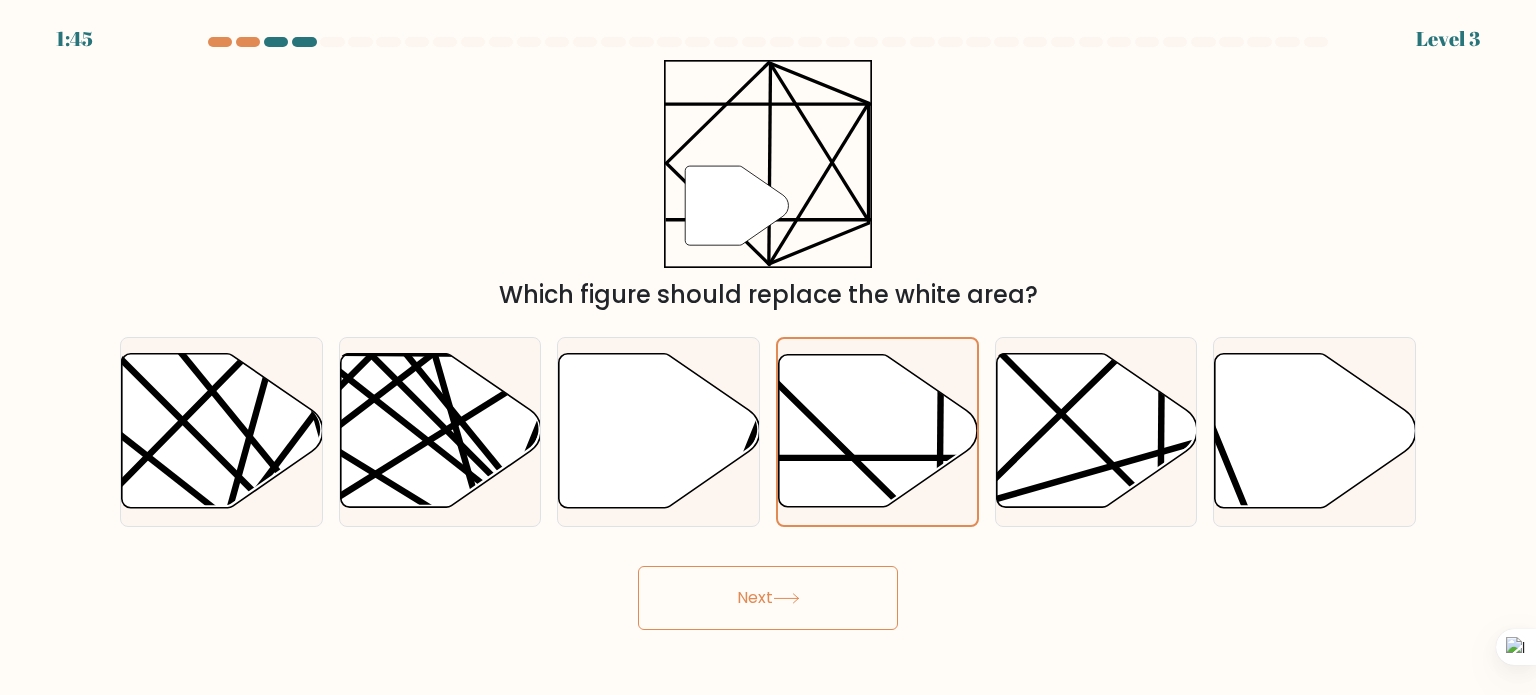 click on "Next" at bounding box center (768, 598) 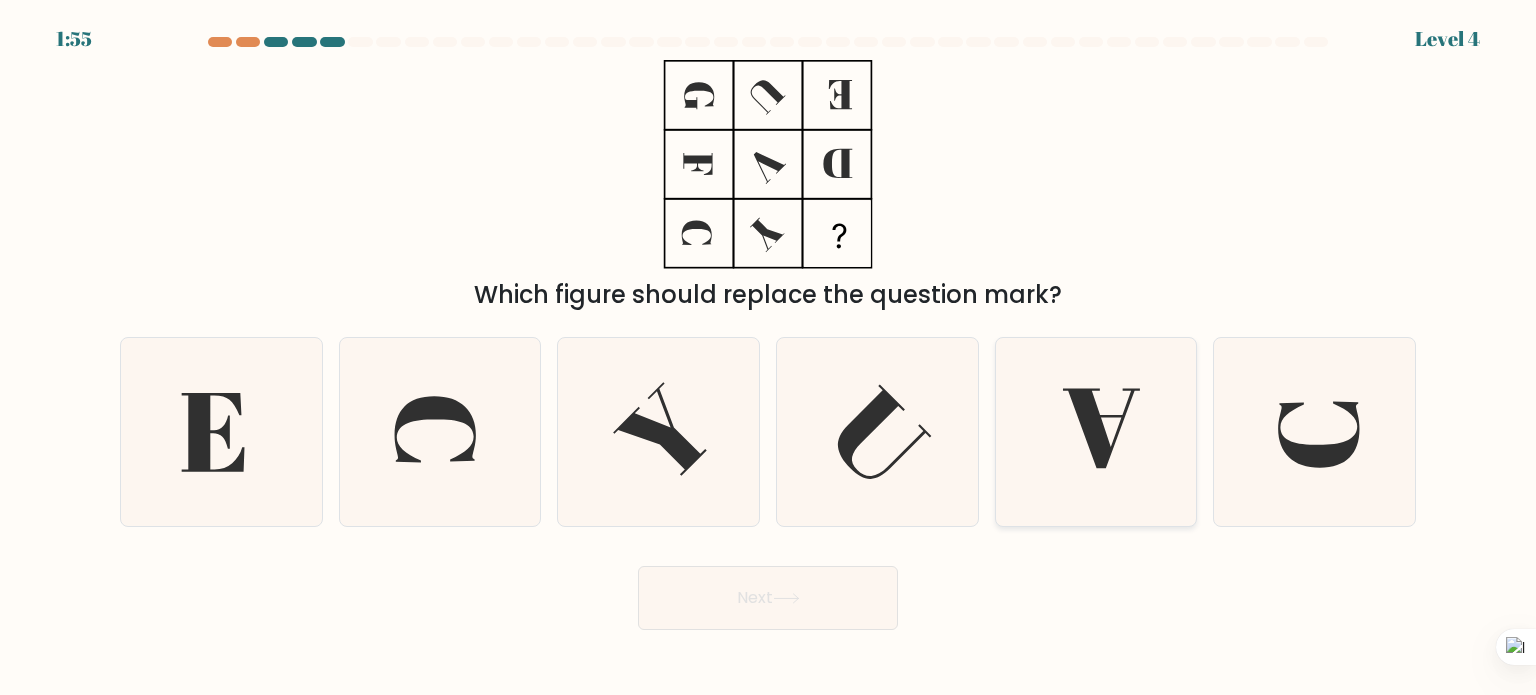 click at bounding box center [1101, 428] 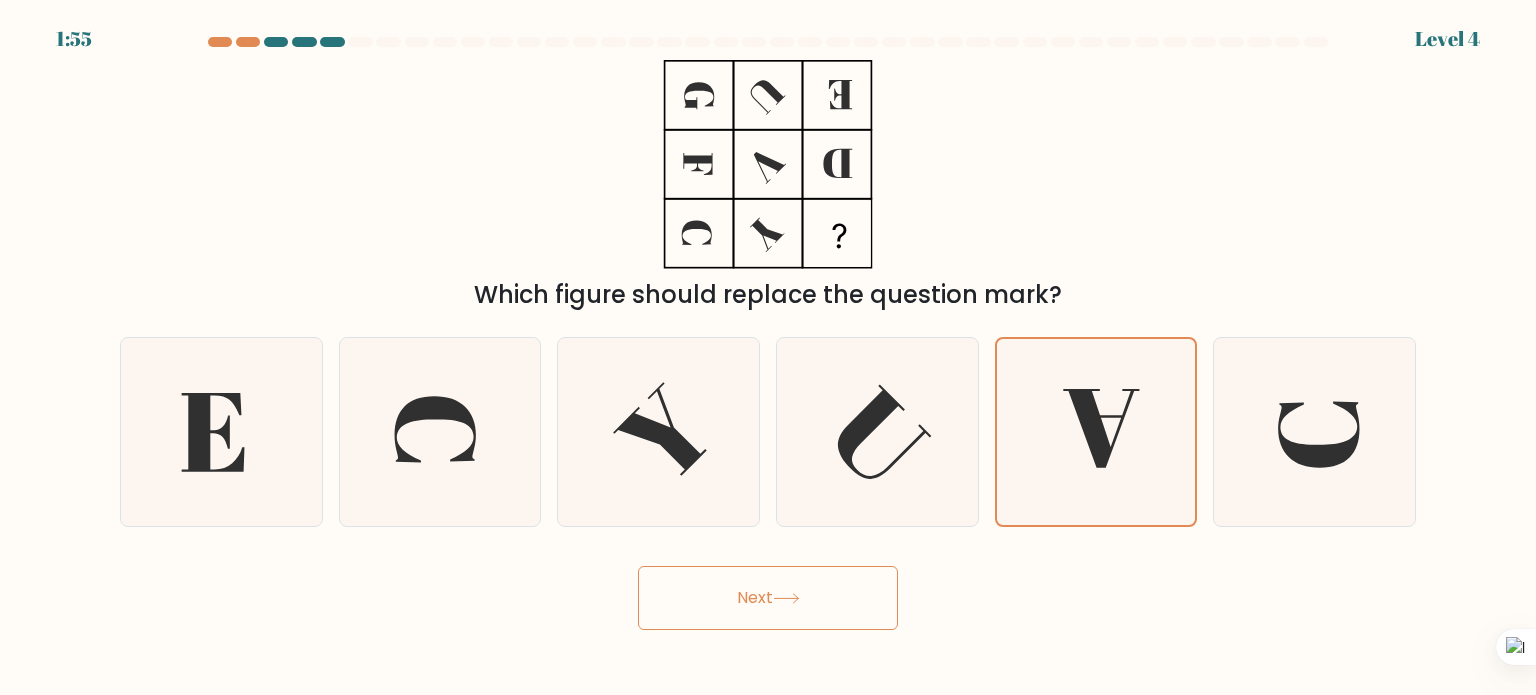 click on "Next" at bounding box center (768, 598) 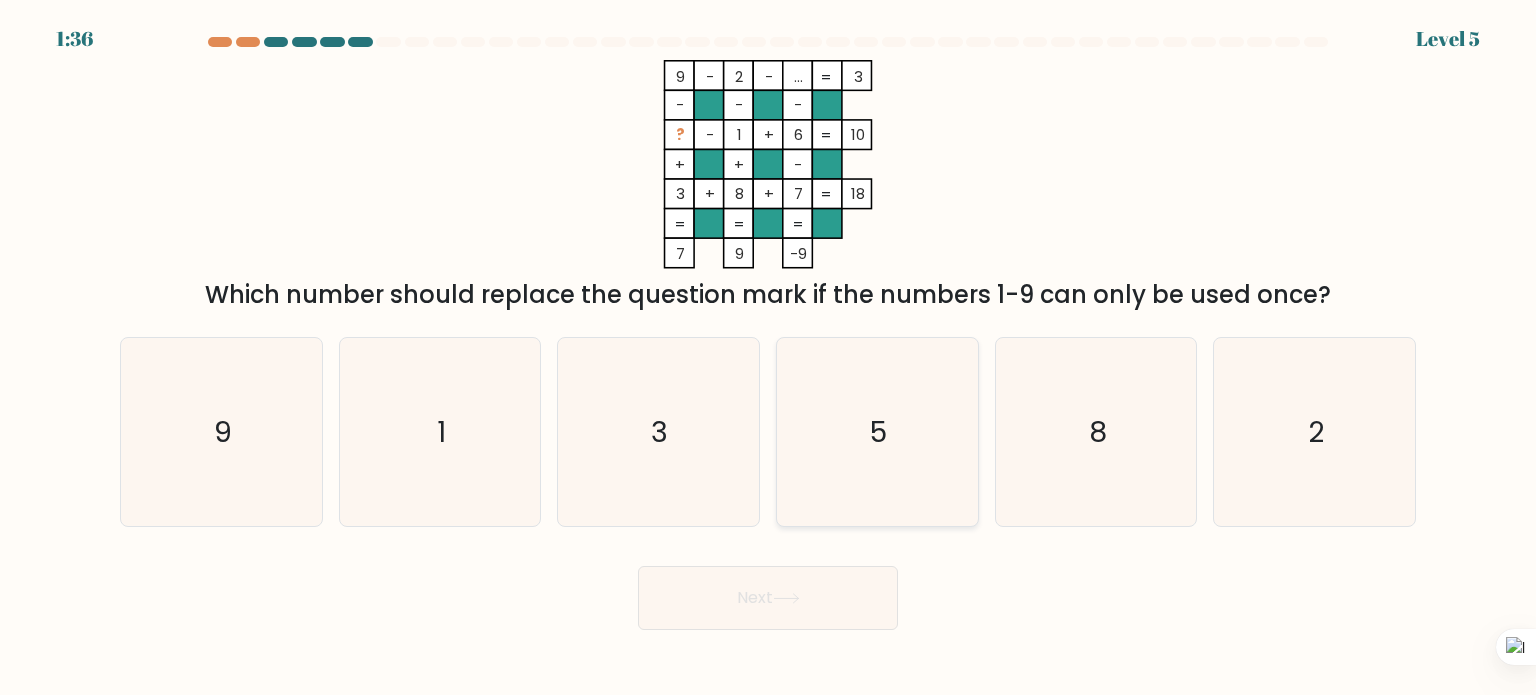 click on "5" at bounding box center (877, 432) 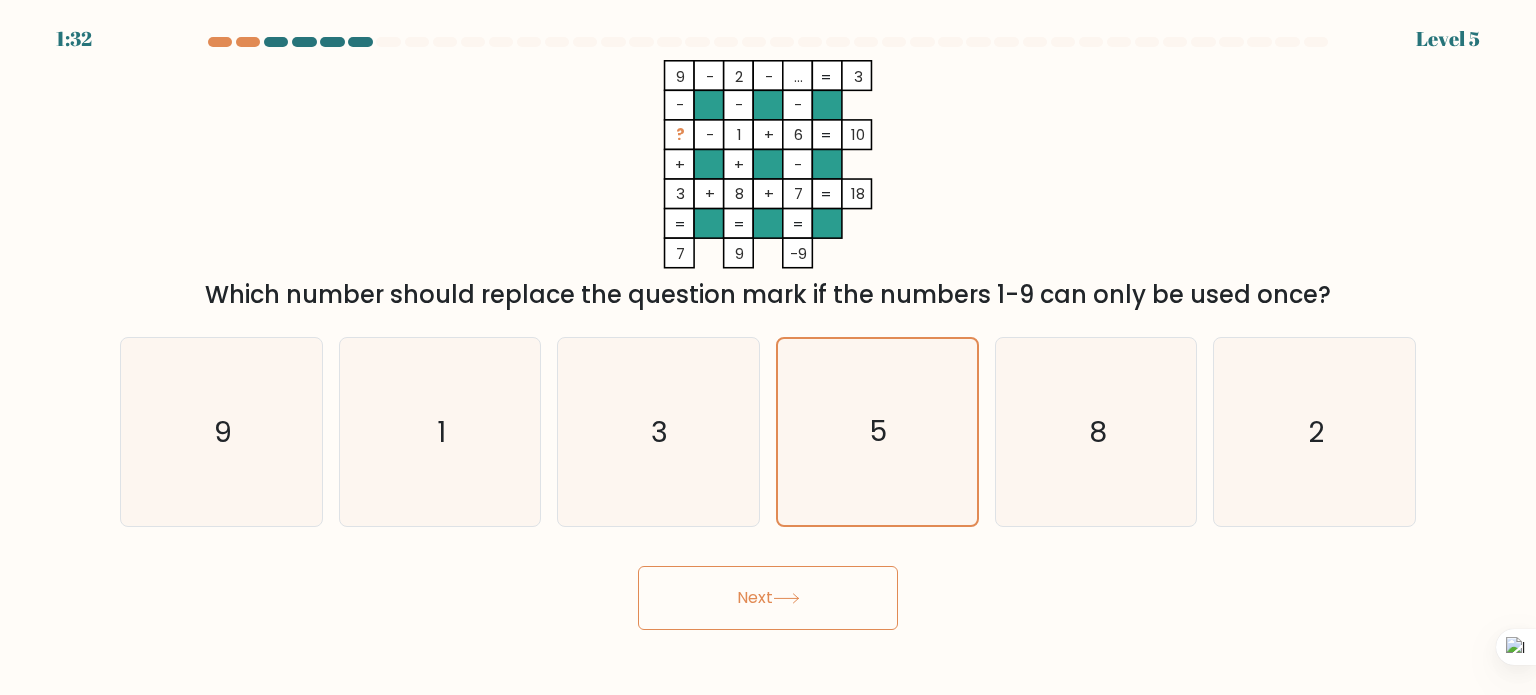 click on "Next" at bounding box center (768, 598) 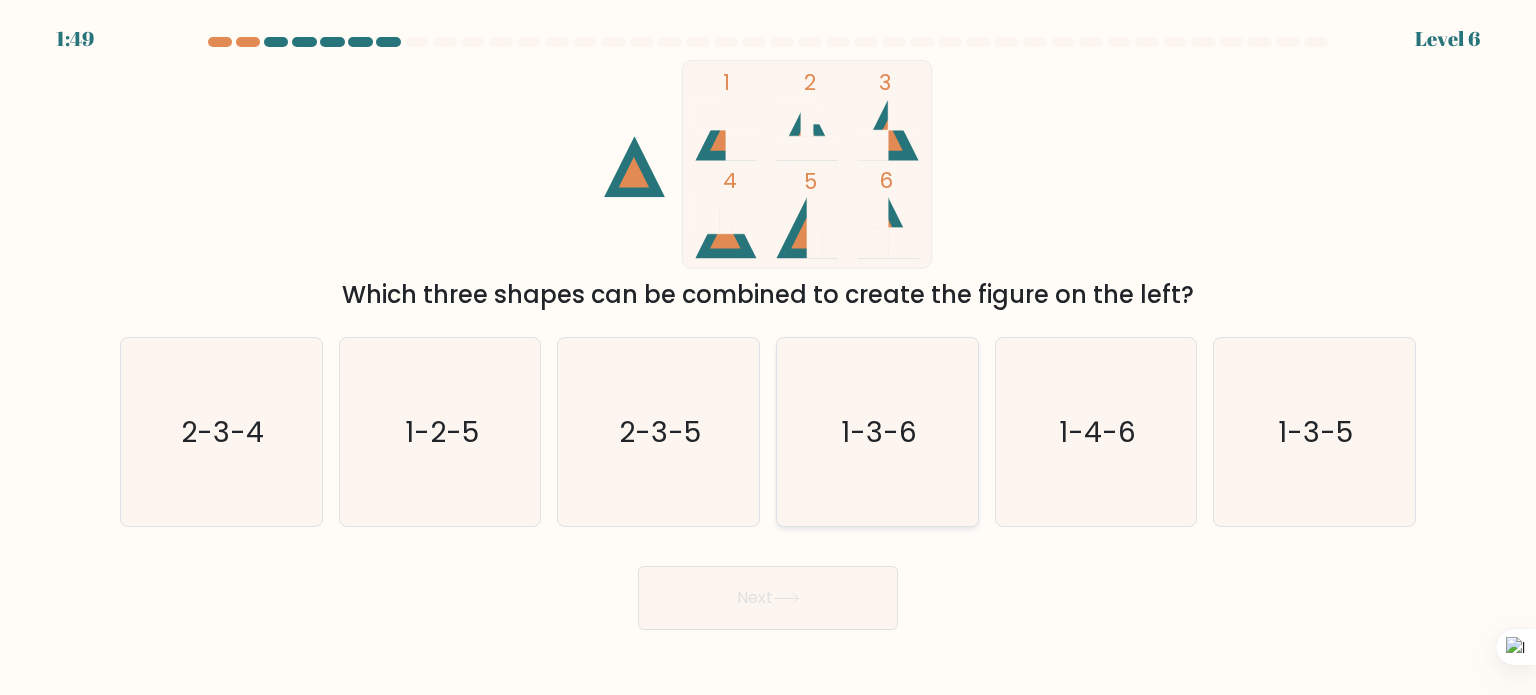 click on "1-3-6" at bounding box center (877, 432) 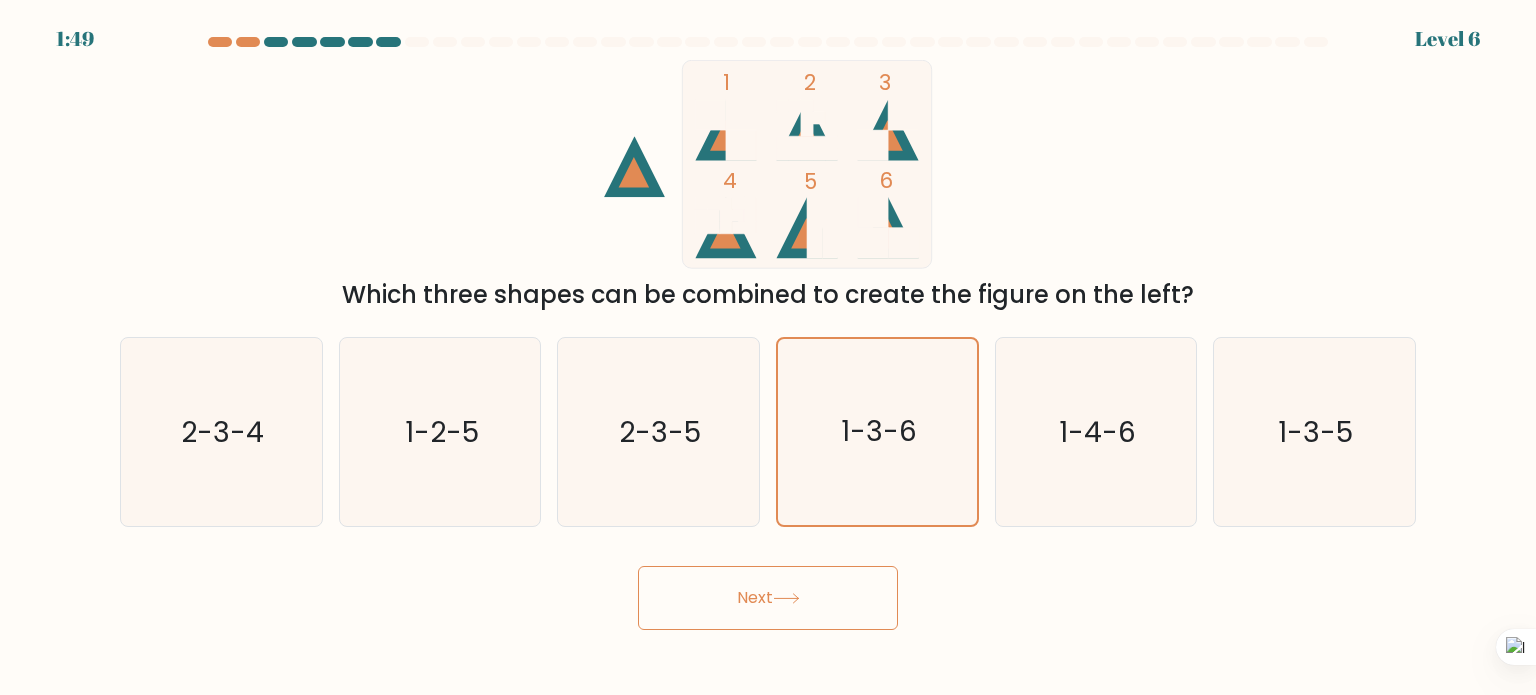click on "Next" at bounding box center [768, 598] 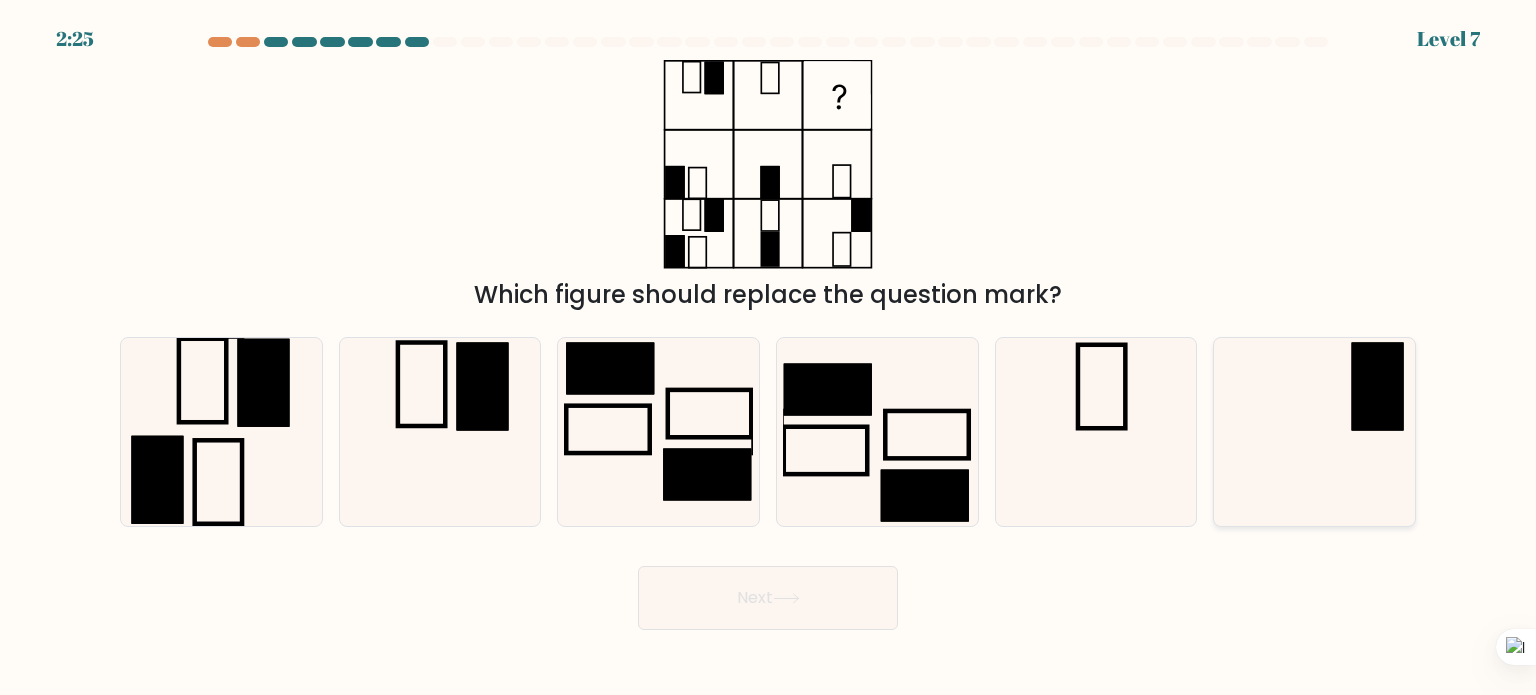 click at bounding box center (1378, 386) 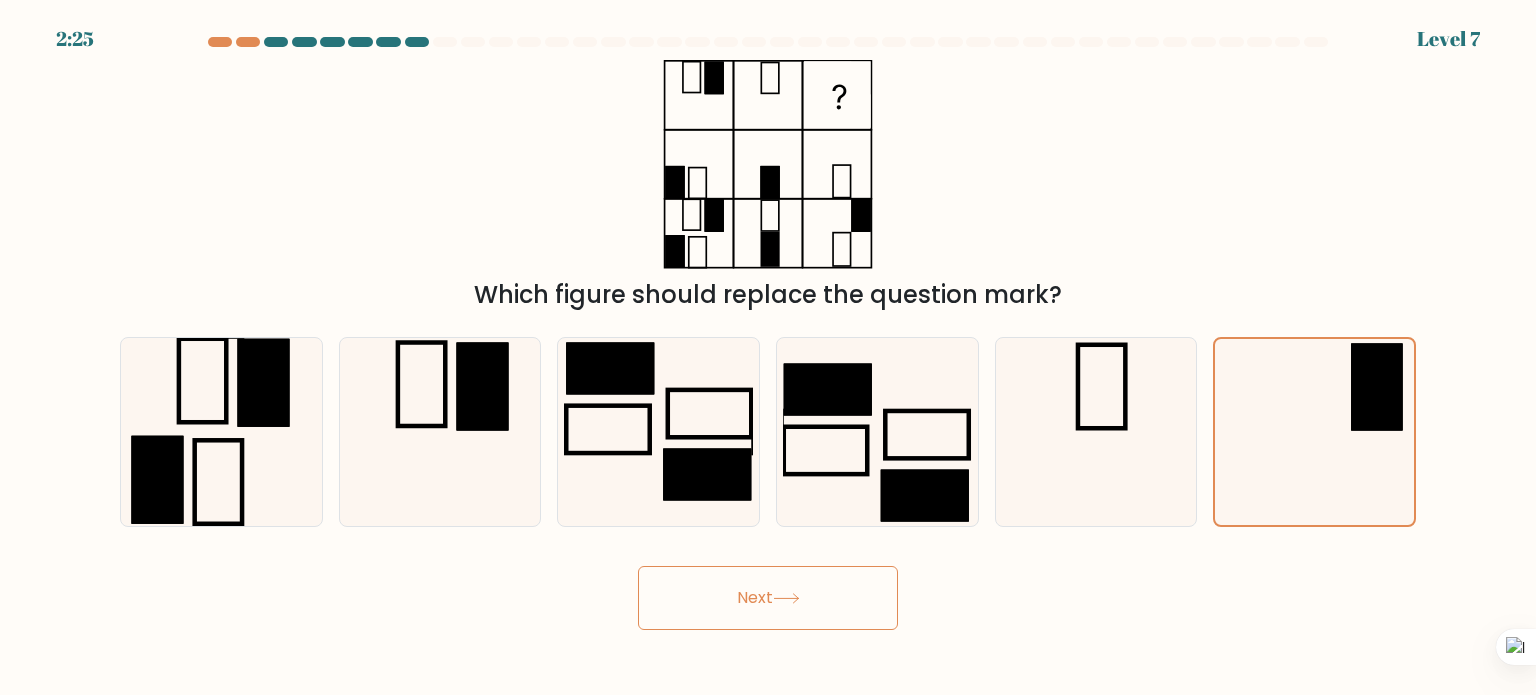 click on "Next" at bounding box center (768, 598) 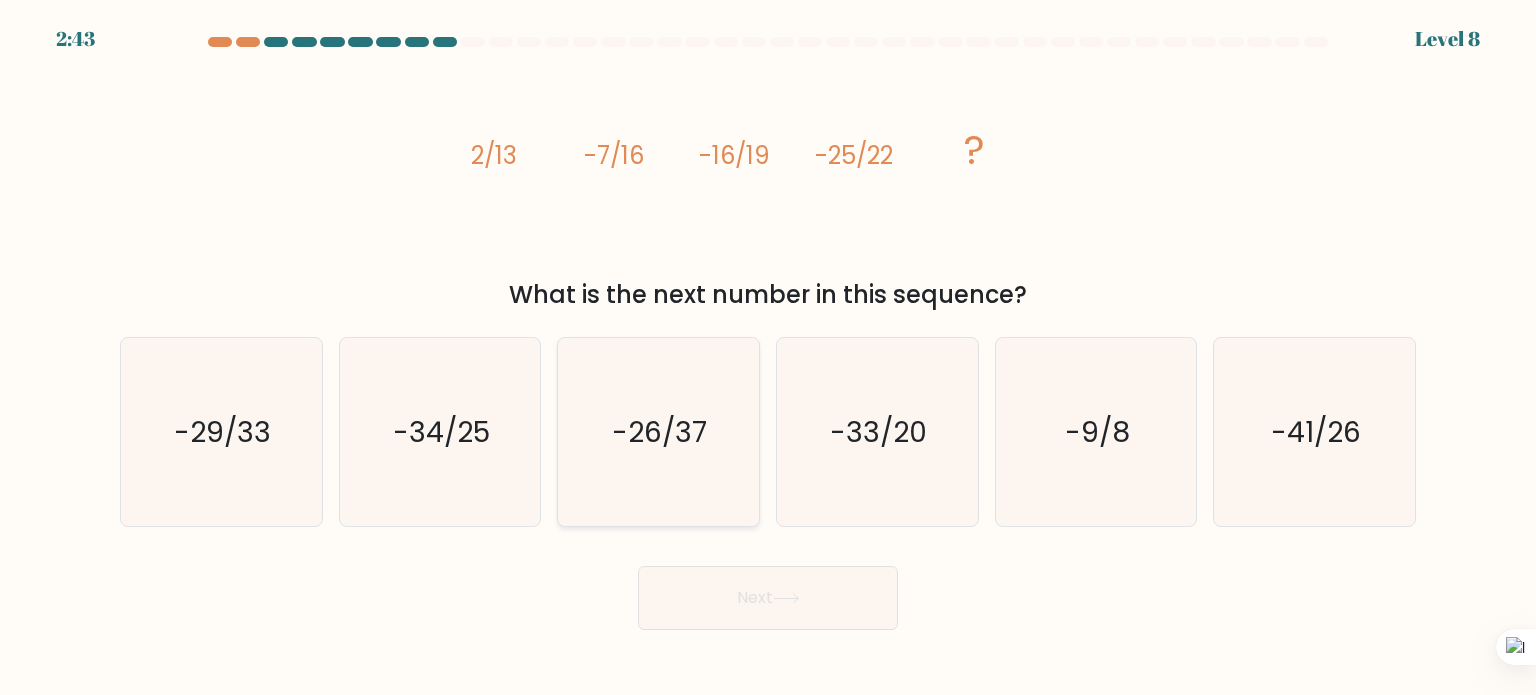 click on "-26/37" at bounding box center [658, 432] 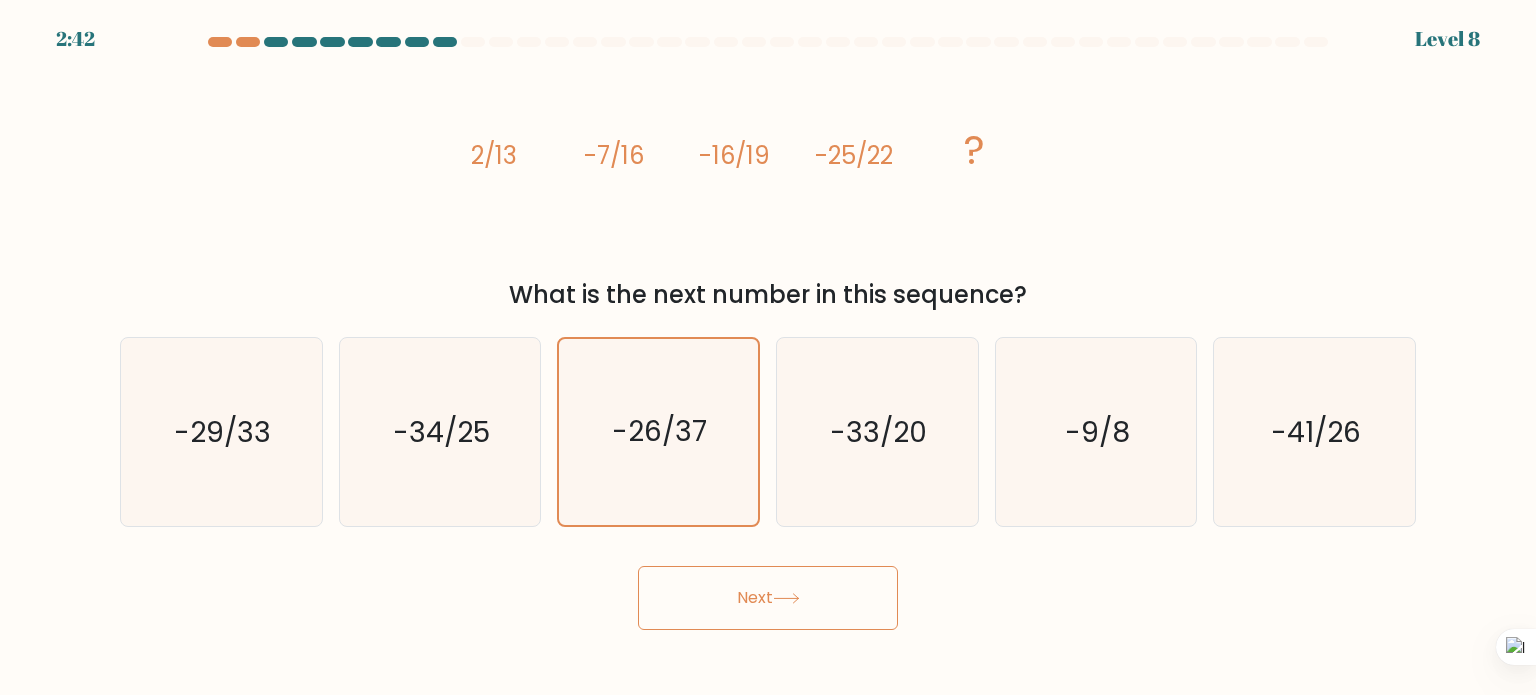 click on "Next" at bounding box center (768, 598) 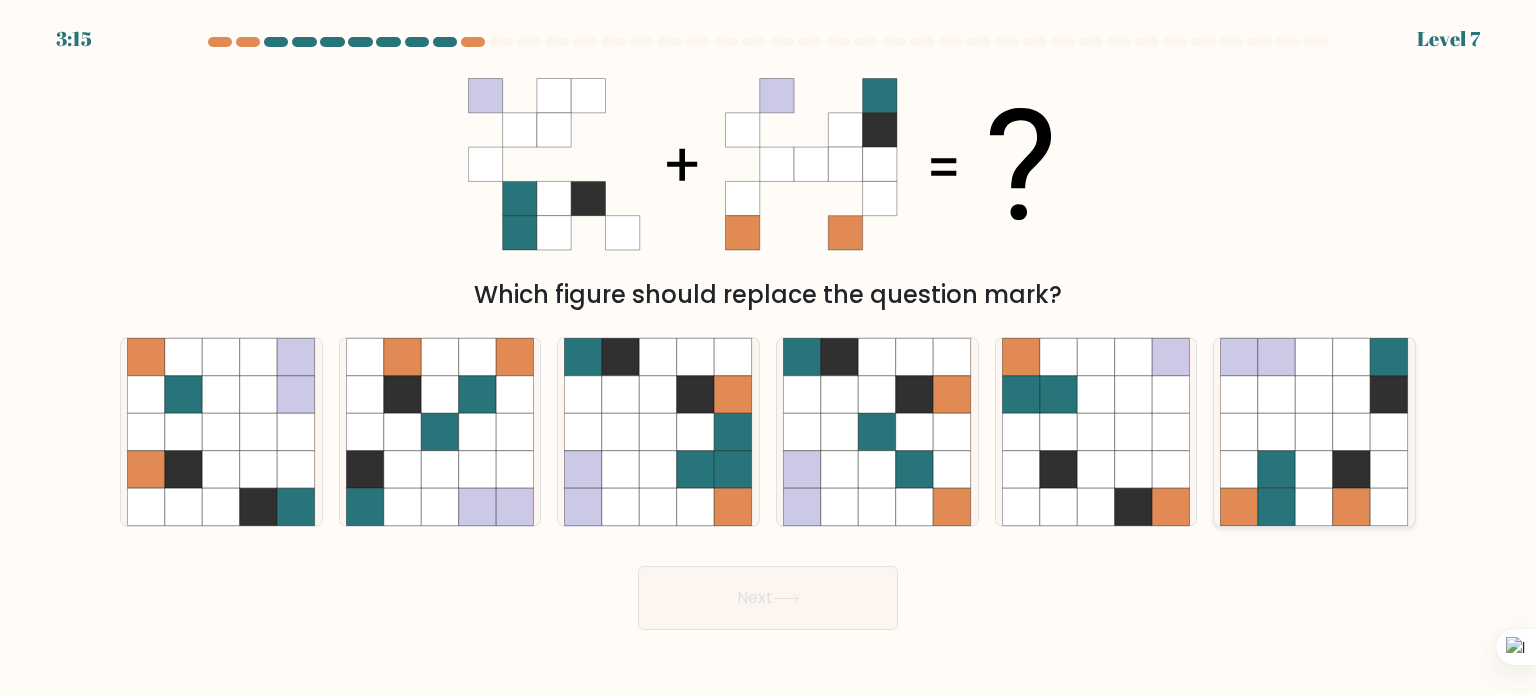 click at bounding box center [1315, 432] 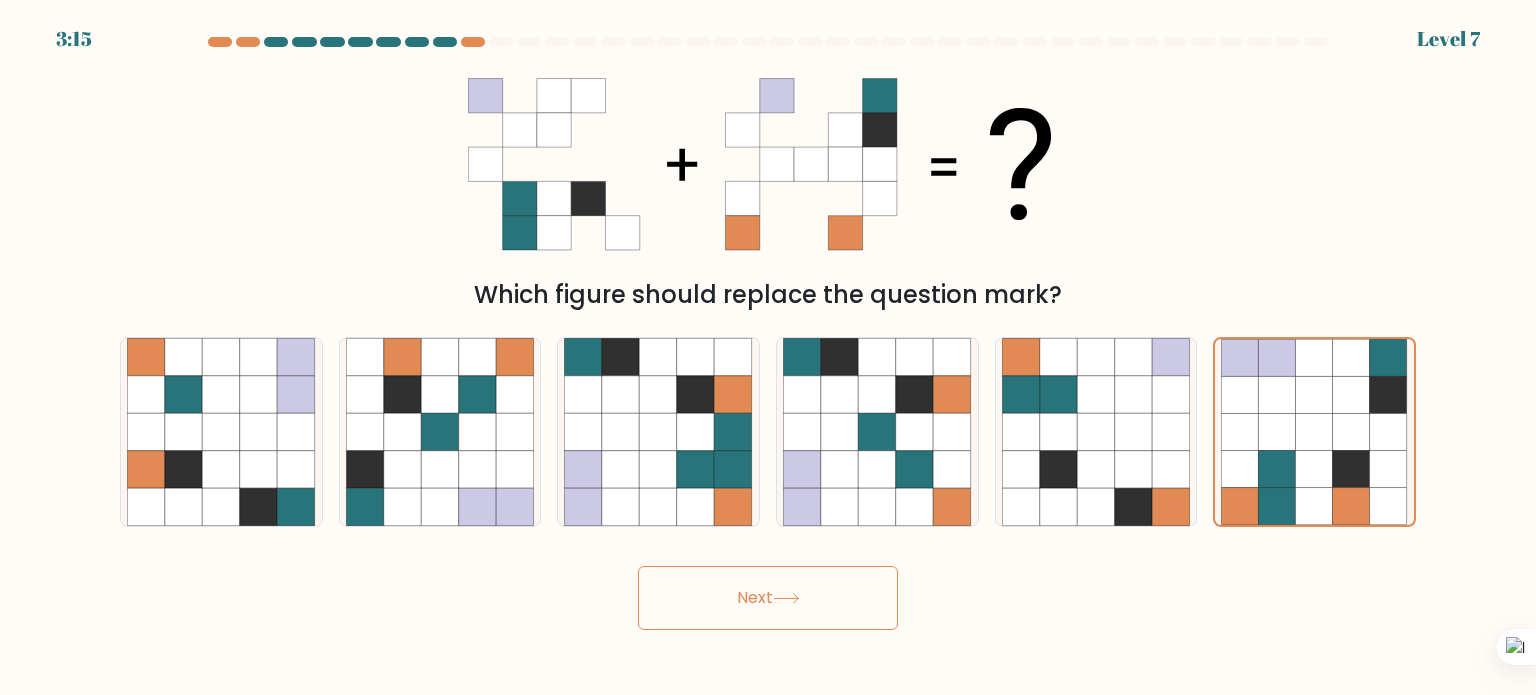 click on "Next" at bounding box center [768, 598] 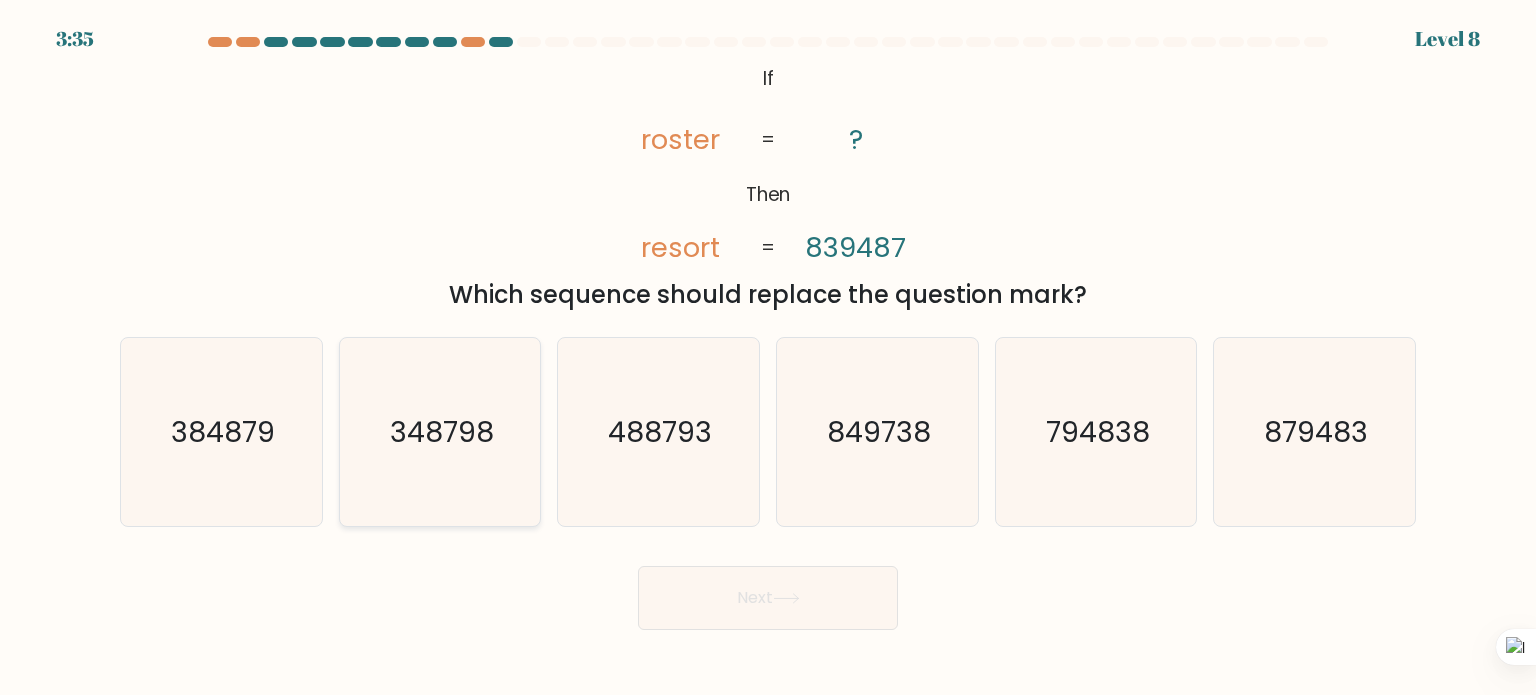 click on "348798" at bounding box center [440, 432] 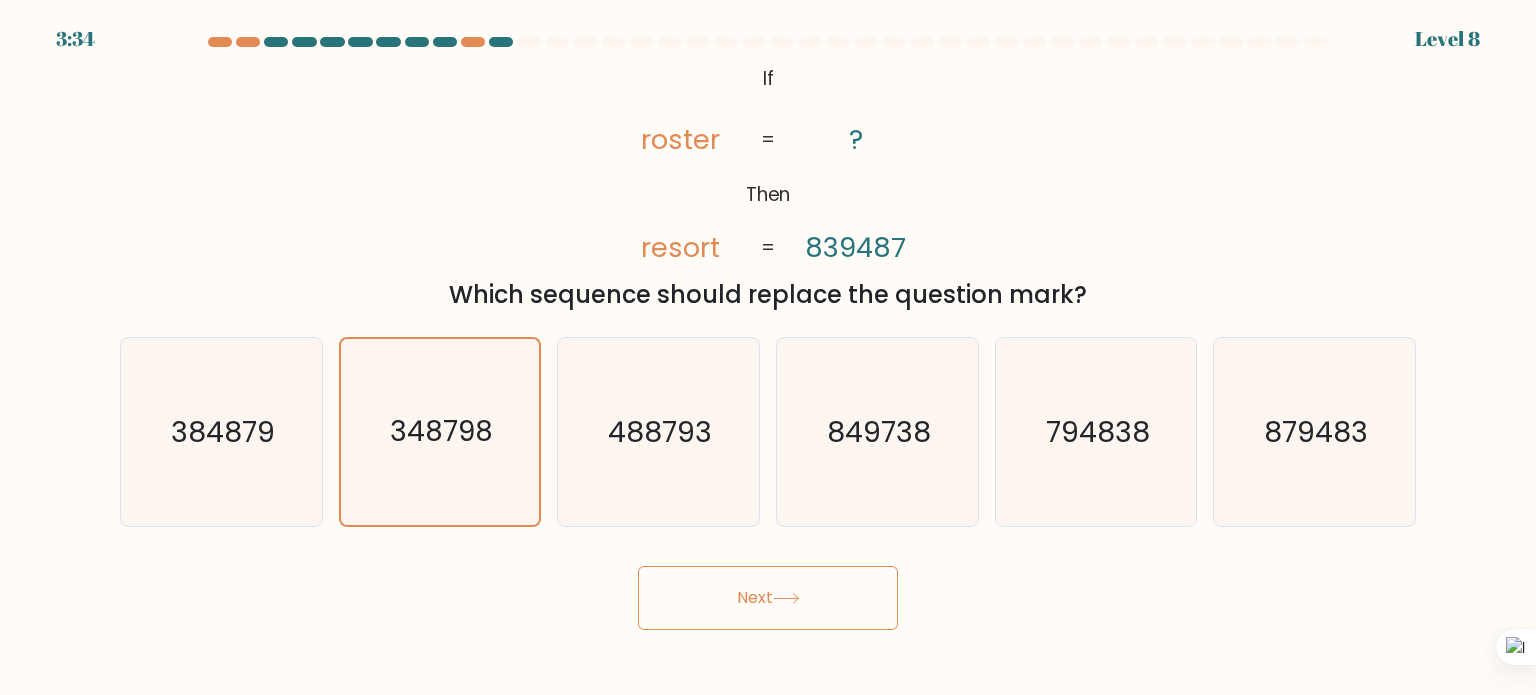 click at bounding box center (786, 598) 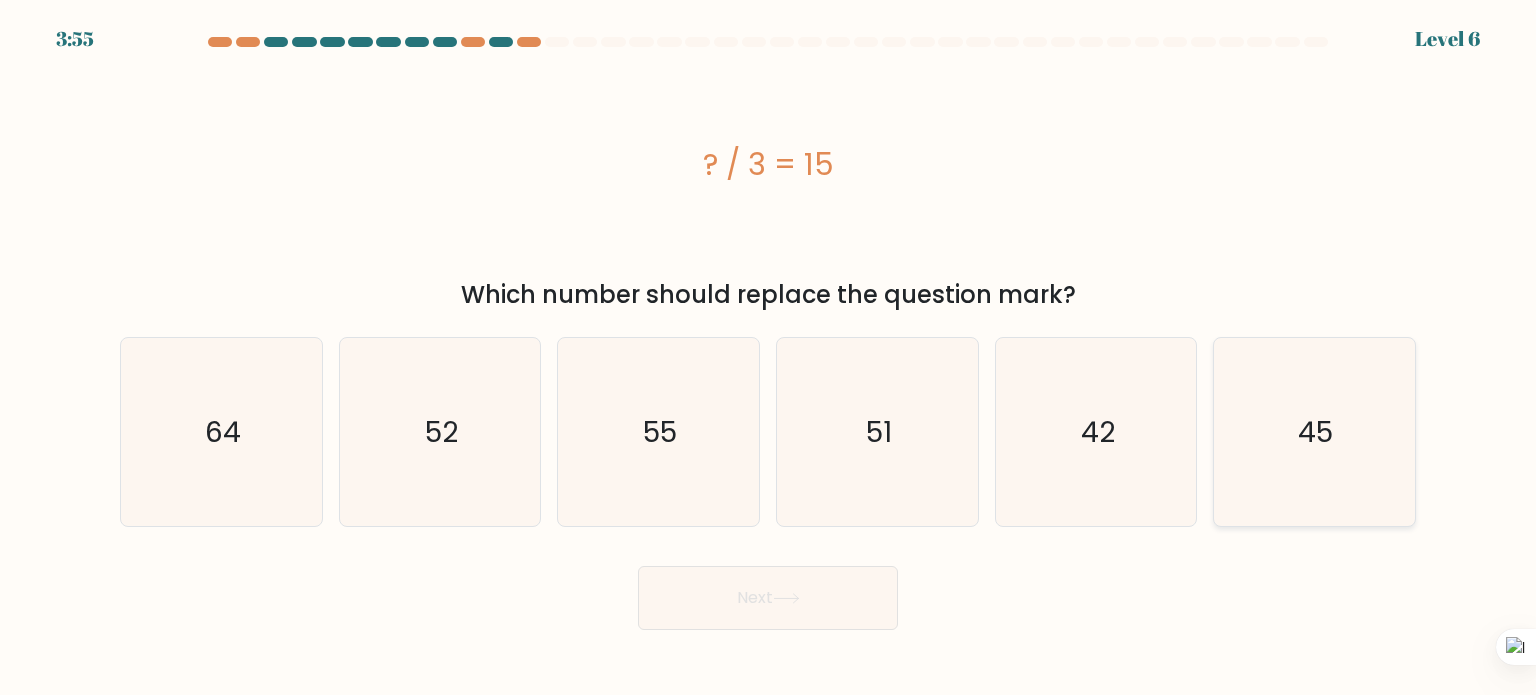 click on "45" at bounding box center (1314, 432) 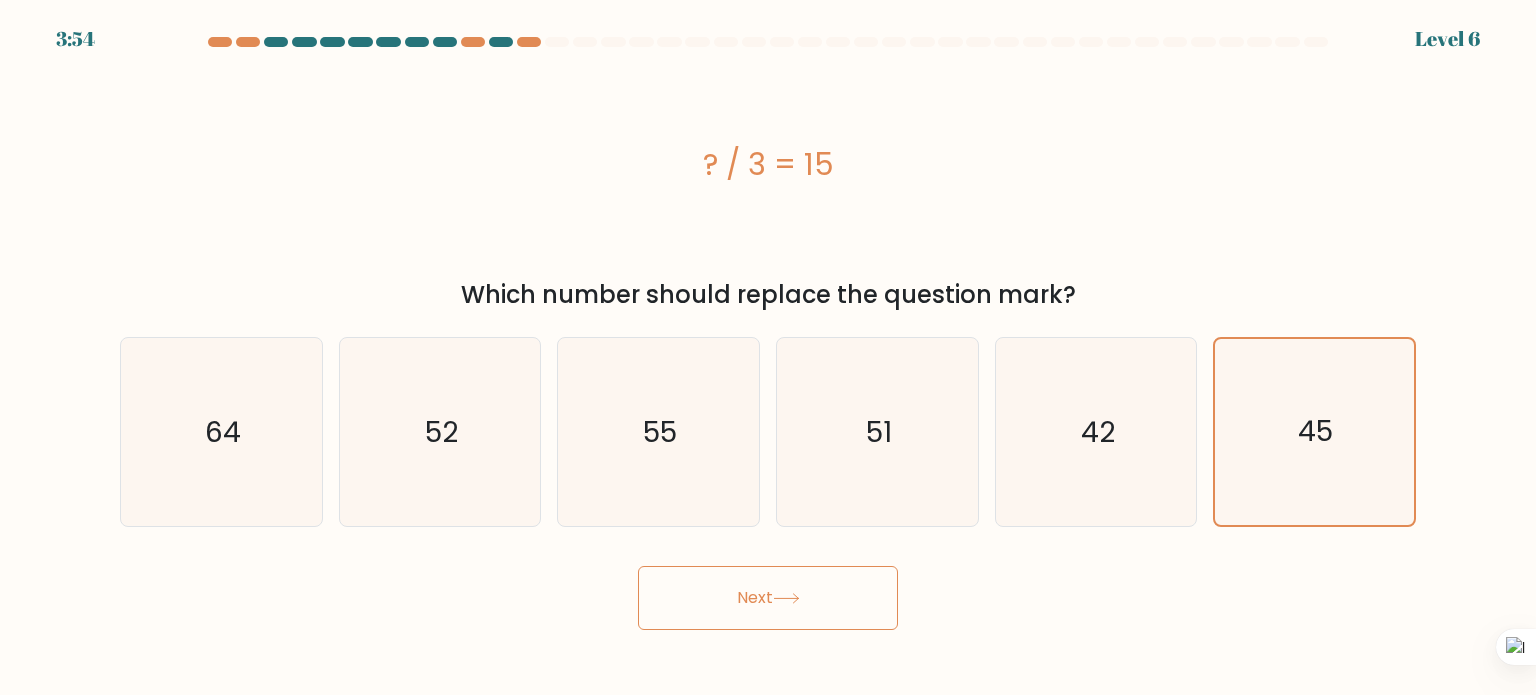 click on "Next" at bounding box center [768, 598] 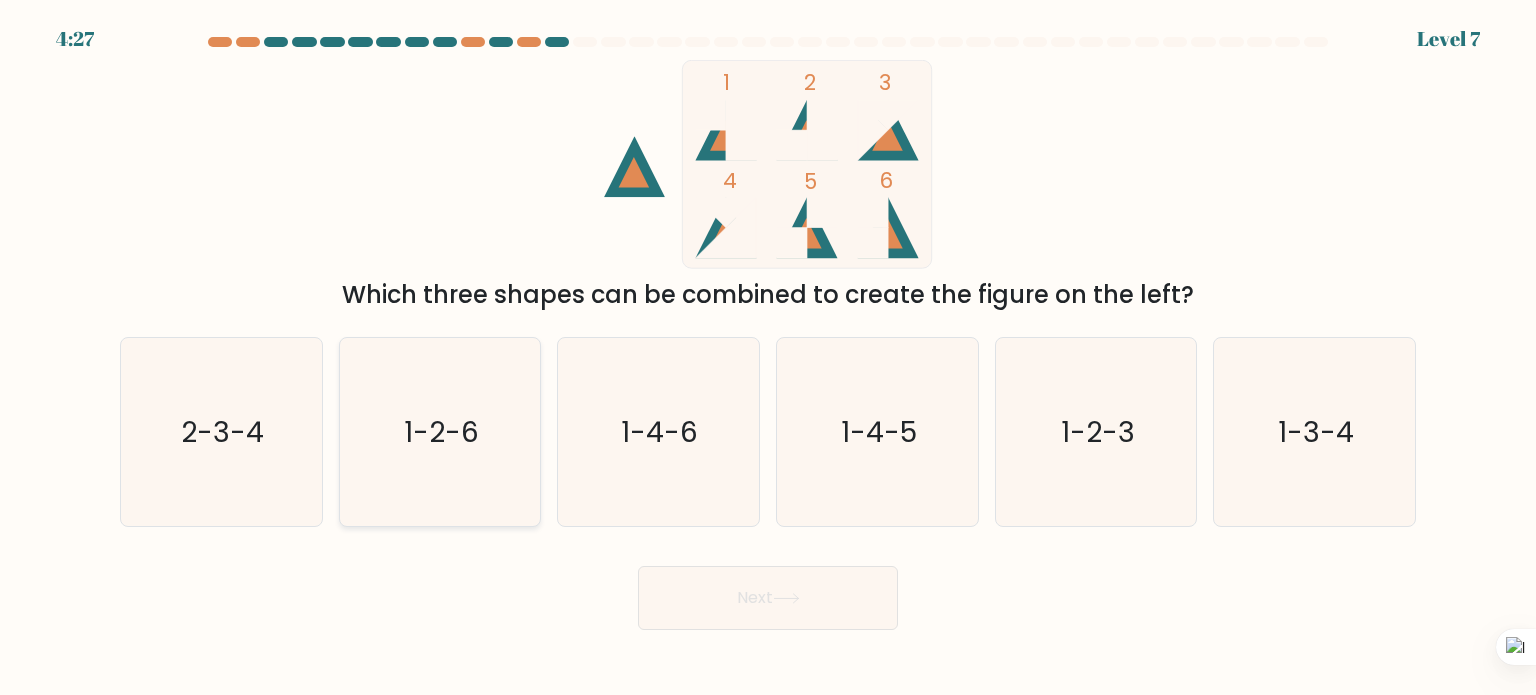click on "1-2-6" at bounding box center [440, 432] 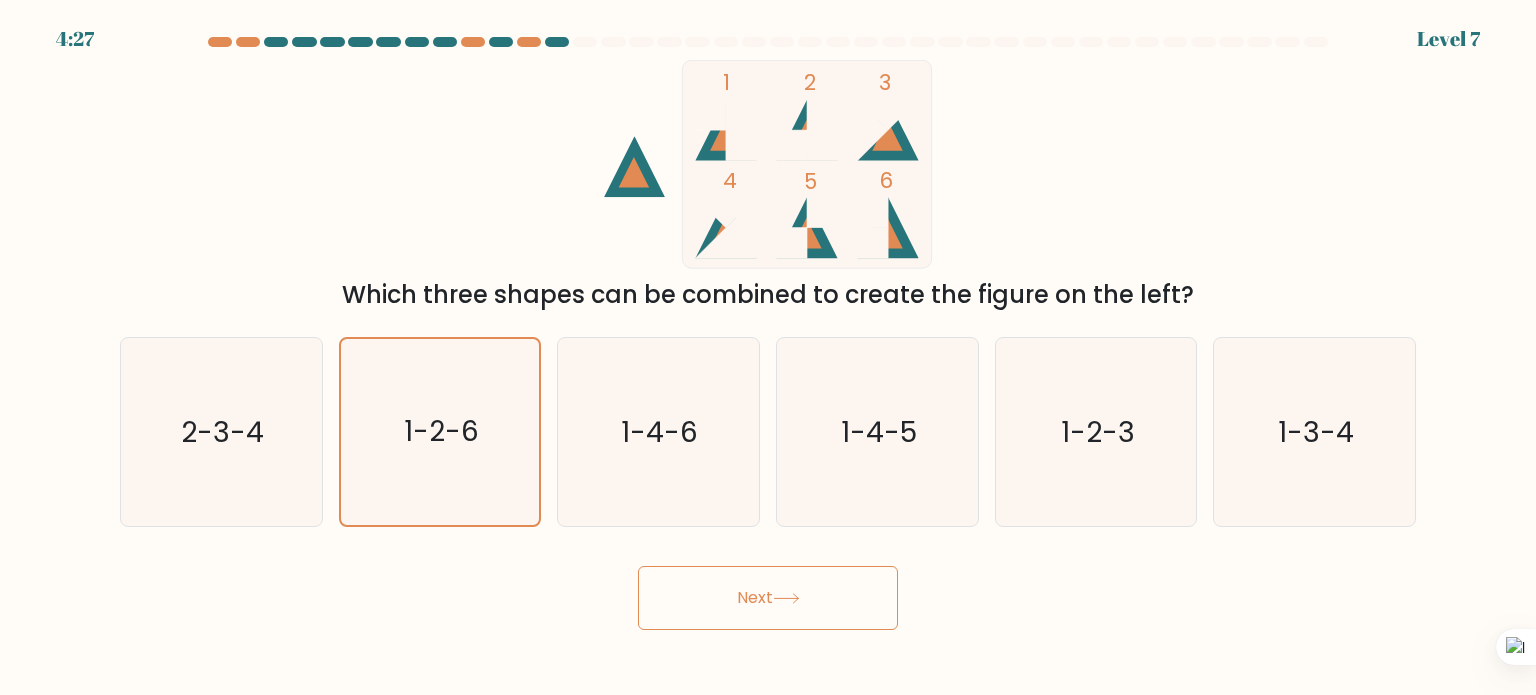 click on "Next" at bounding box center (768, 598) 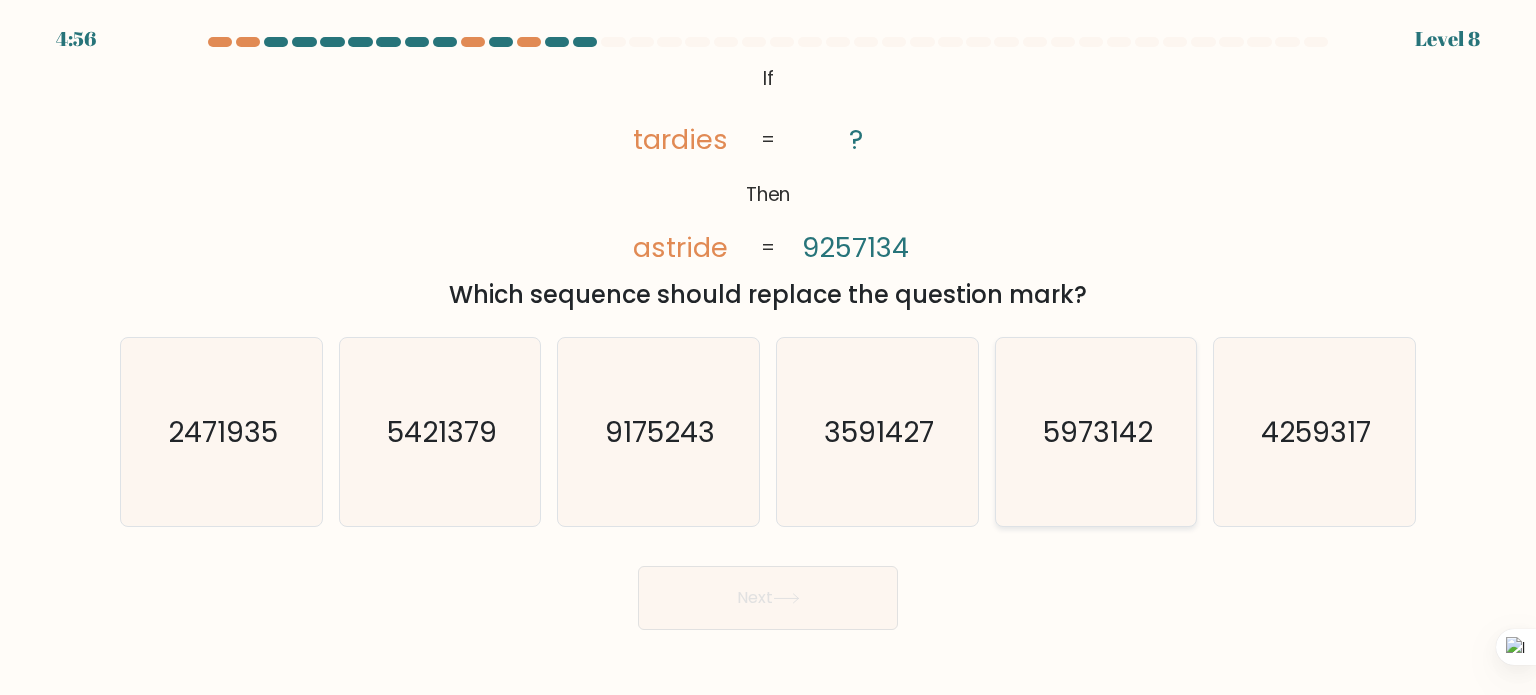 click on "5973142" at bounding box center (1096, 432) 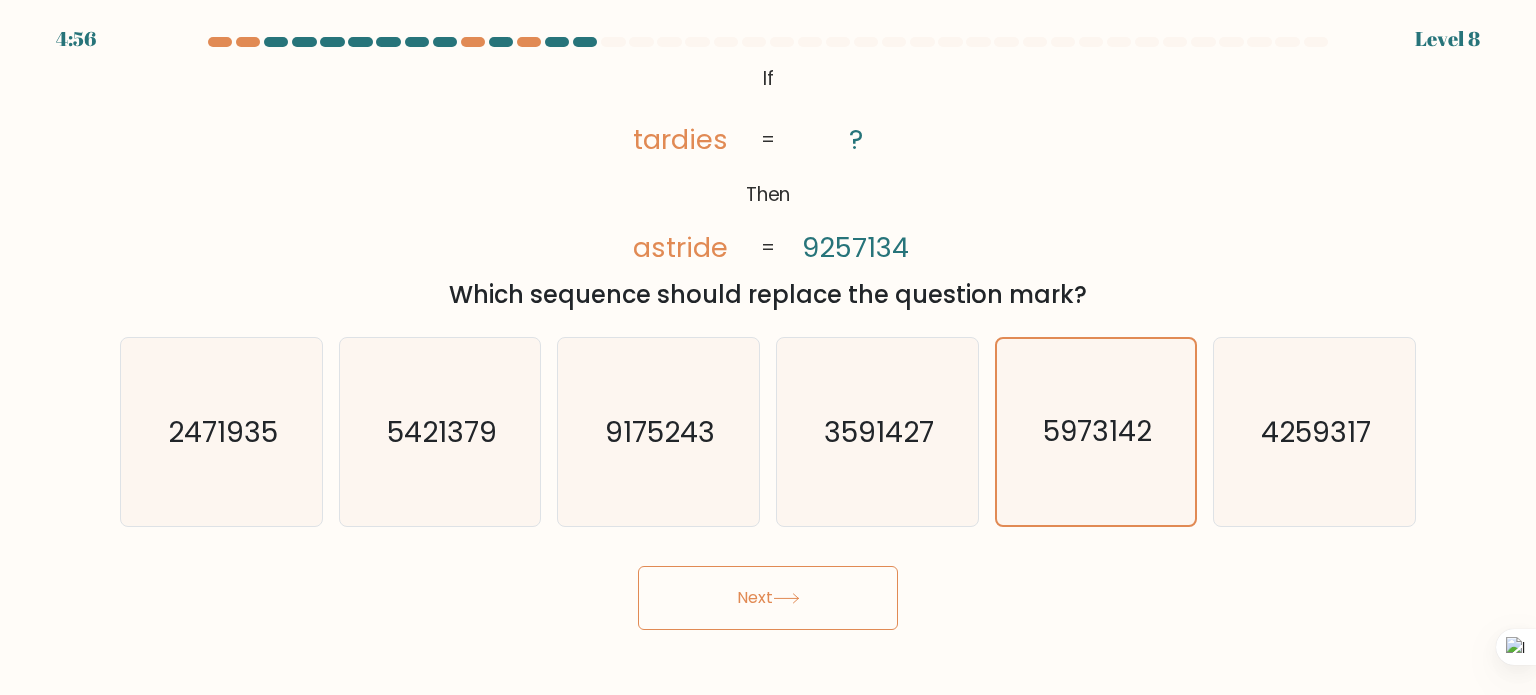 click on "Next" at bounding box center [768, 598] 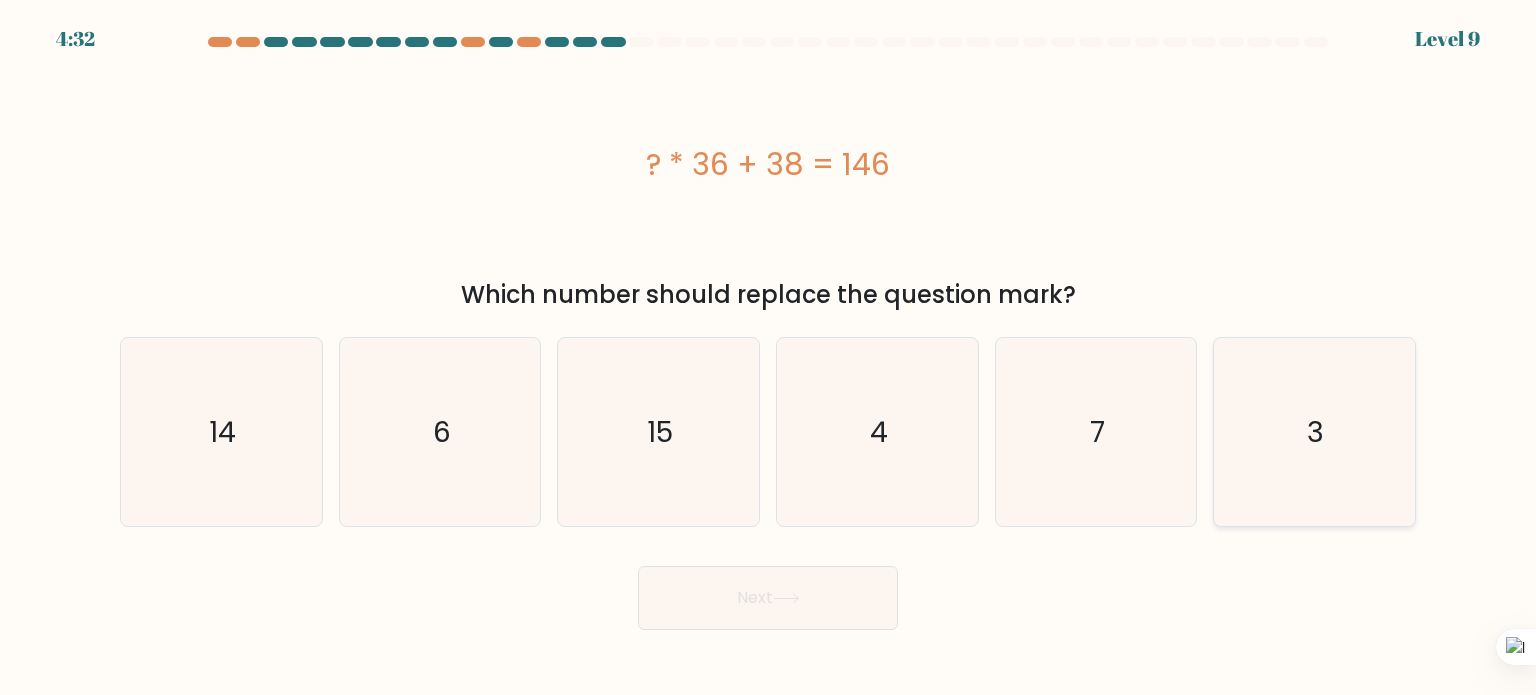 click on "3" at bounding box center (1314, 432) 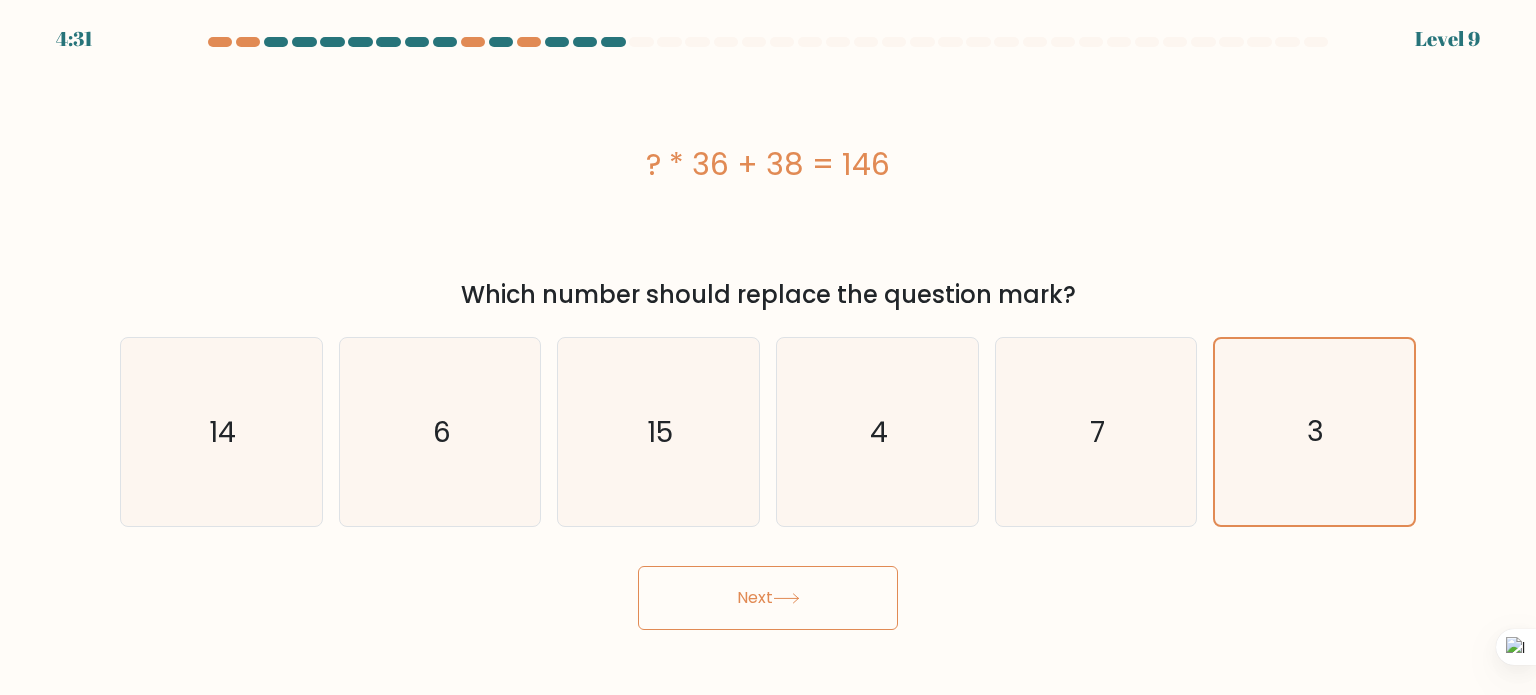click on "Next" at bounding box center [768, 598] 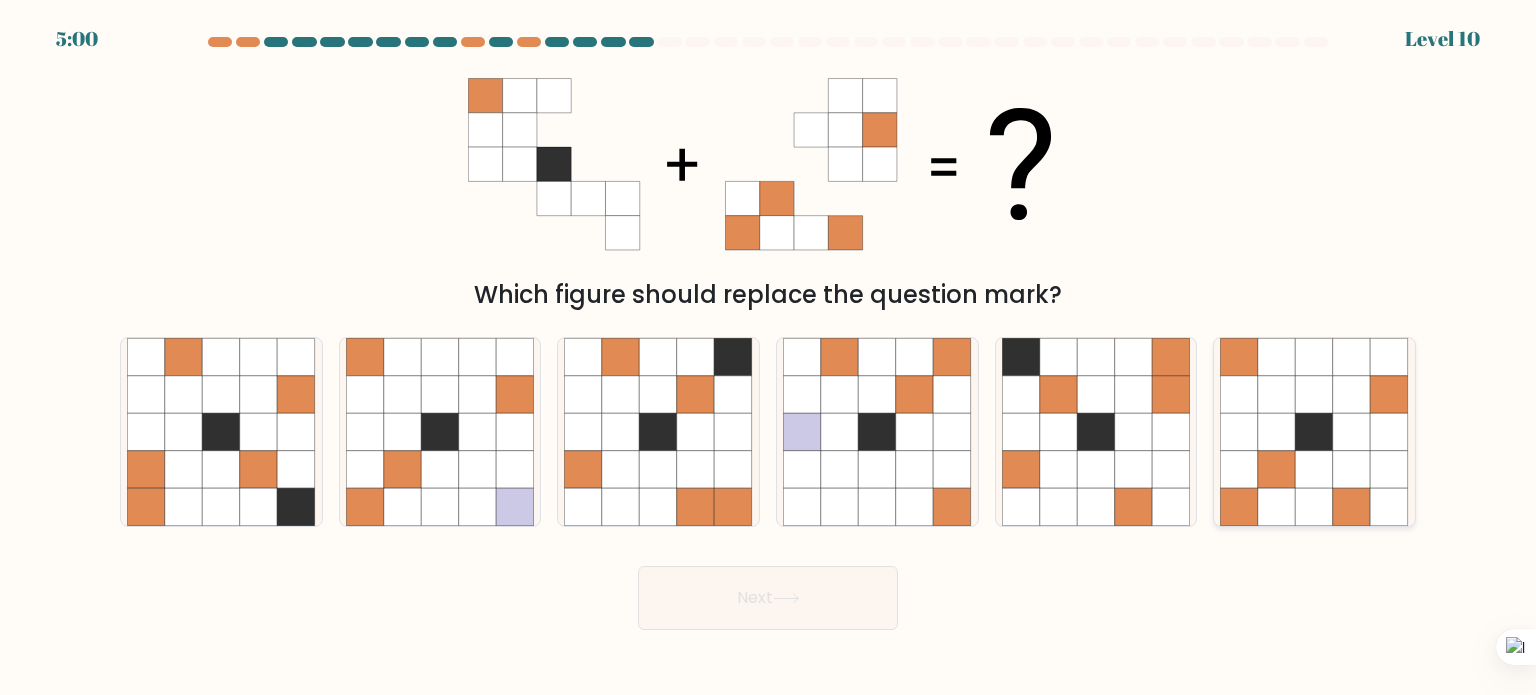 click at bounding box center [1352, 507] 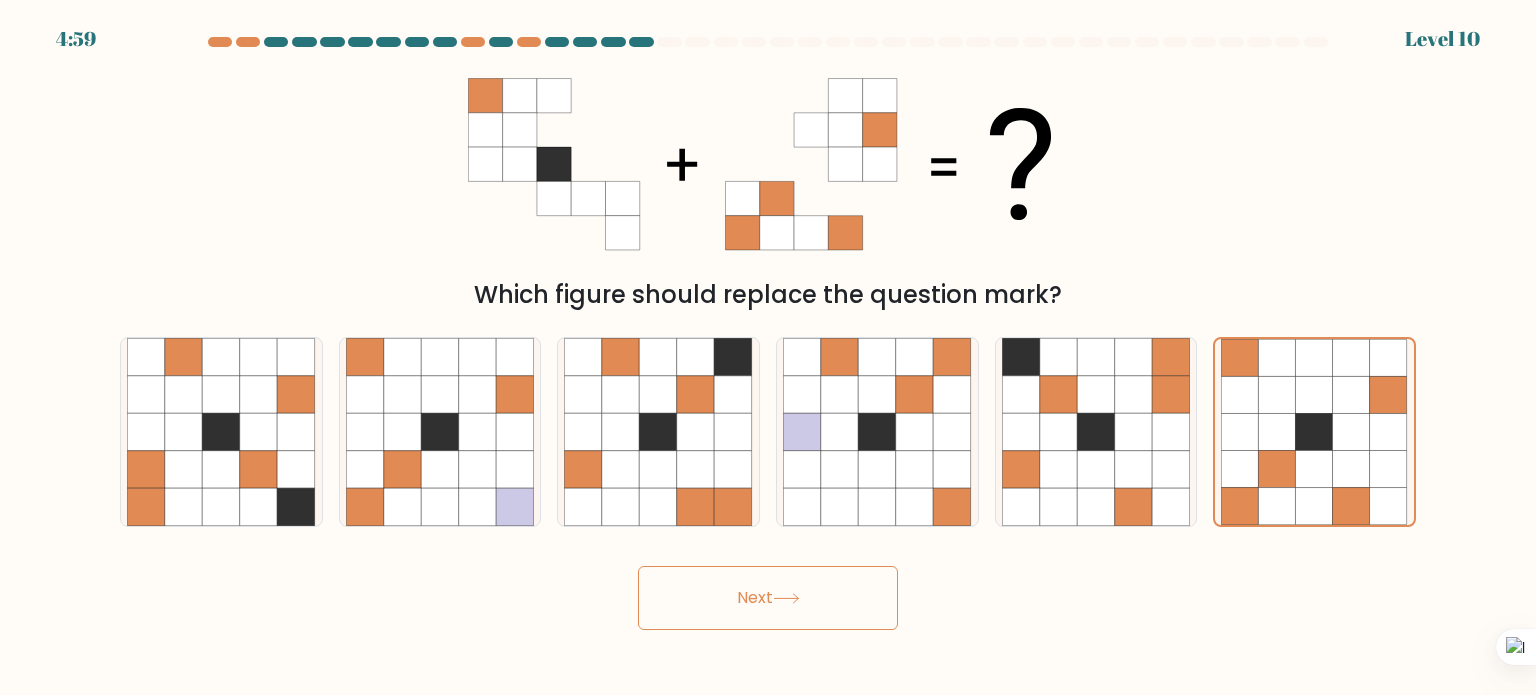 click on "Next" at bounding box center [768, 598] 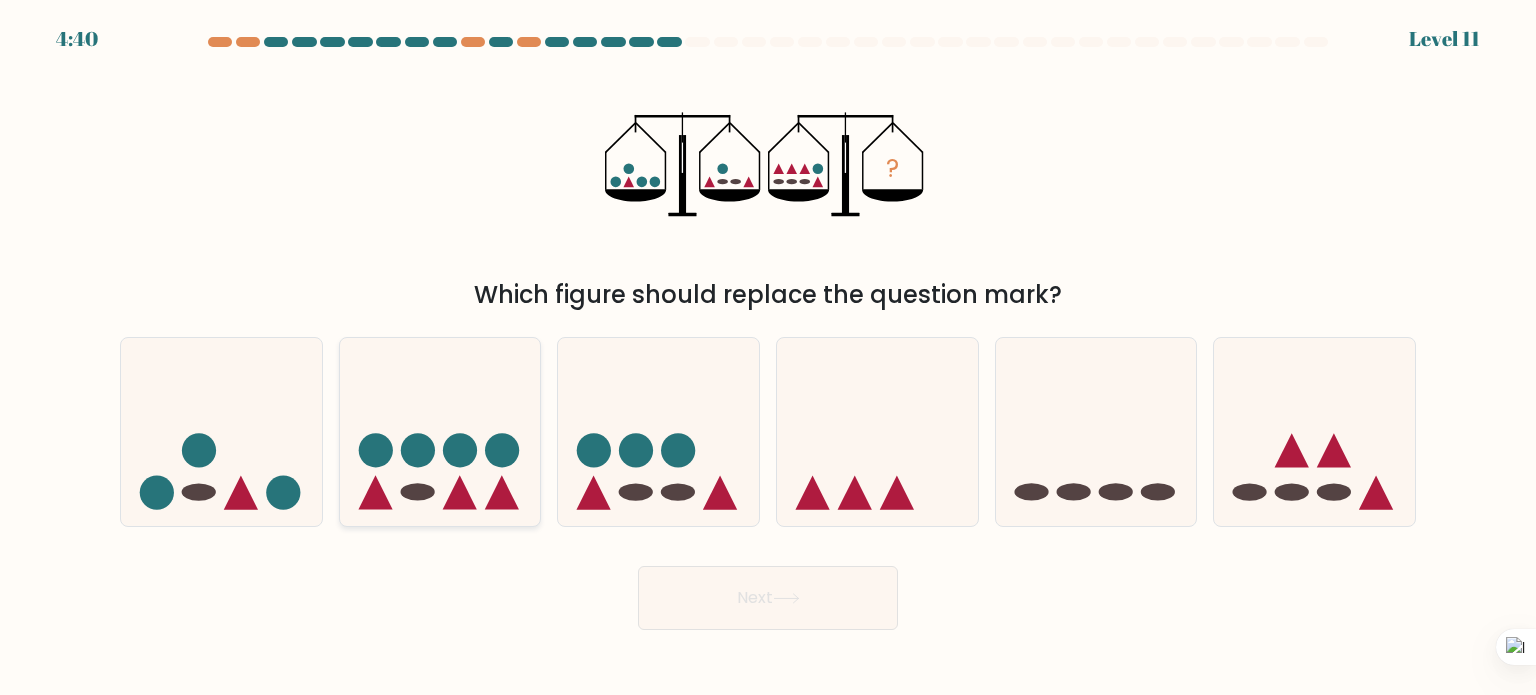 click at bounding box center (440, 432) 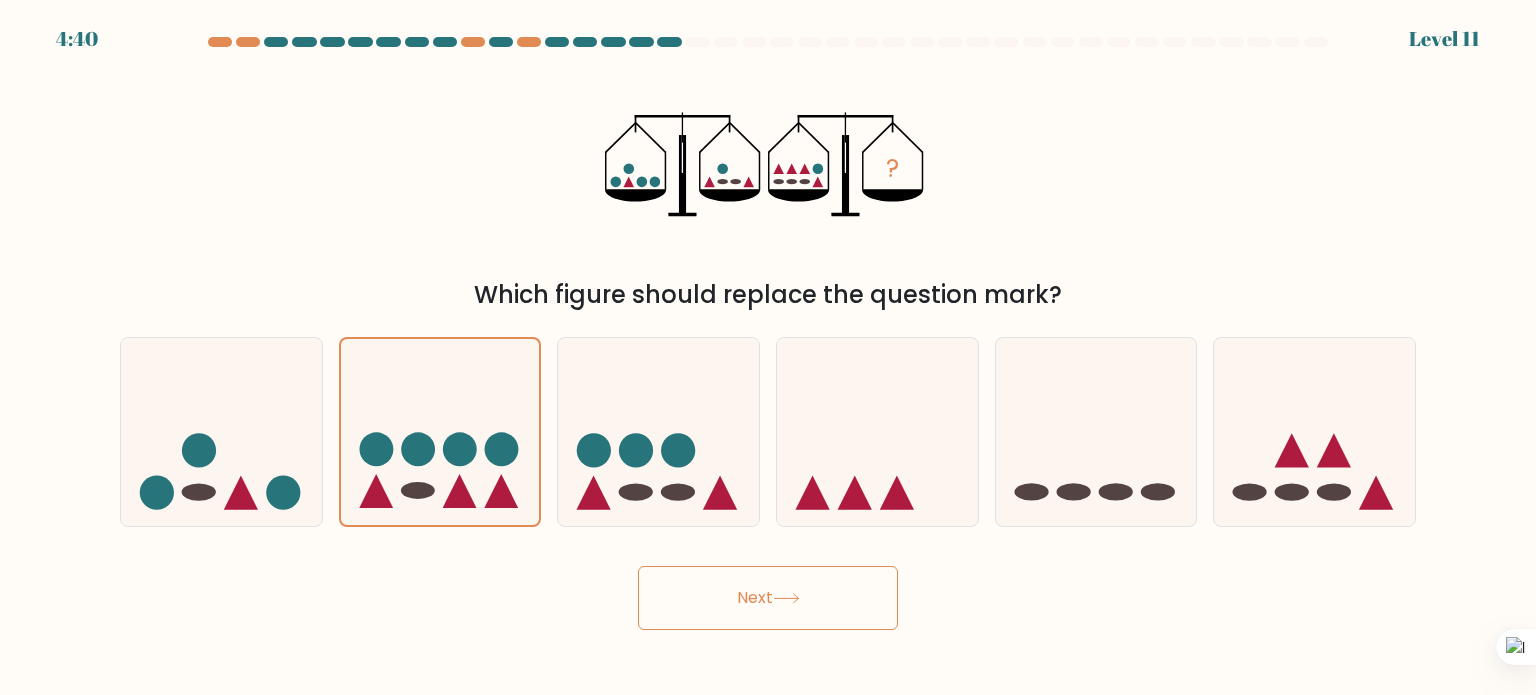 click on "Next" at bounding box center [768, 598] 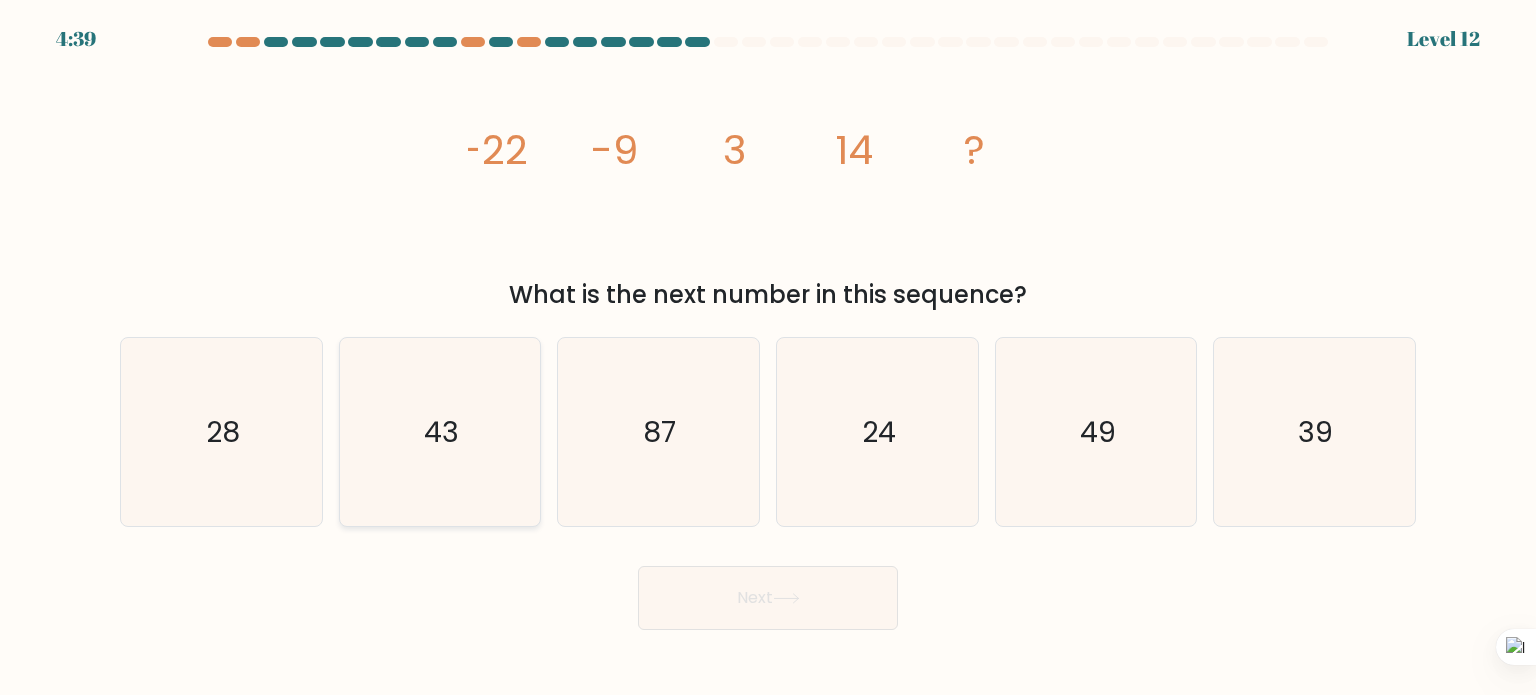 drag, startPoint x: 238, startPoint y: 388, endPoint x: 537, endPoint y: 475, distance: 311.40005 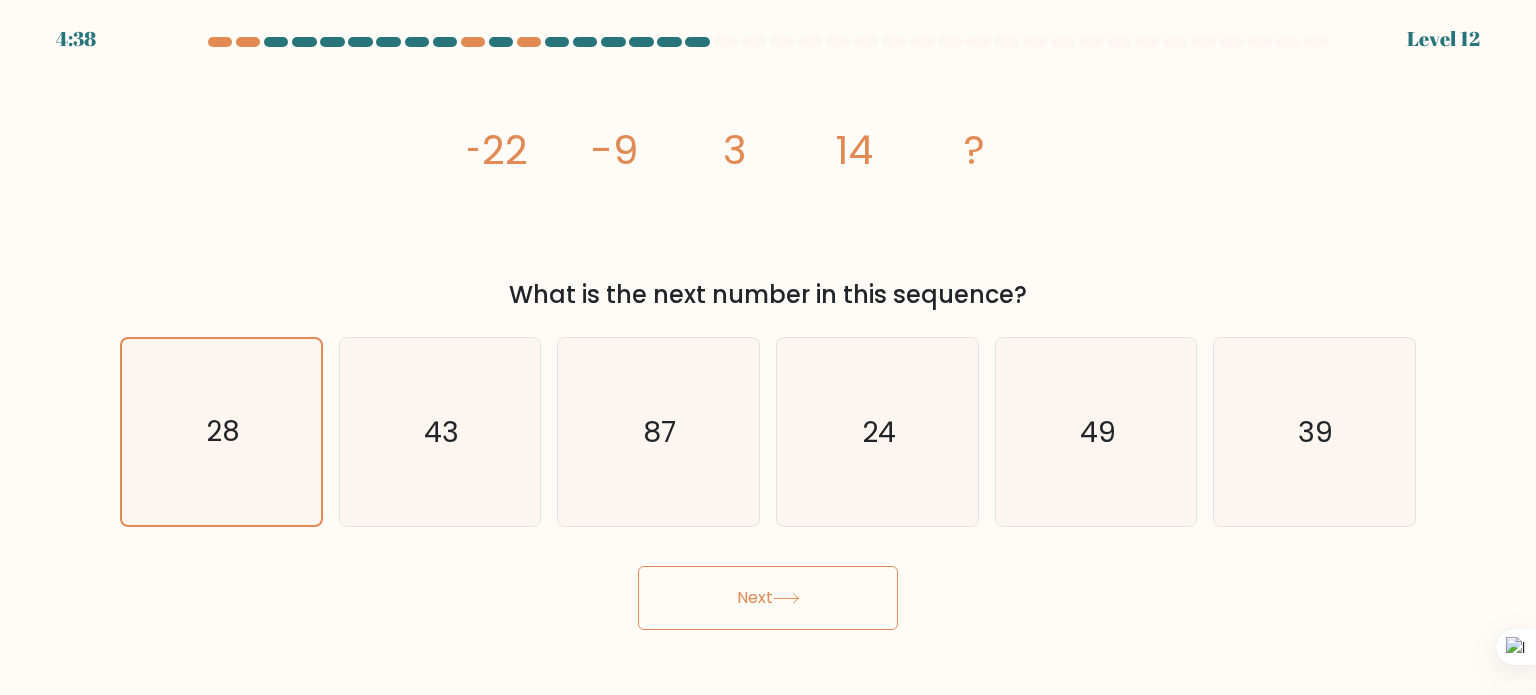 click on "Next" at bounding box center (768, 598) 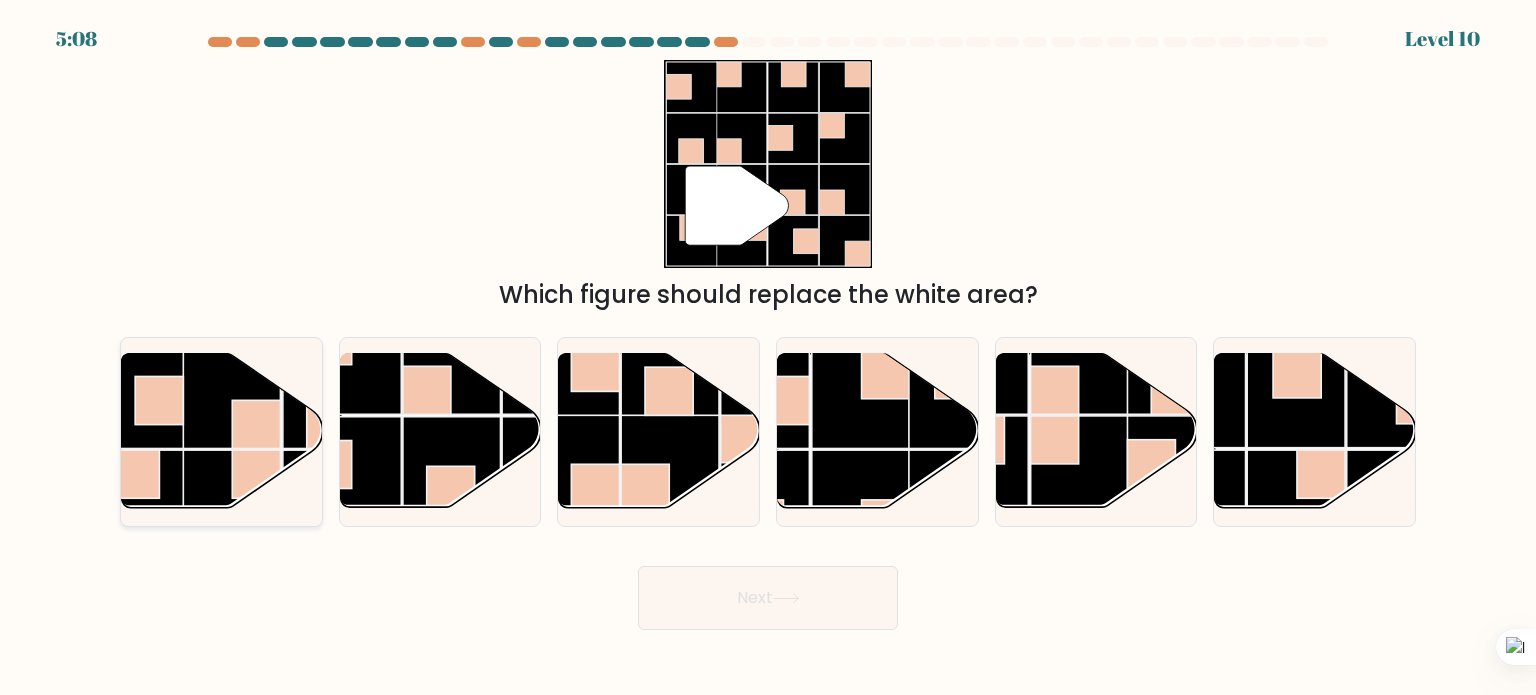 click at bounding box center [134, 400] 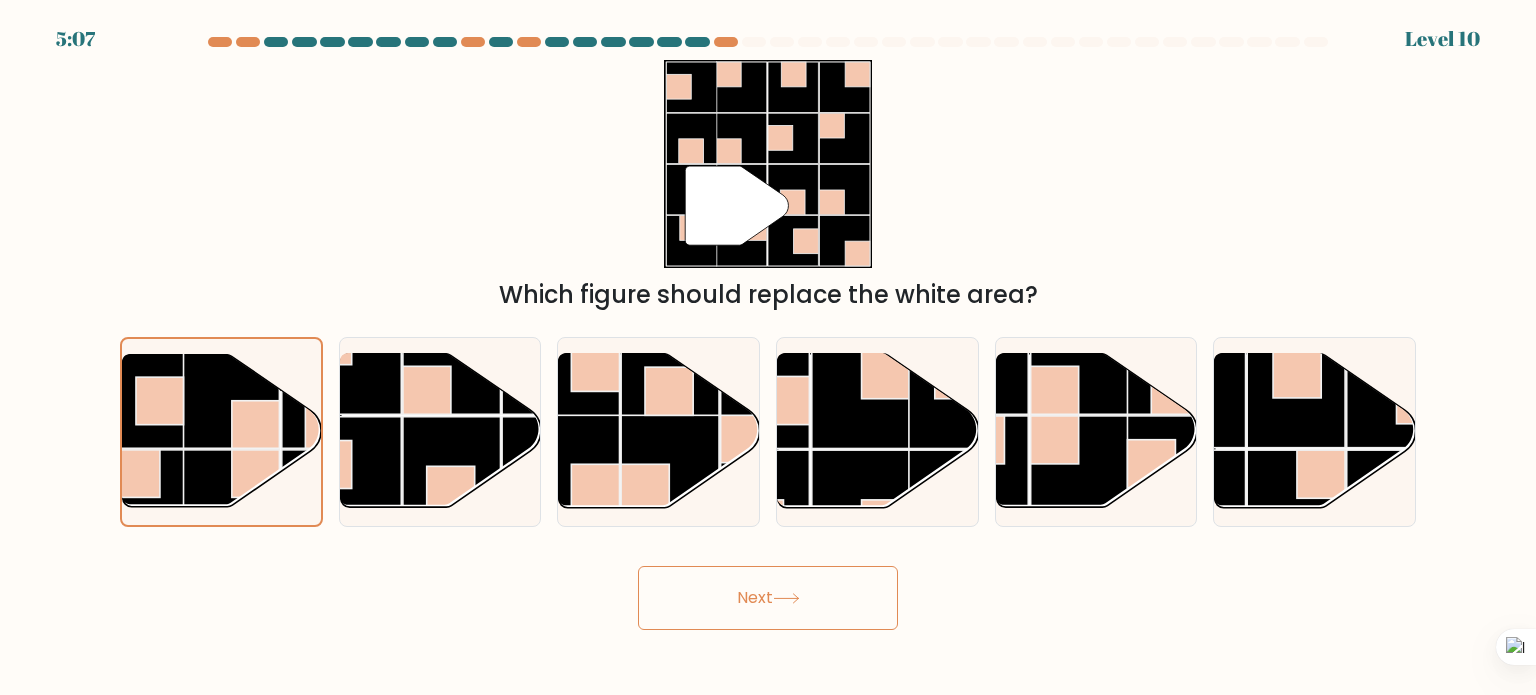 click on "Next" at bounding box center [768, 598] 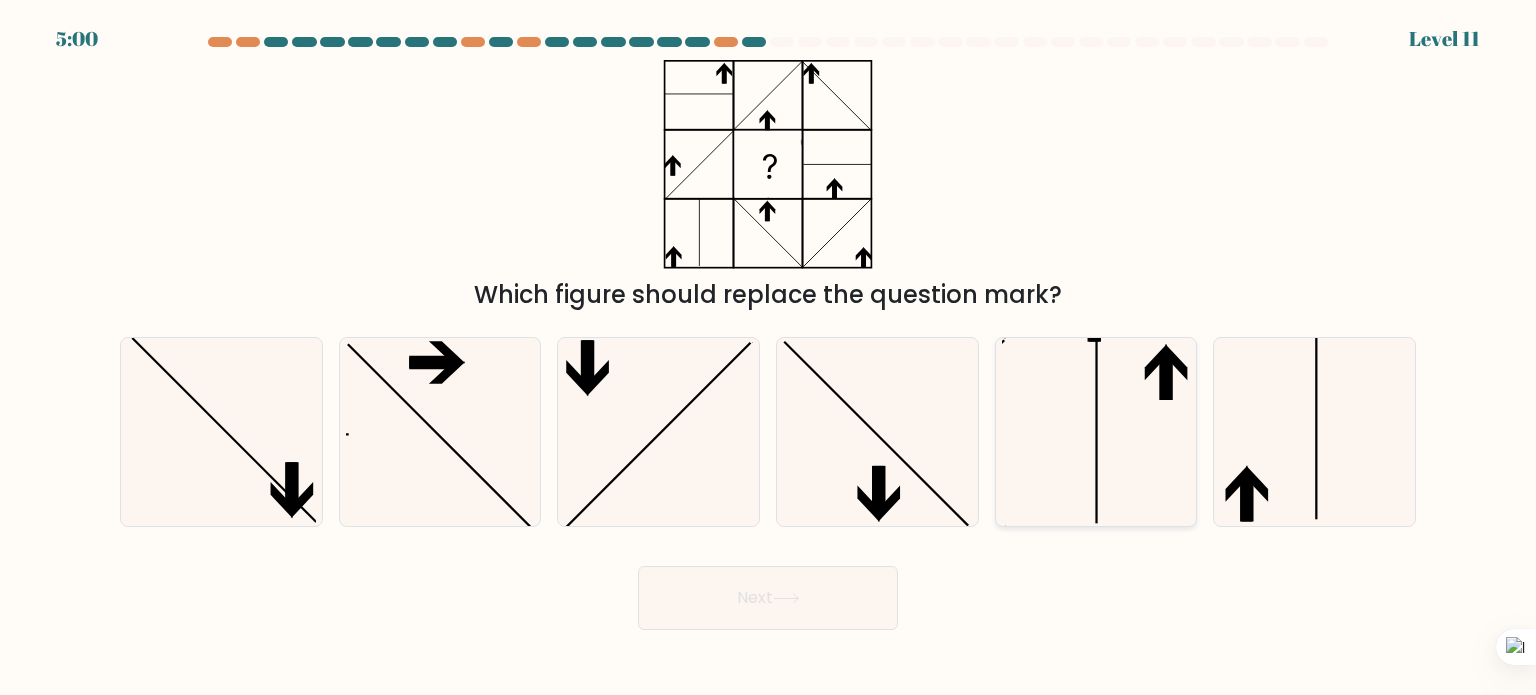 click at bounding box center (1096, 432) 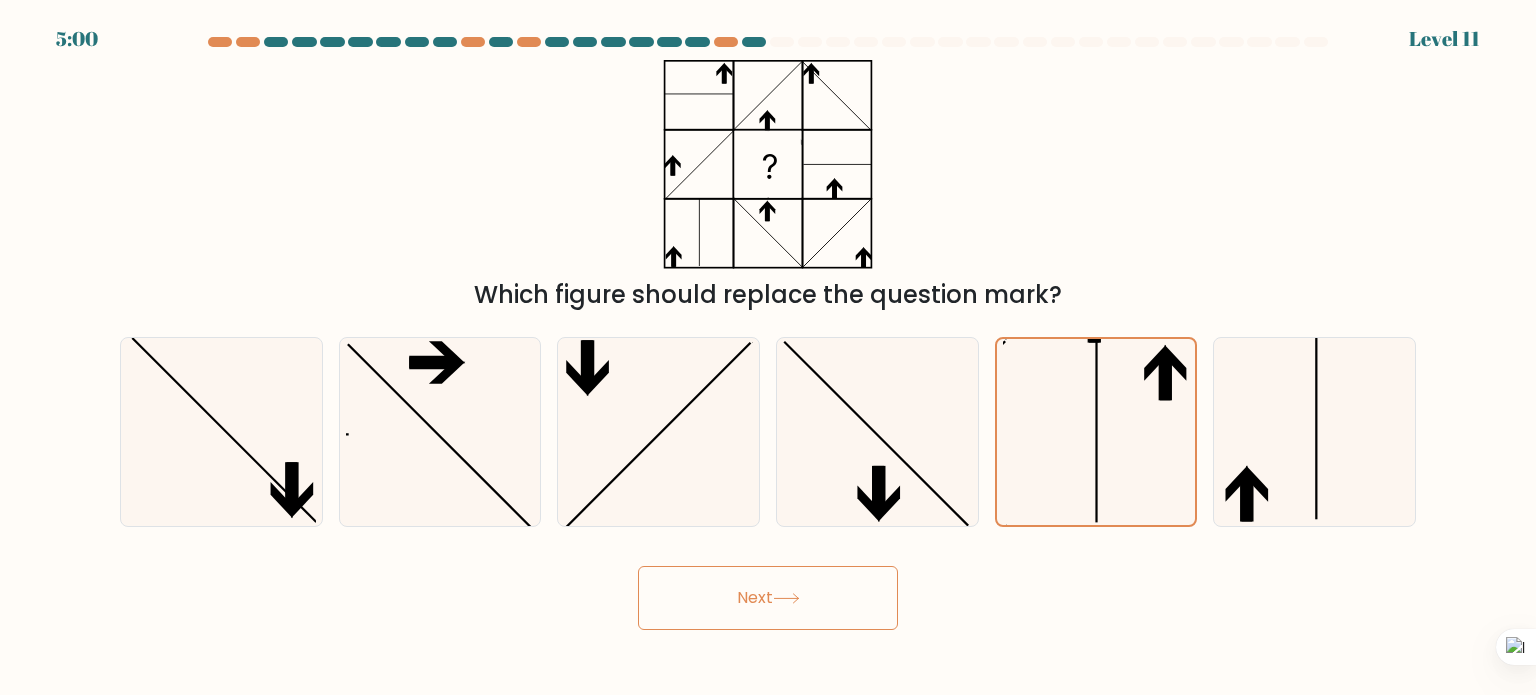 click at bounding box center (786, 598) 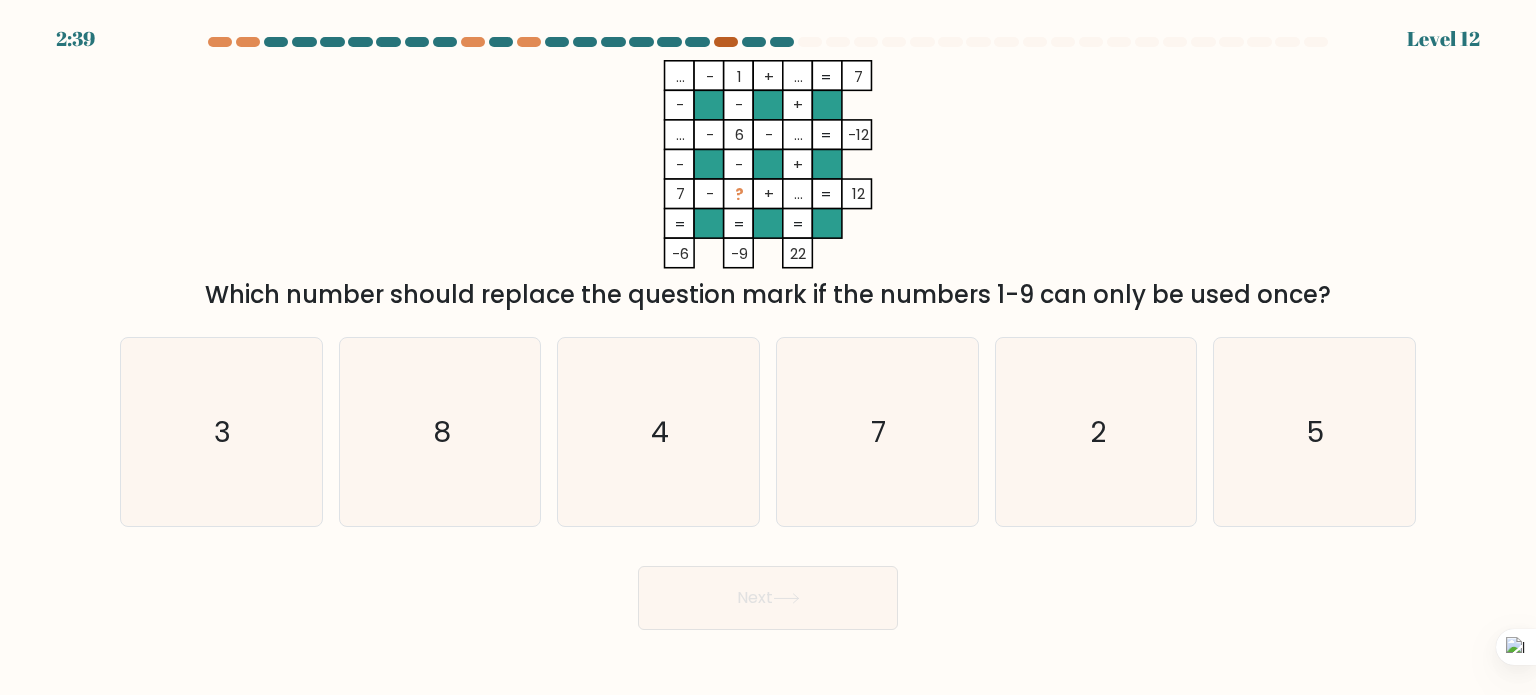 click at bounding box center (726, 42) 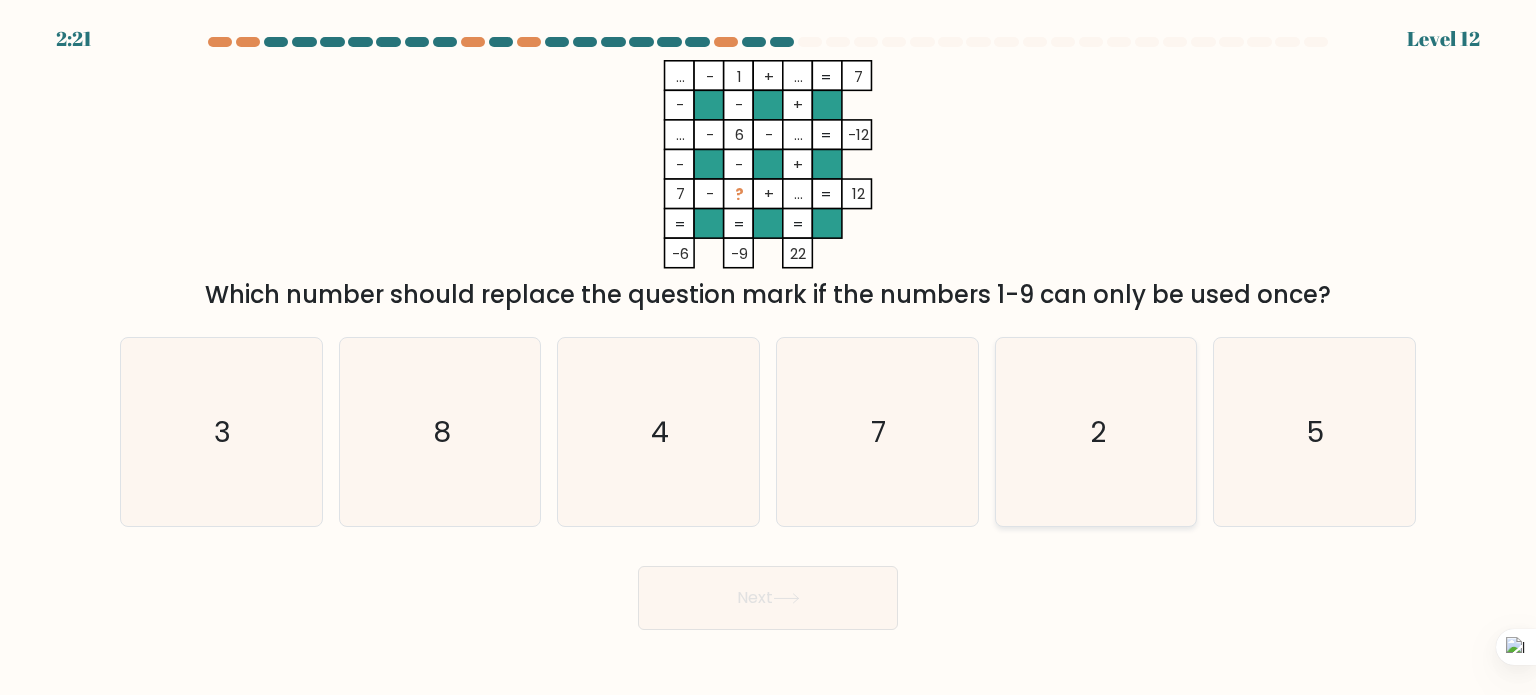 click on "2" at bounding box center (1098, 431) 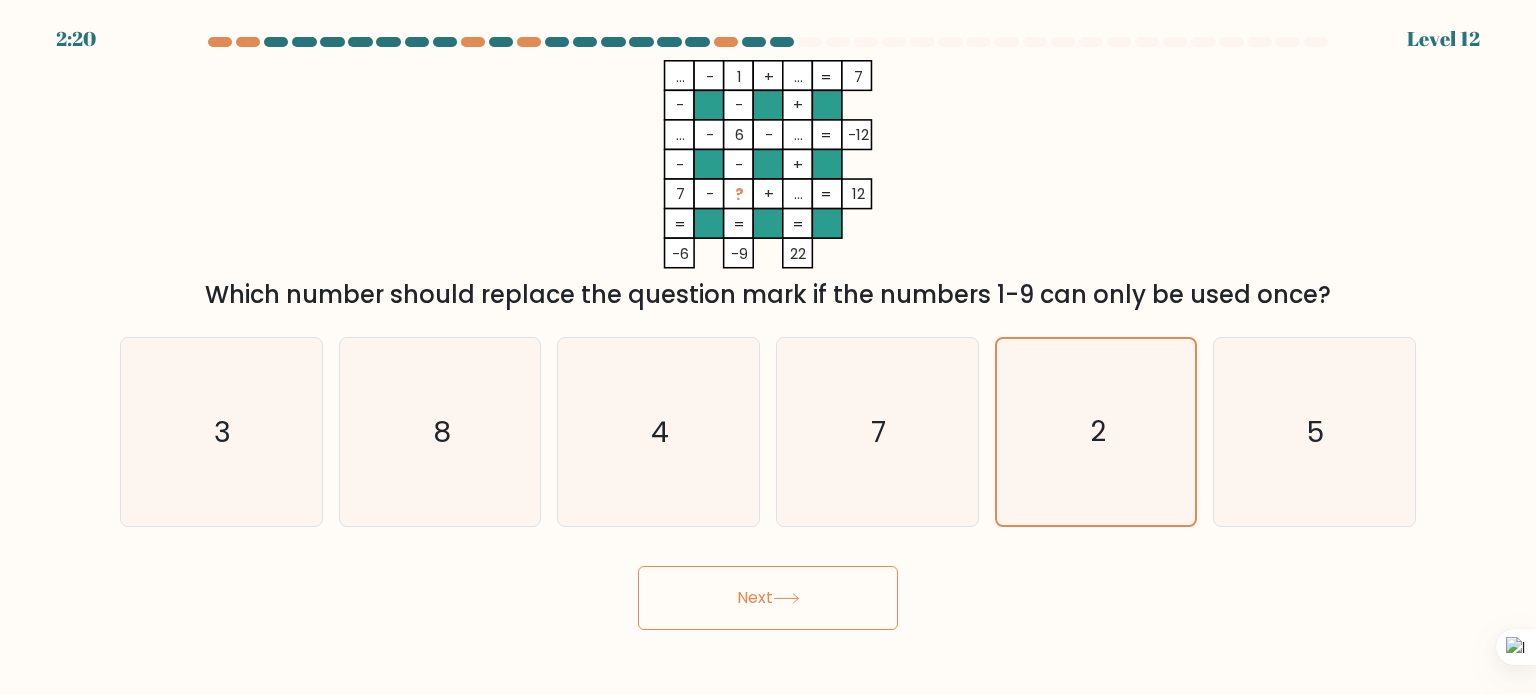 click on "Next" at bounding box center [768, 598] 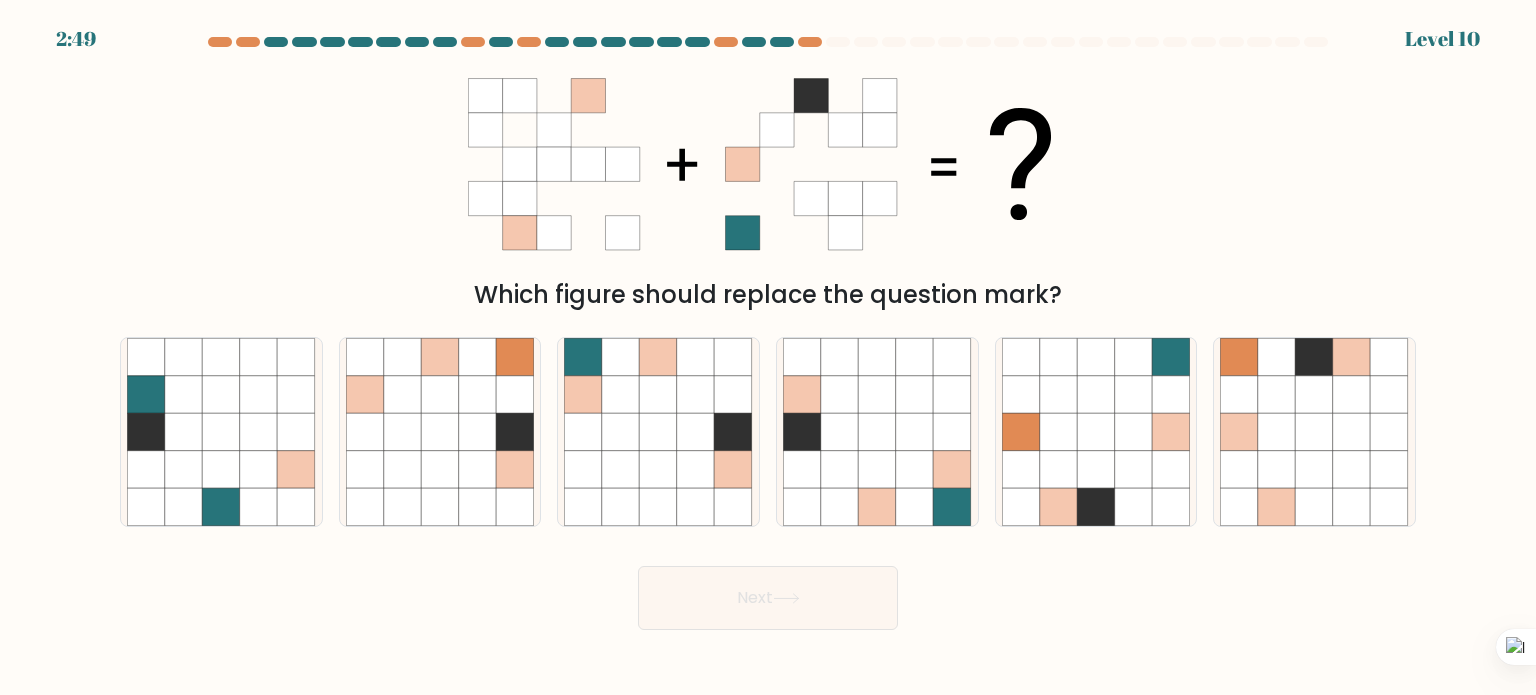 click at bounding box center (768, 333) 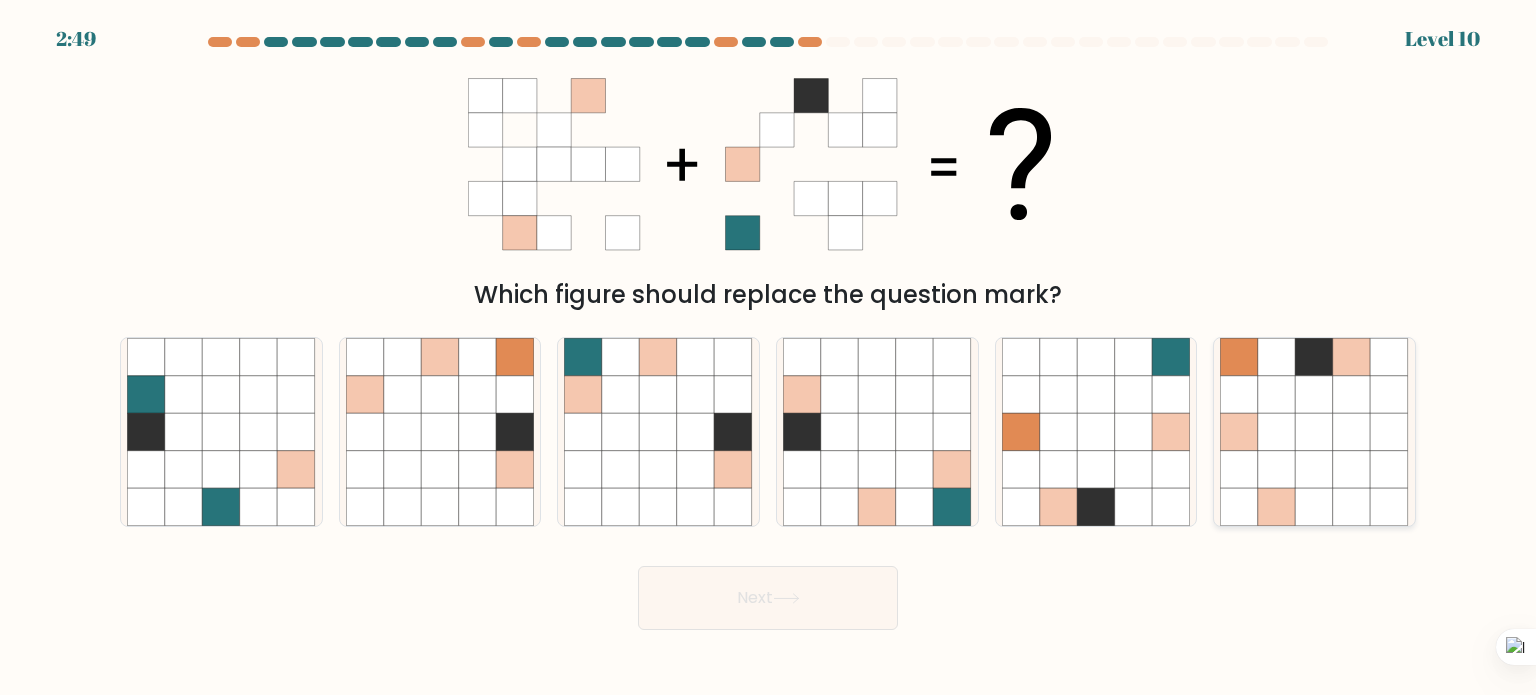 click at bounding box center [1390, 469] 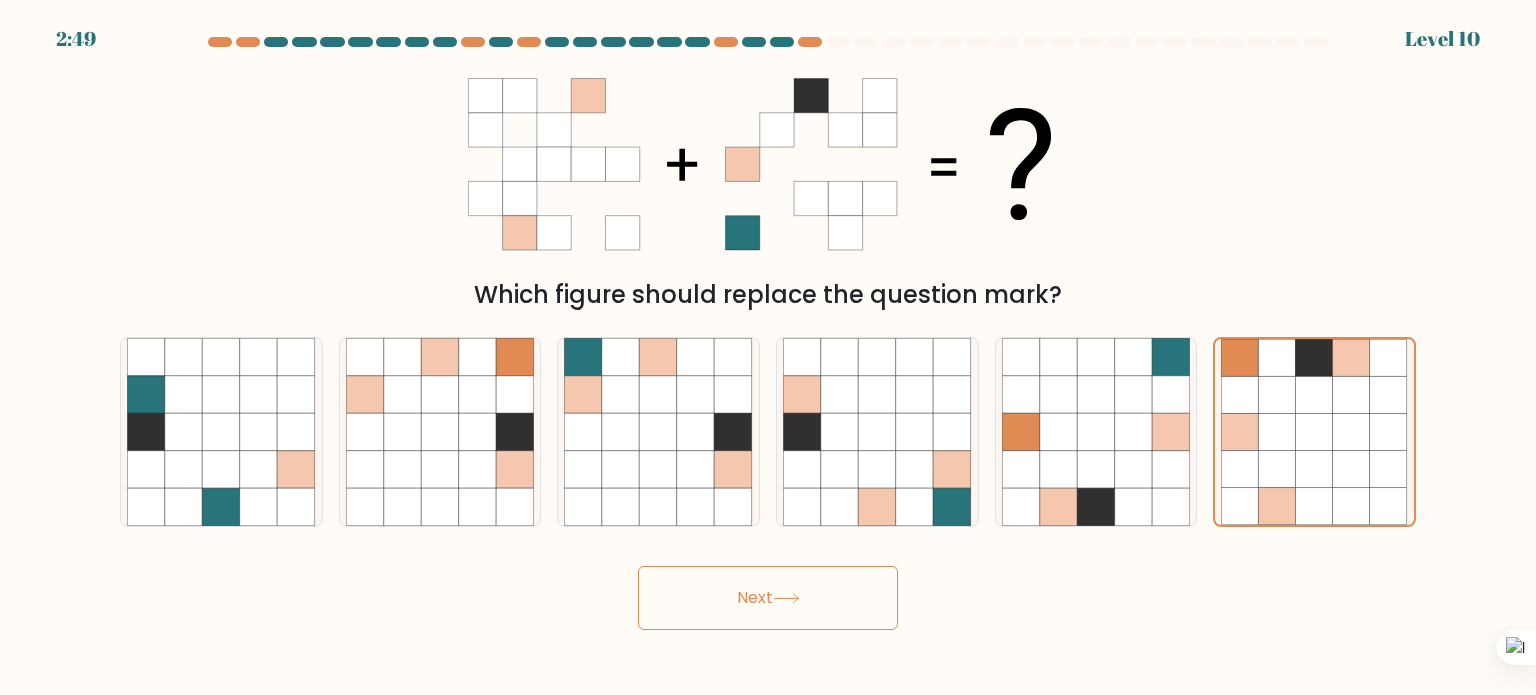 click on "Next" at bounding box center [768, 598] 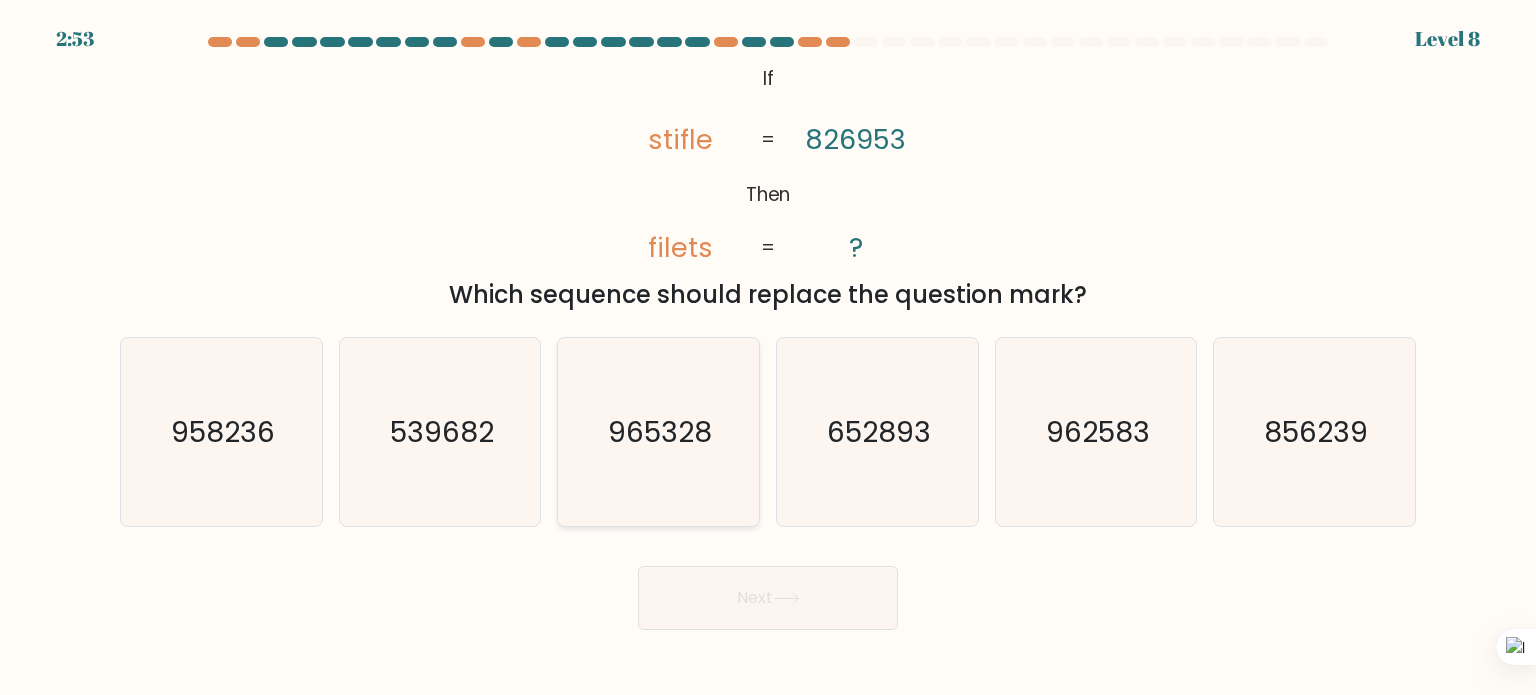 click on "965328" at bounding box center [658, 432] 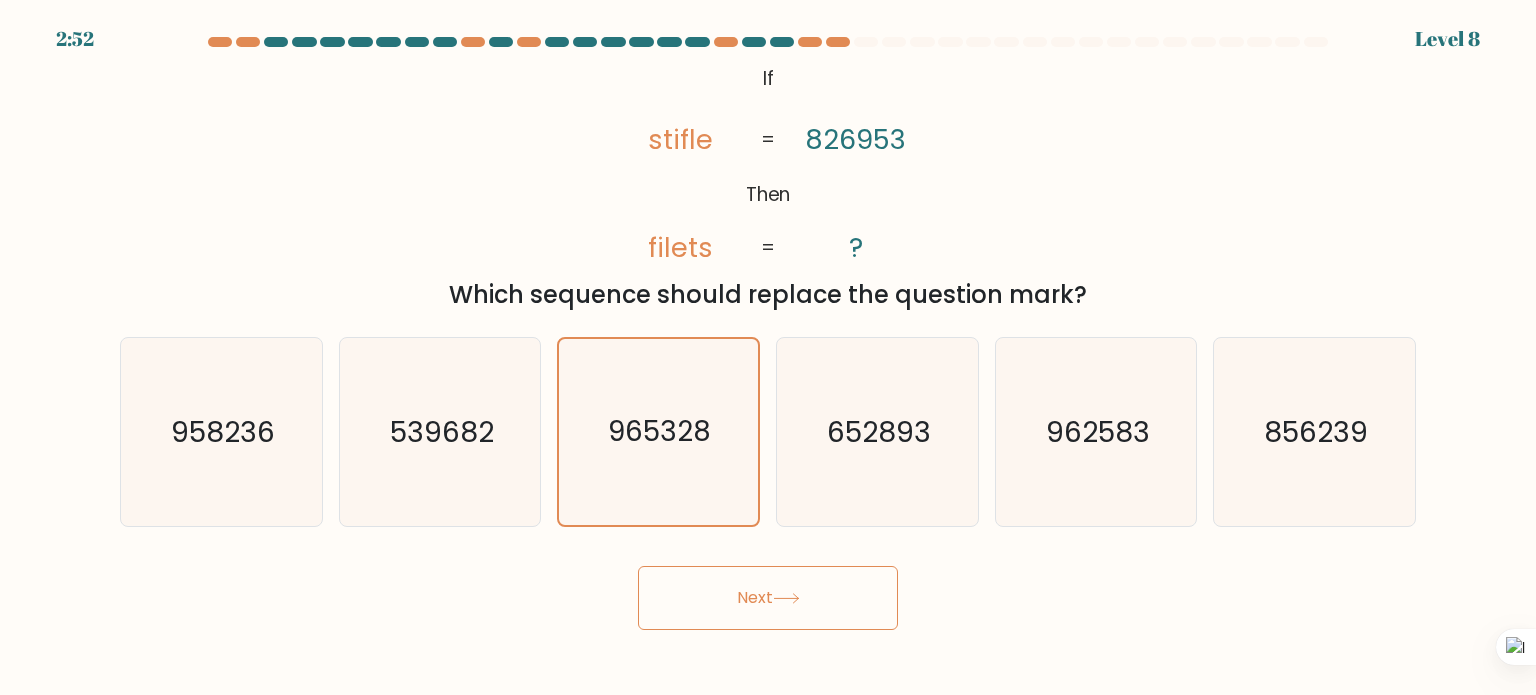 click on "Next" at bounding box center [768, 598] 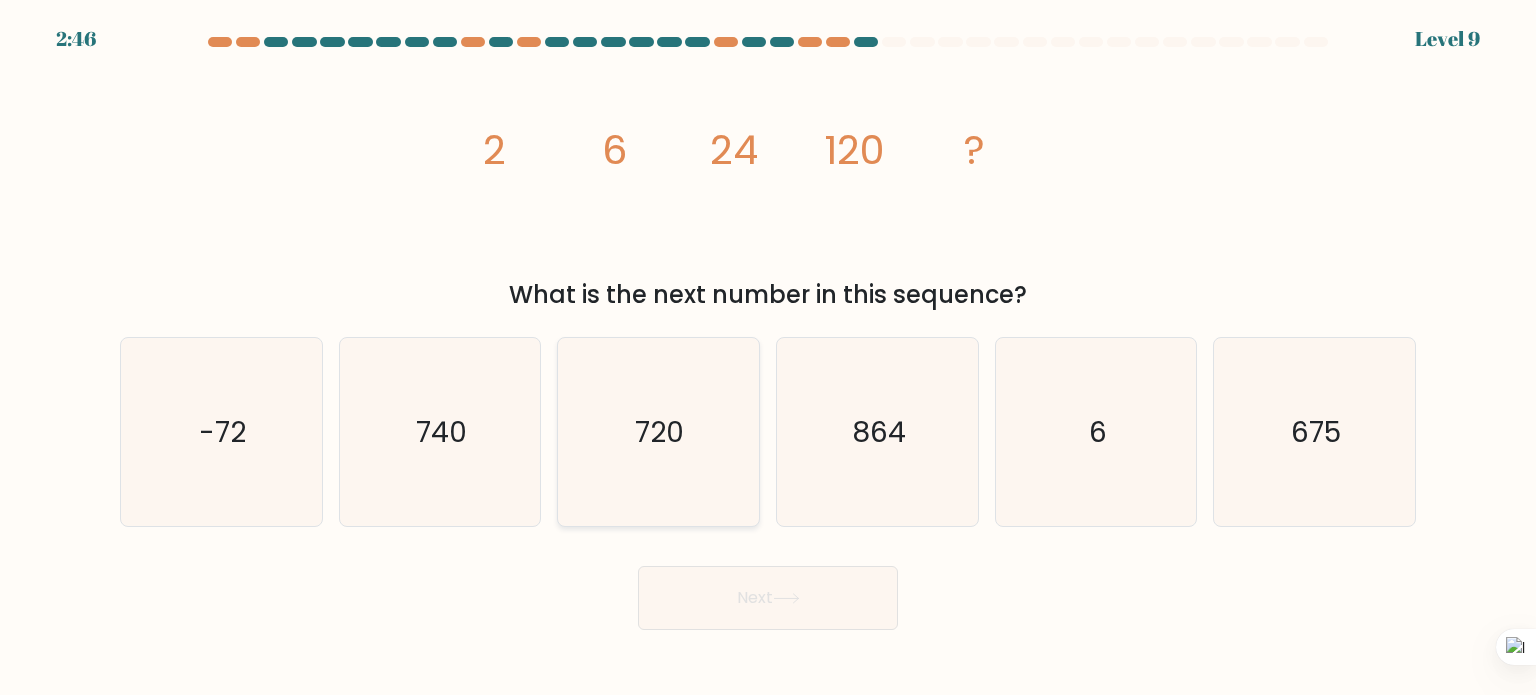 click on "720" at bounding box center [658, 432] 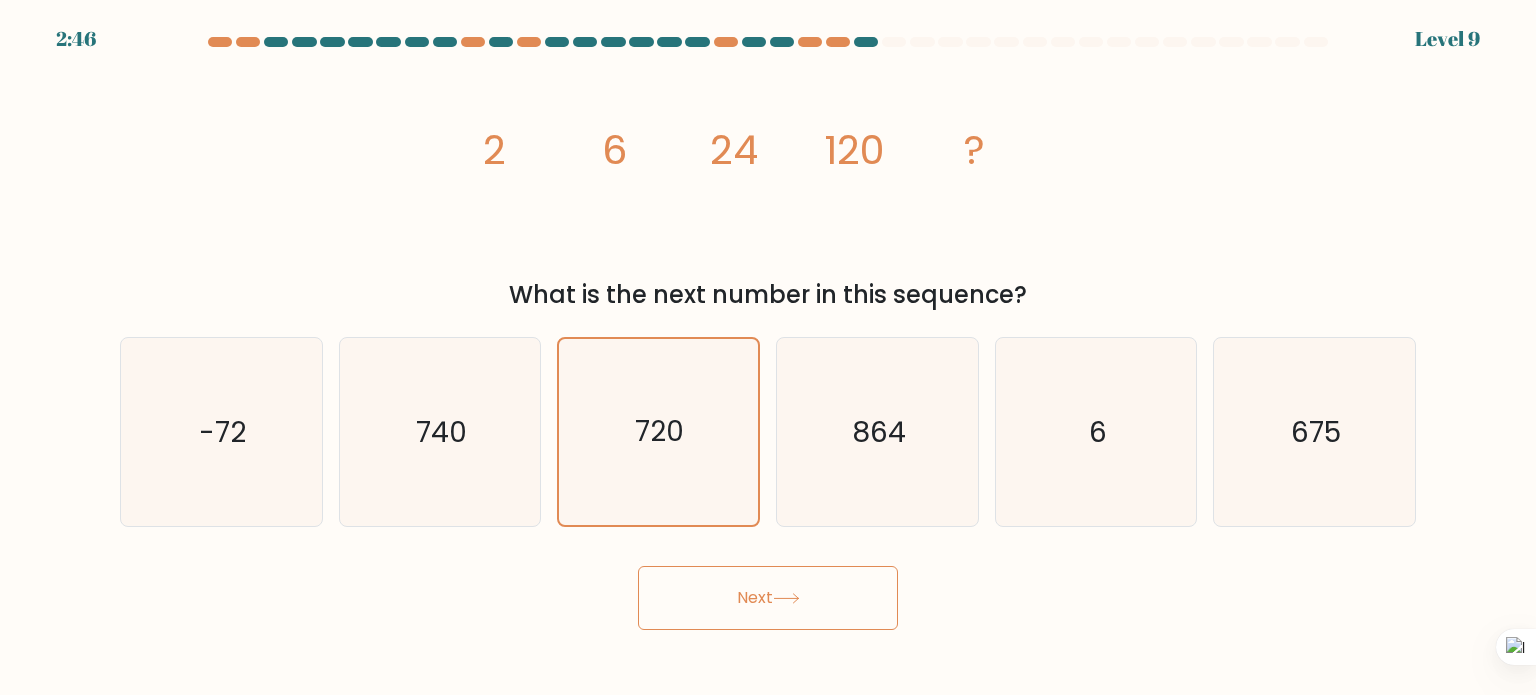 click on "Next" at bounding box center [768, 598] 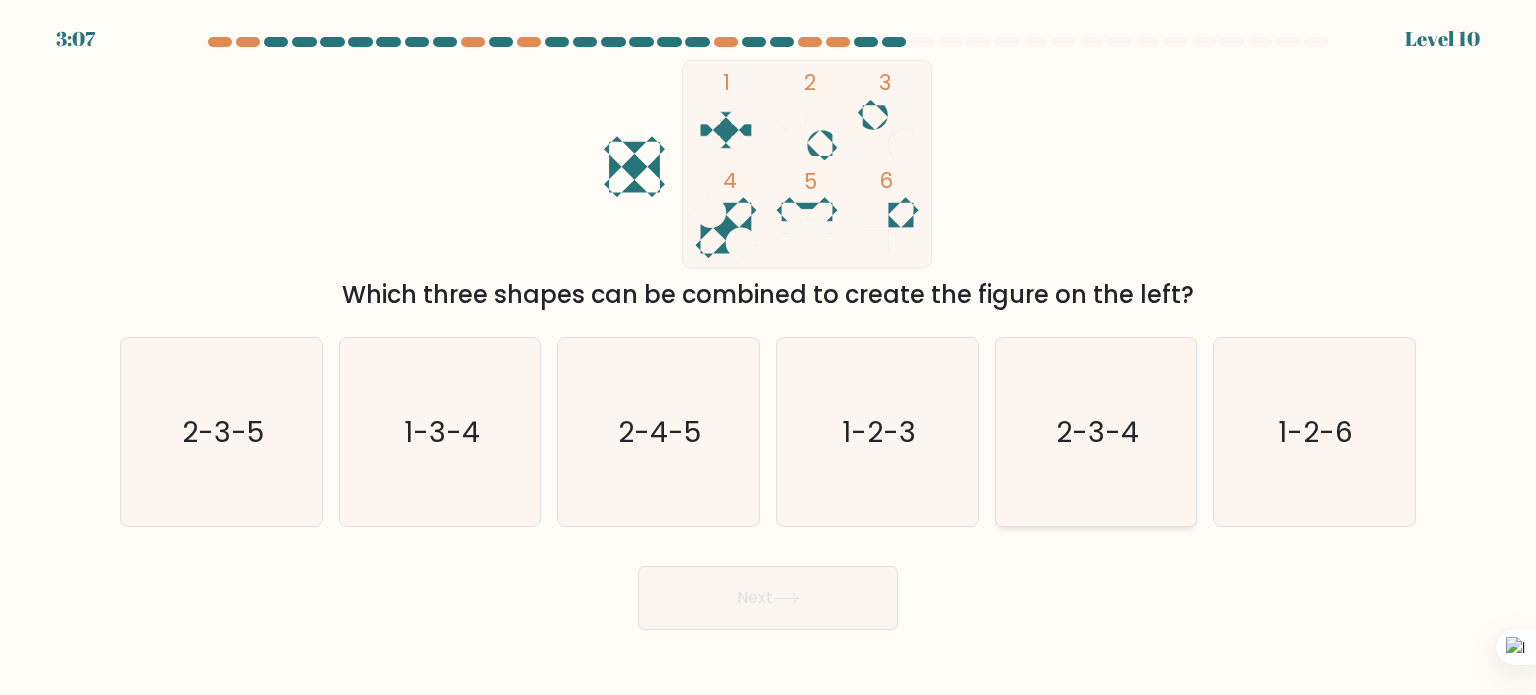 click on "2-3-4" at bounding box center [1097, 431] 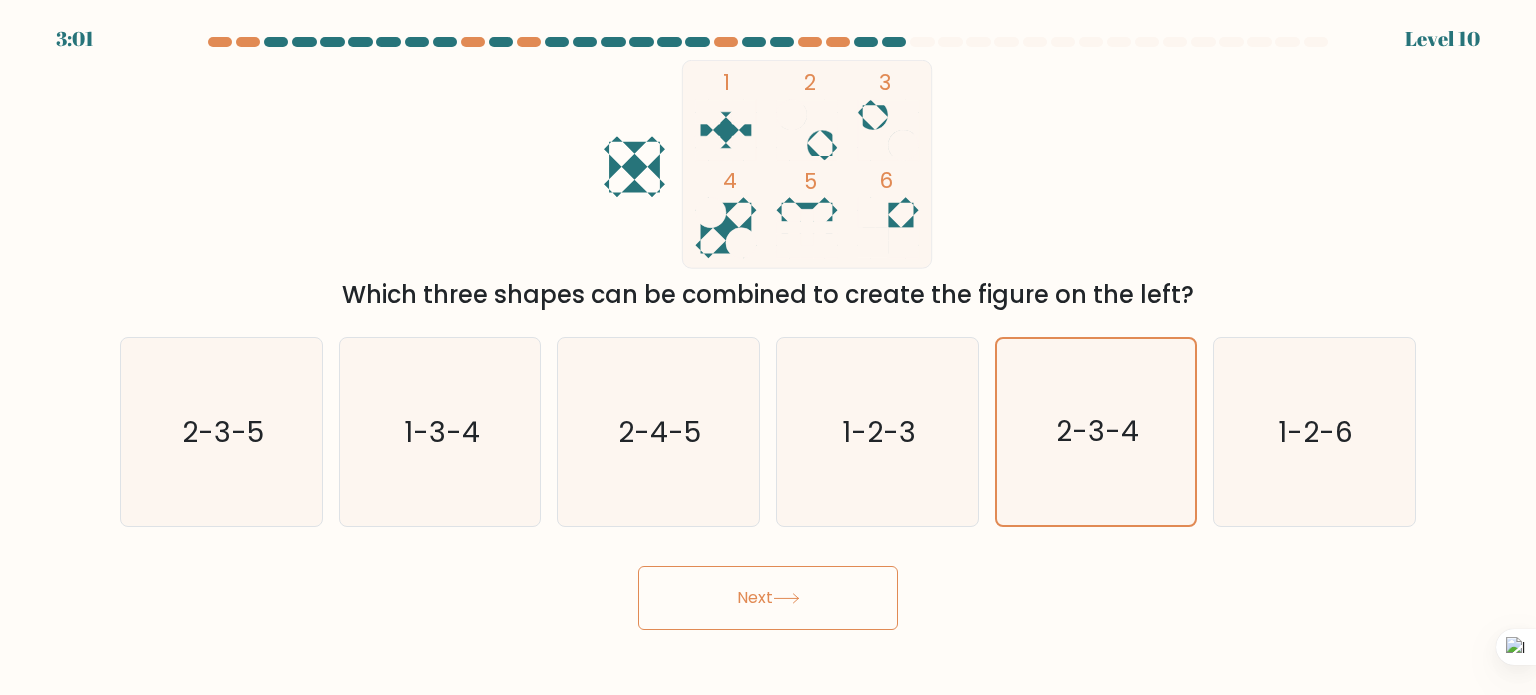 click on "Next" at bounding box center [768, 598] 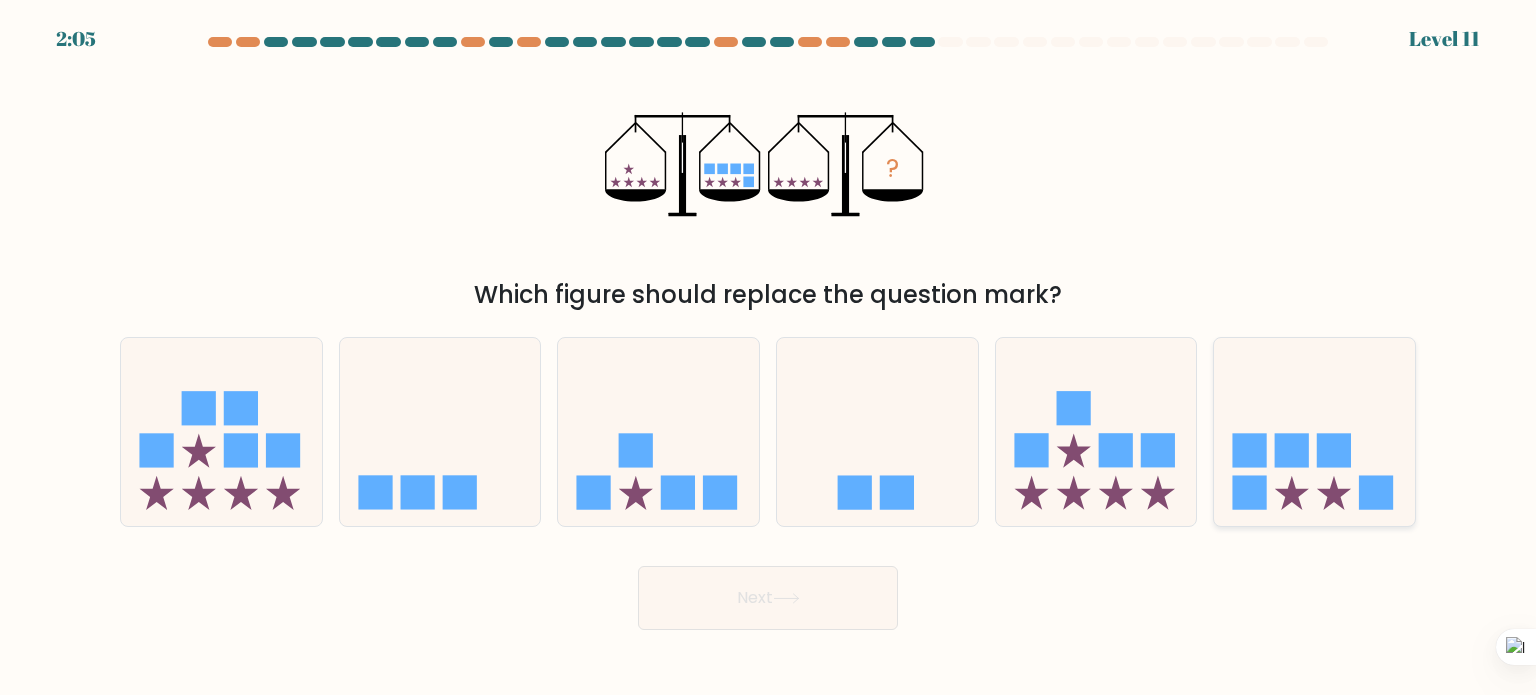 click at bounding box center (1314, 432) 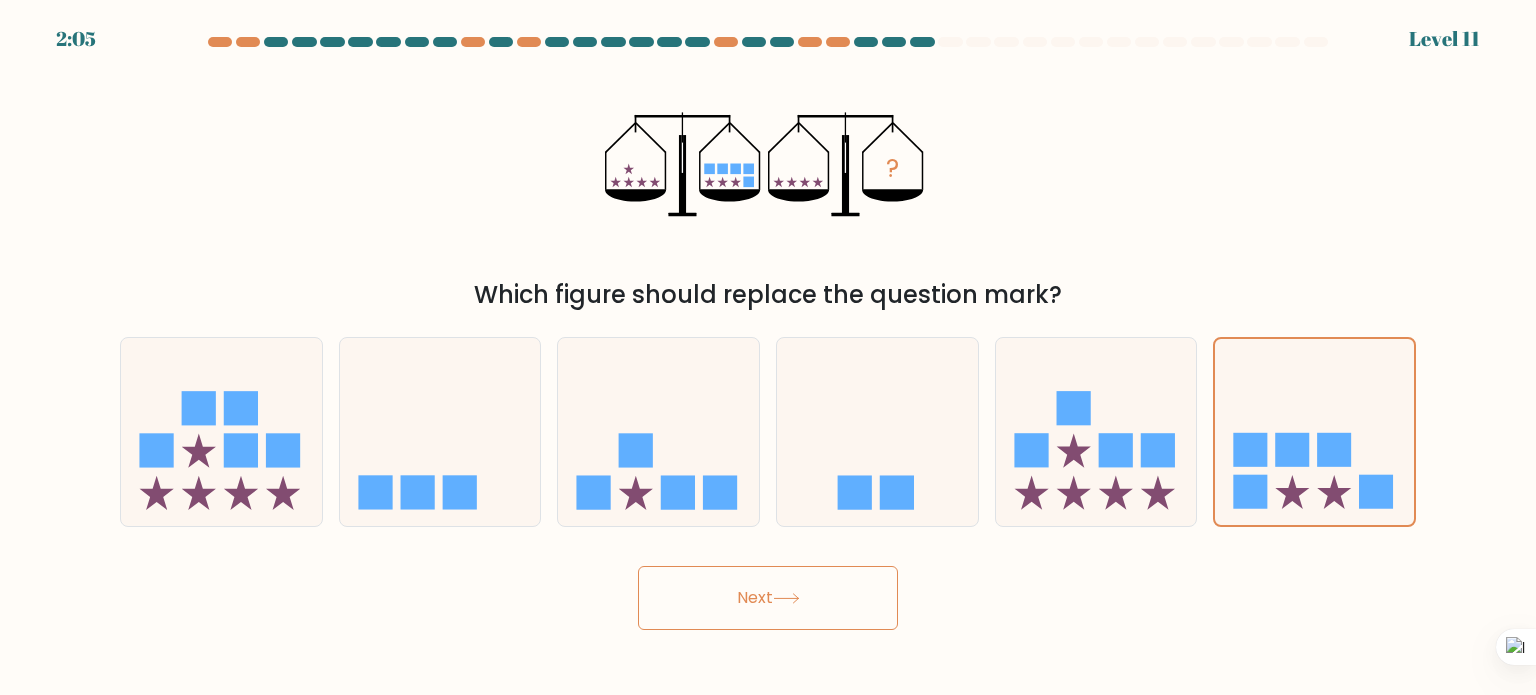 click on "Next" at bounding box center [768, 598] 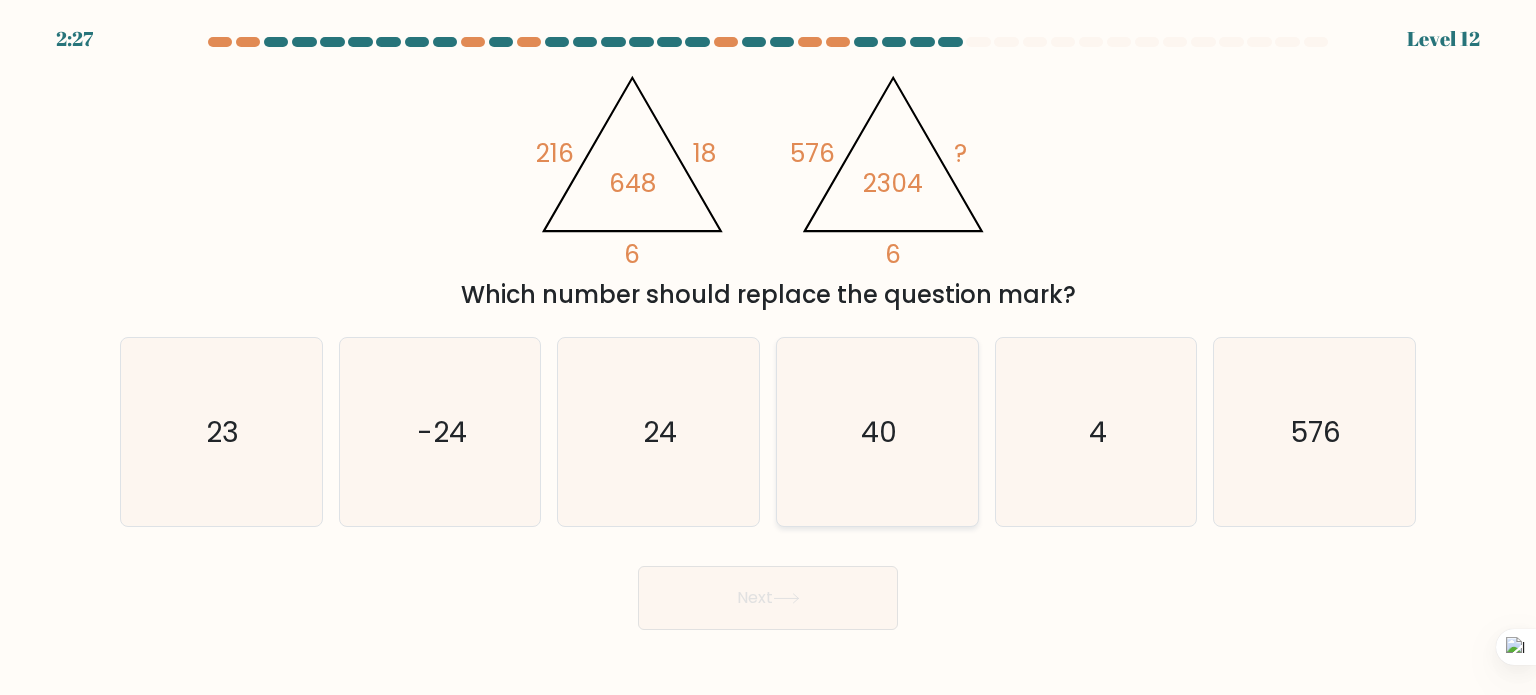 click on "40" at bounding box center [877, 432] 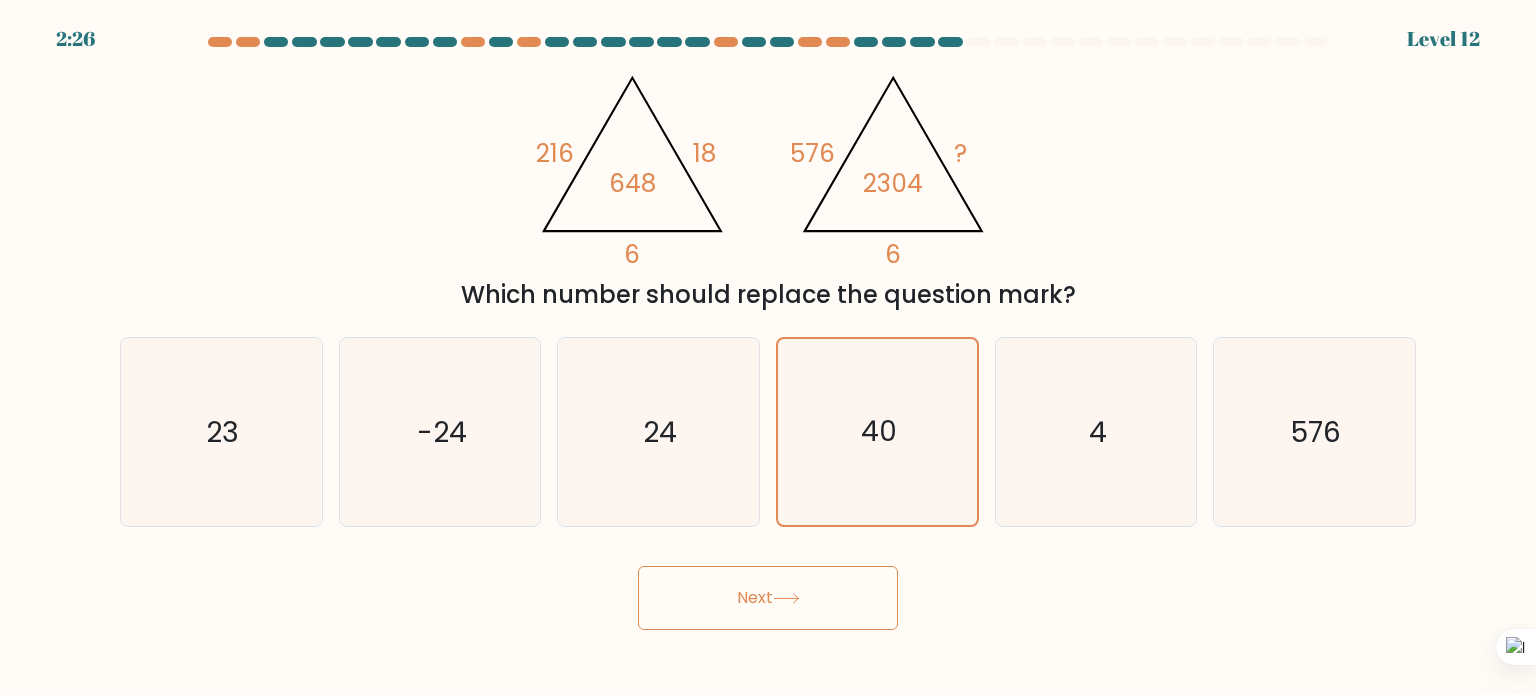 click on "Next" at bounding box center (768, 598) 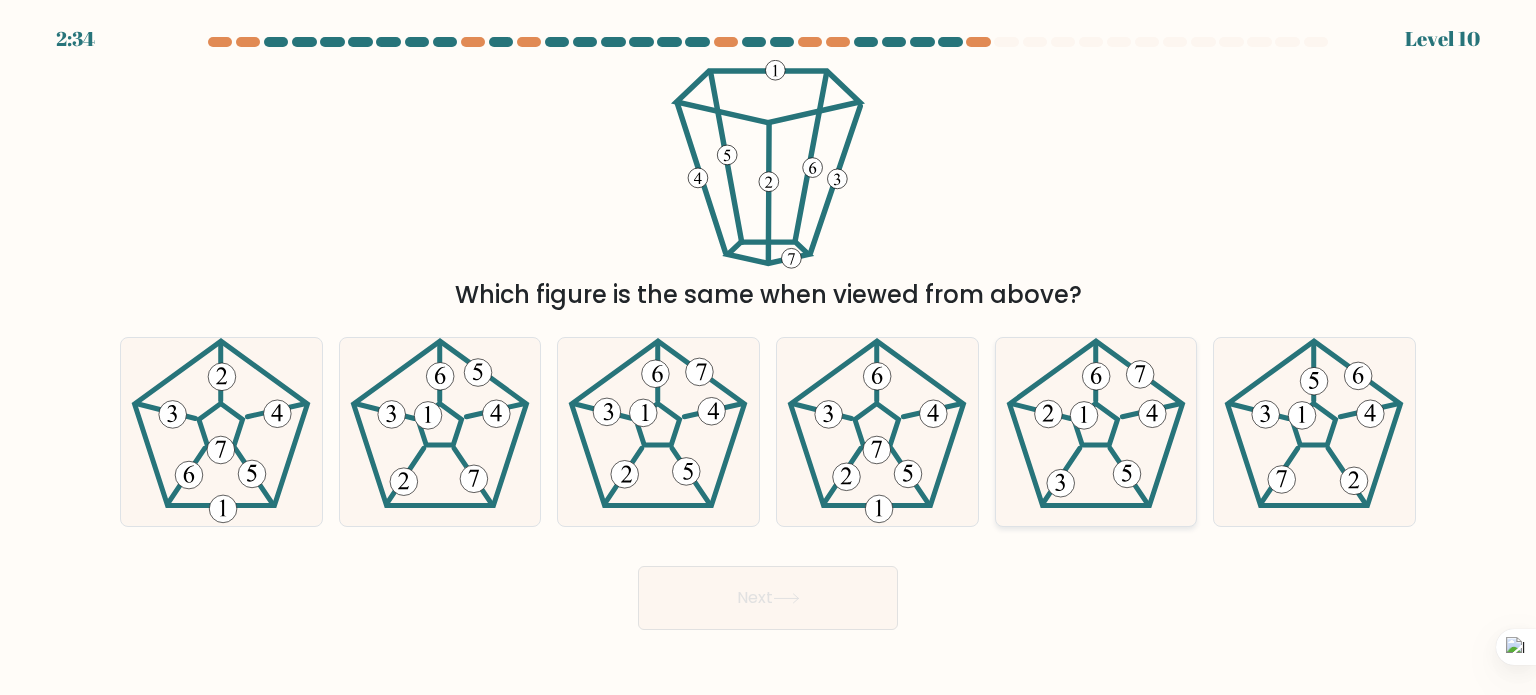 click at bounding box center [1096, 432] 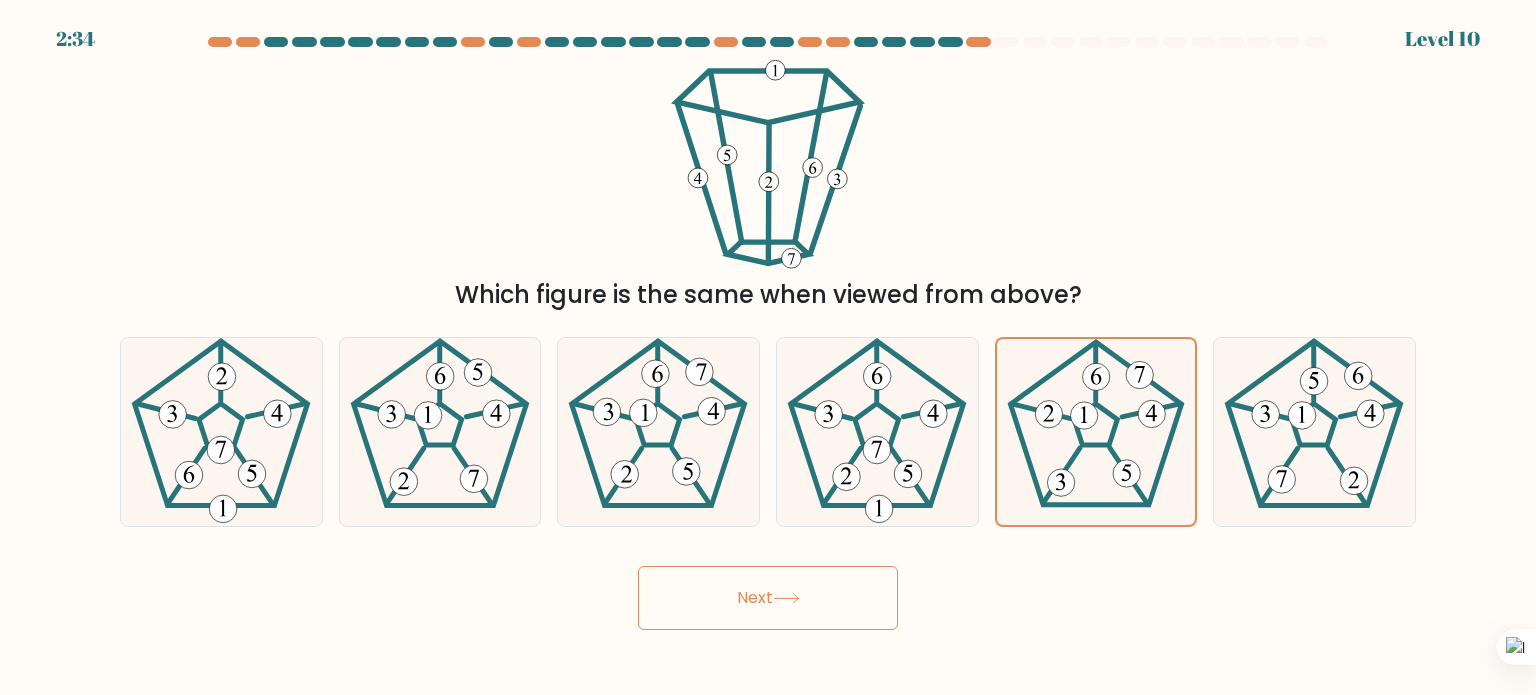 click on "Next" at bounding box center [768, 598] 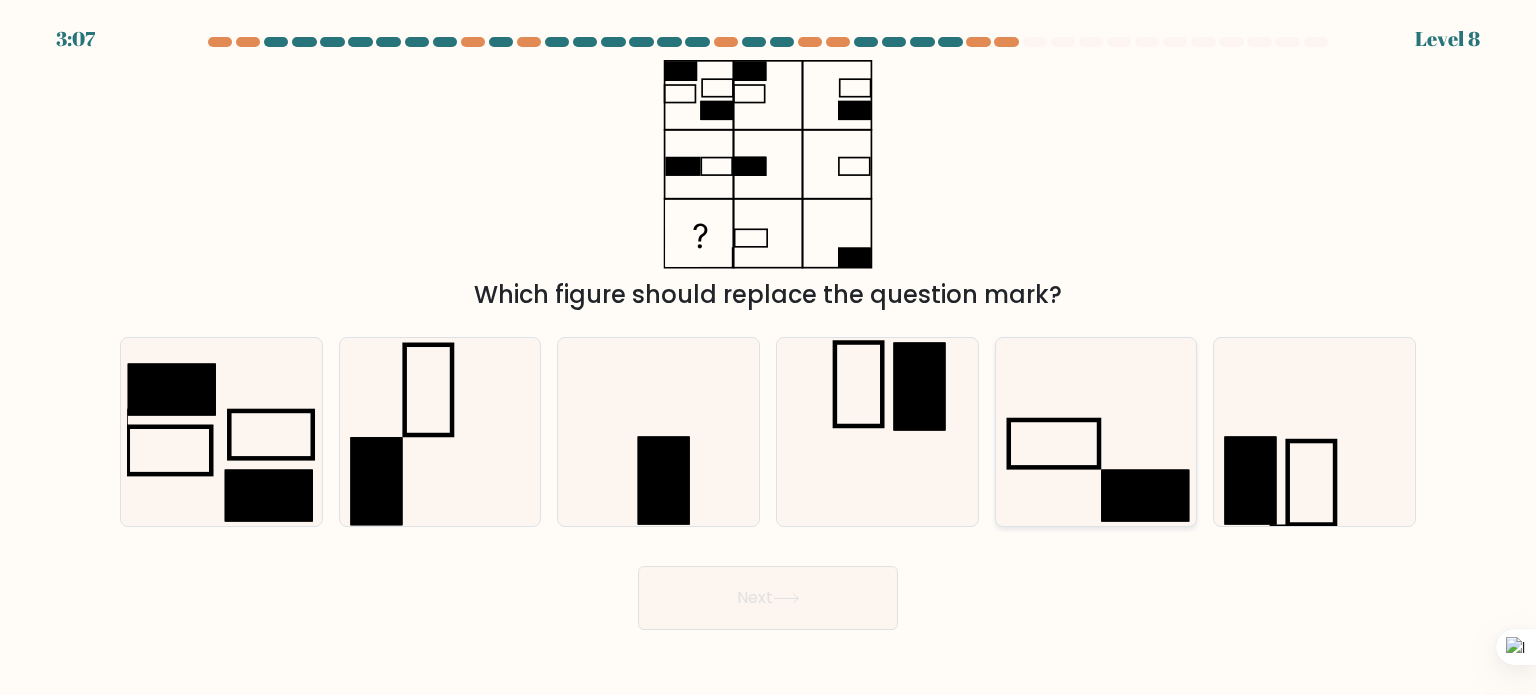 click at bounding box center [1096, 432] 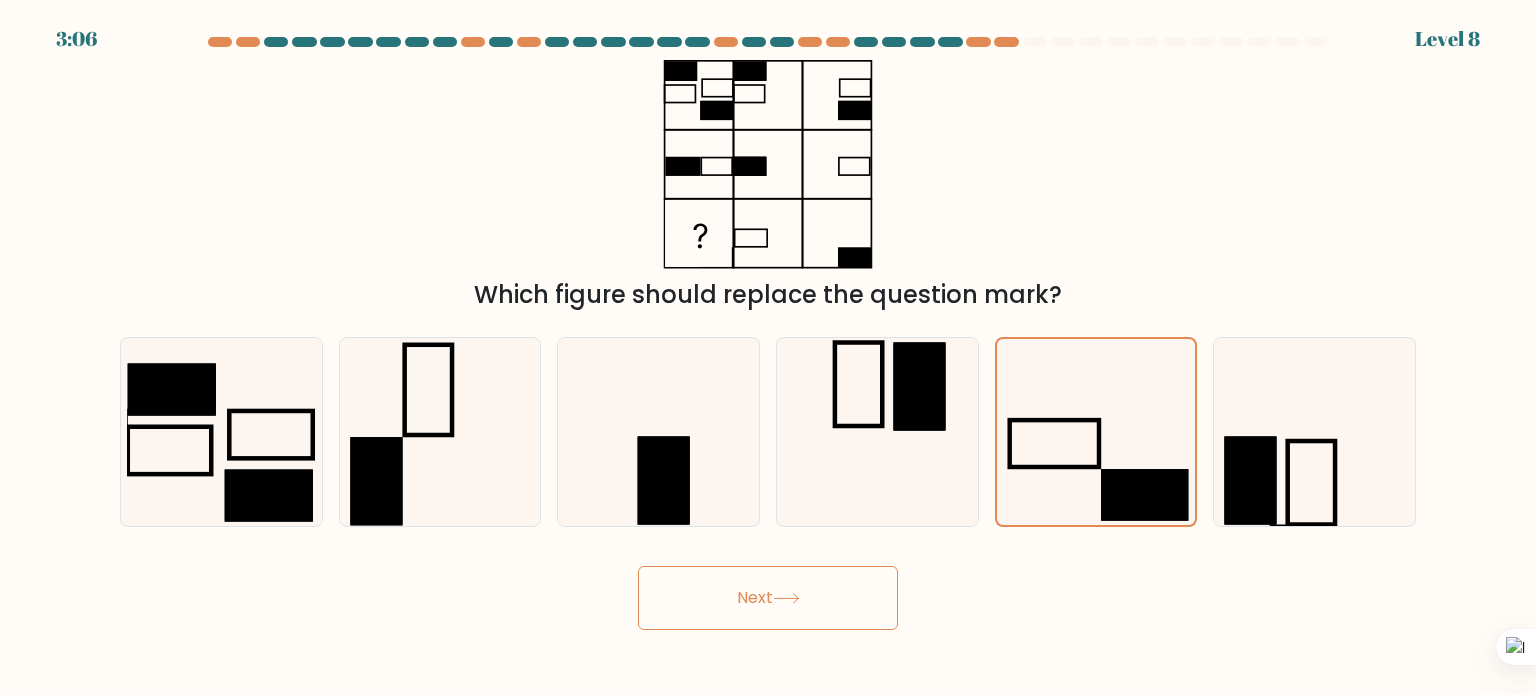 click on "Next" at bounding box center (768, 598) 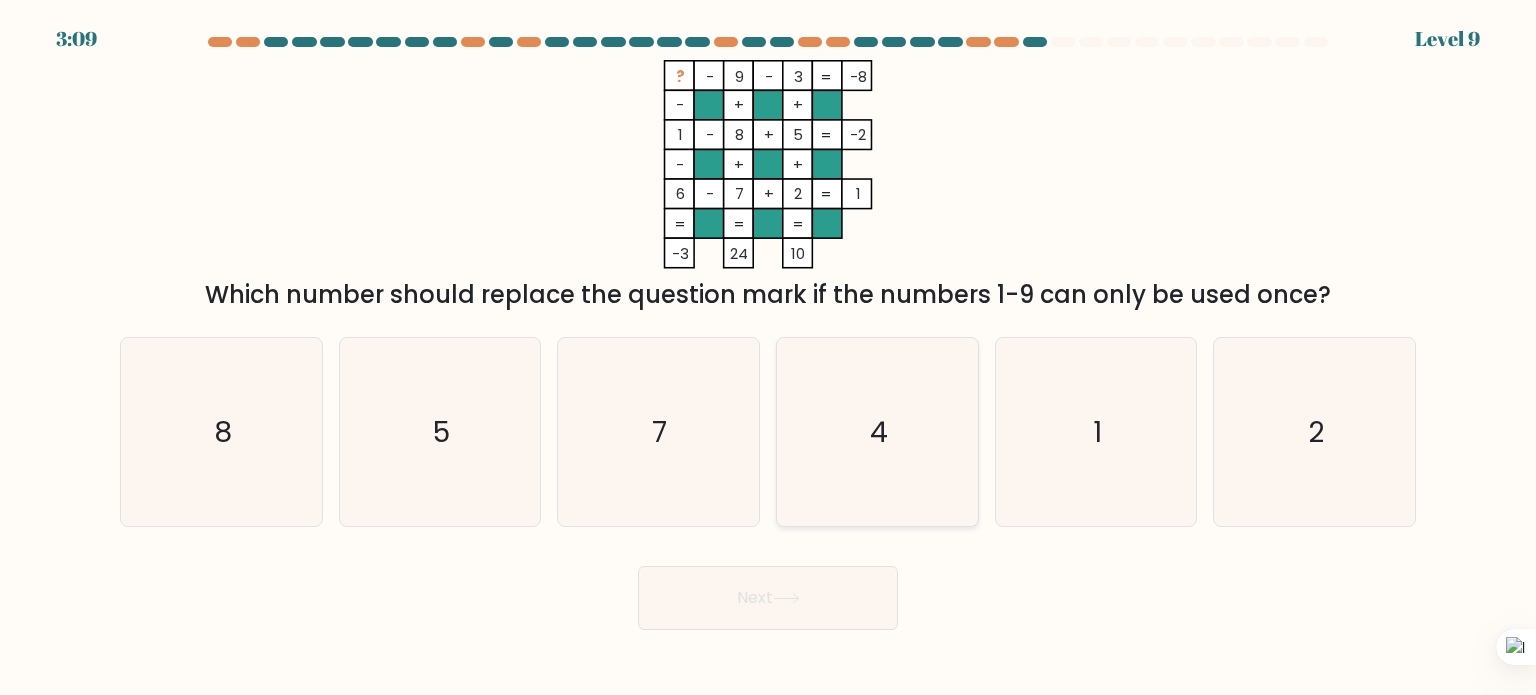 click on "4" at bounding box center (877, 432) 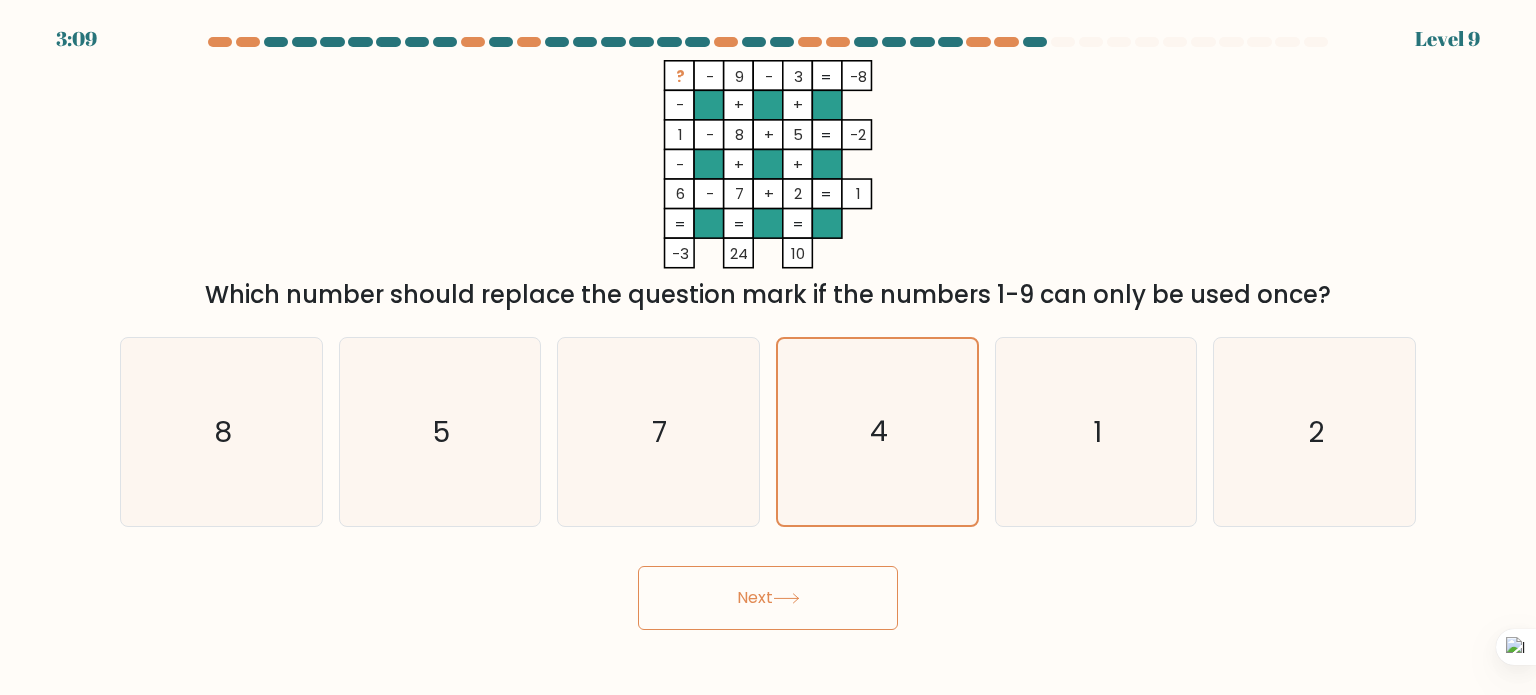 click on "Next" at bounding box center [768, 598] 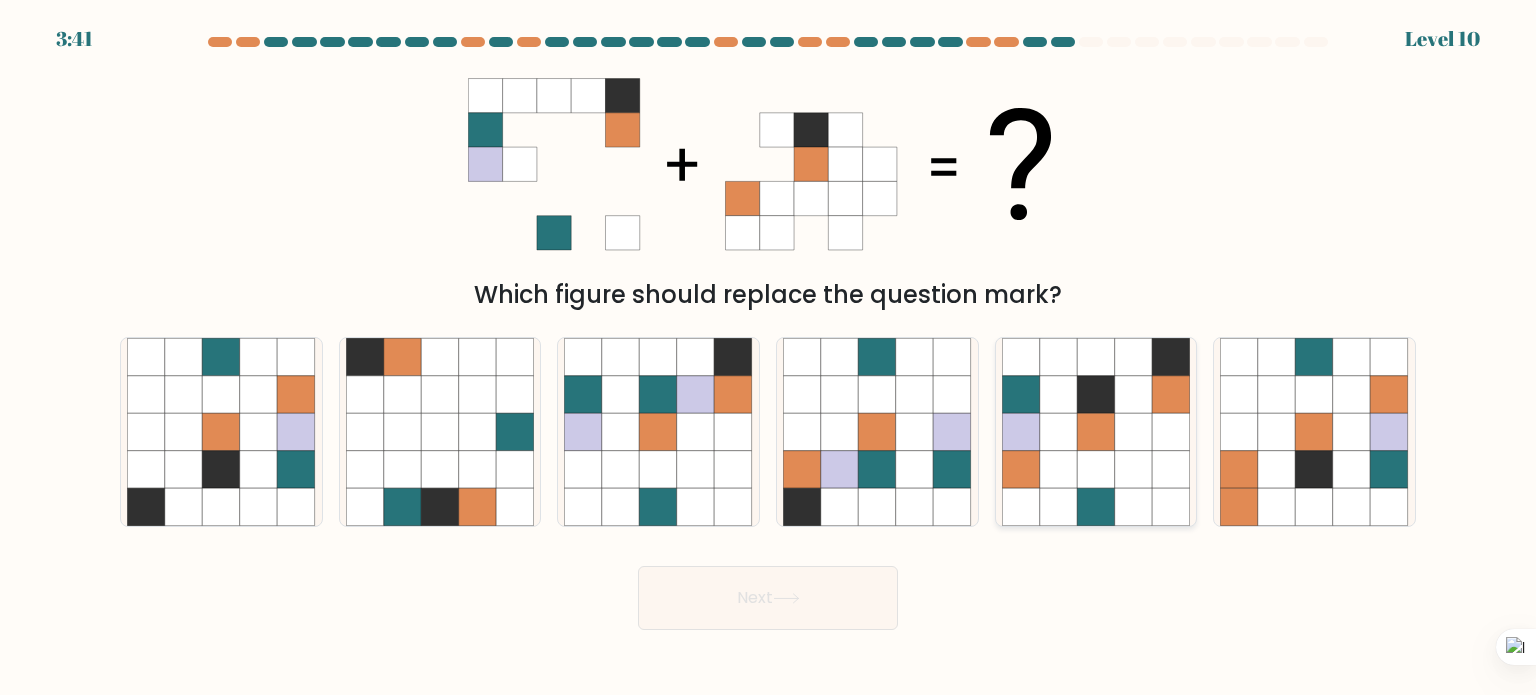click at bounding box center [1134, 432] 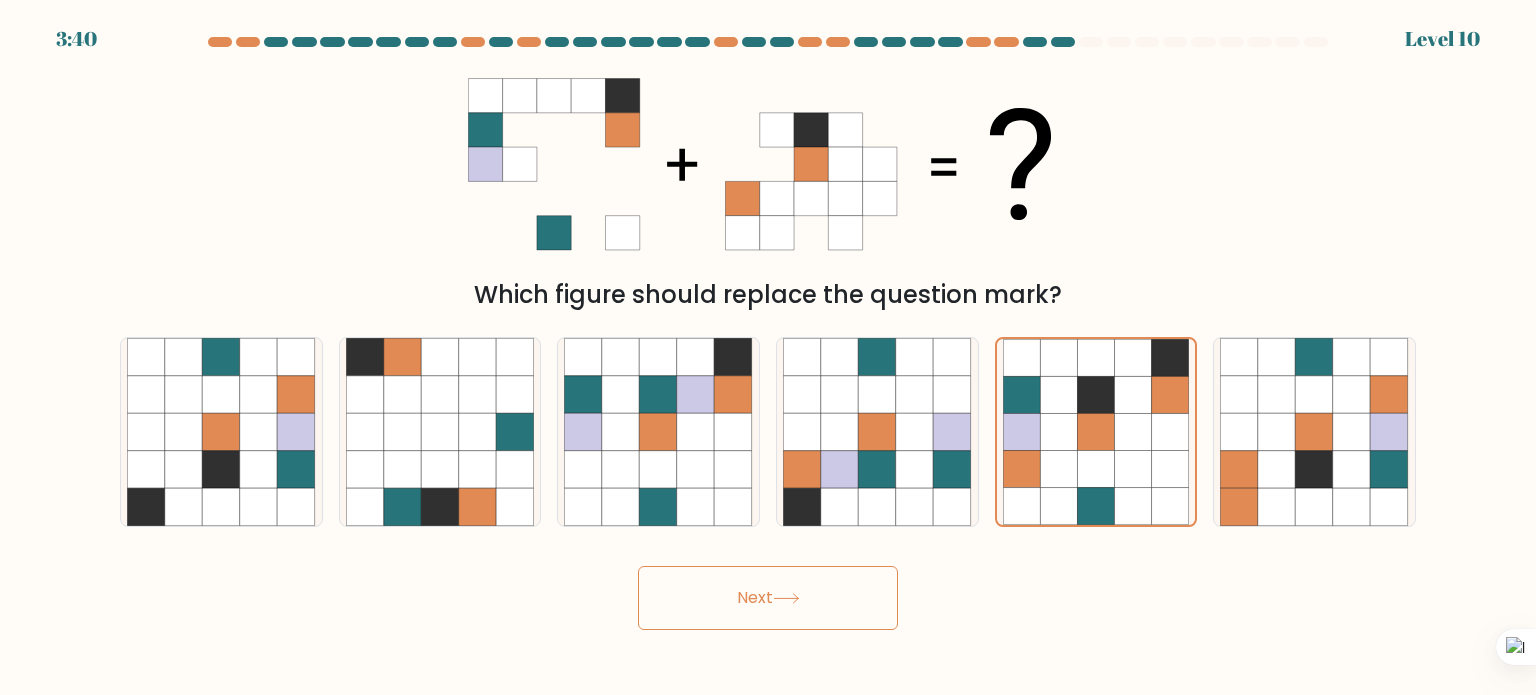 click on "Next" at bounding box center [768, 598] 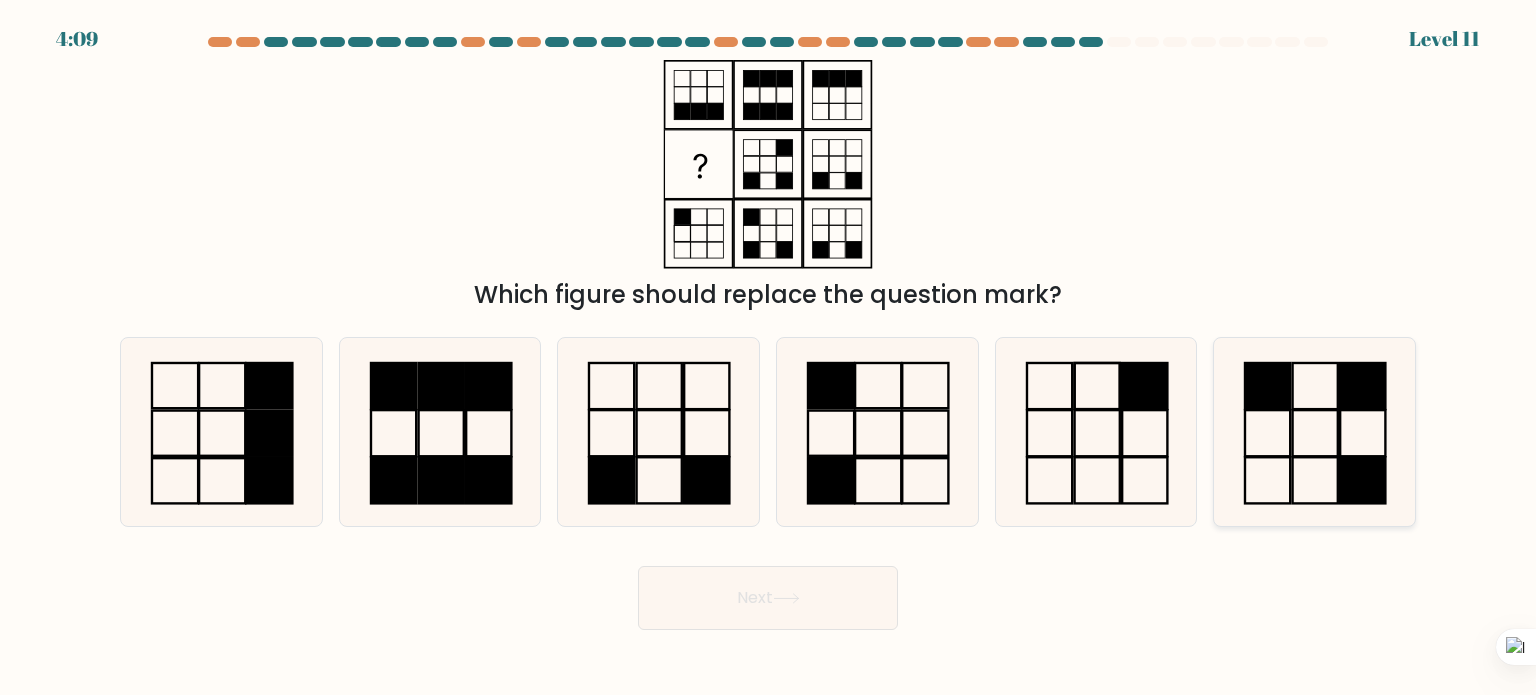click at bounding box center [1314, 432] 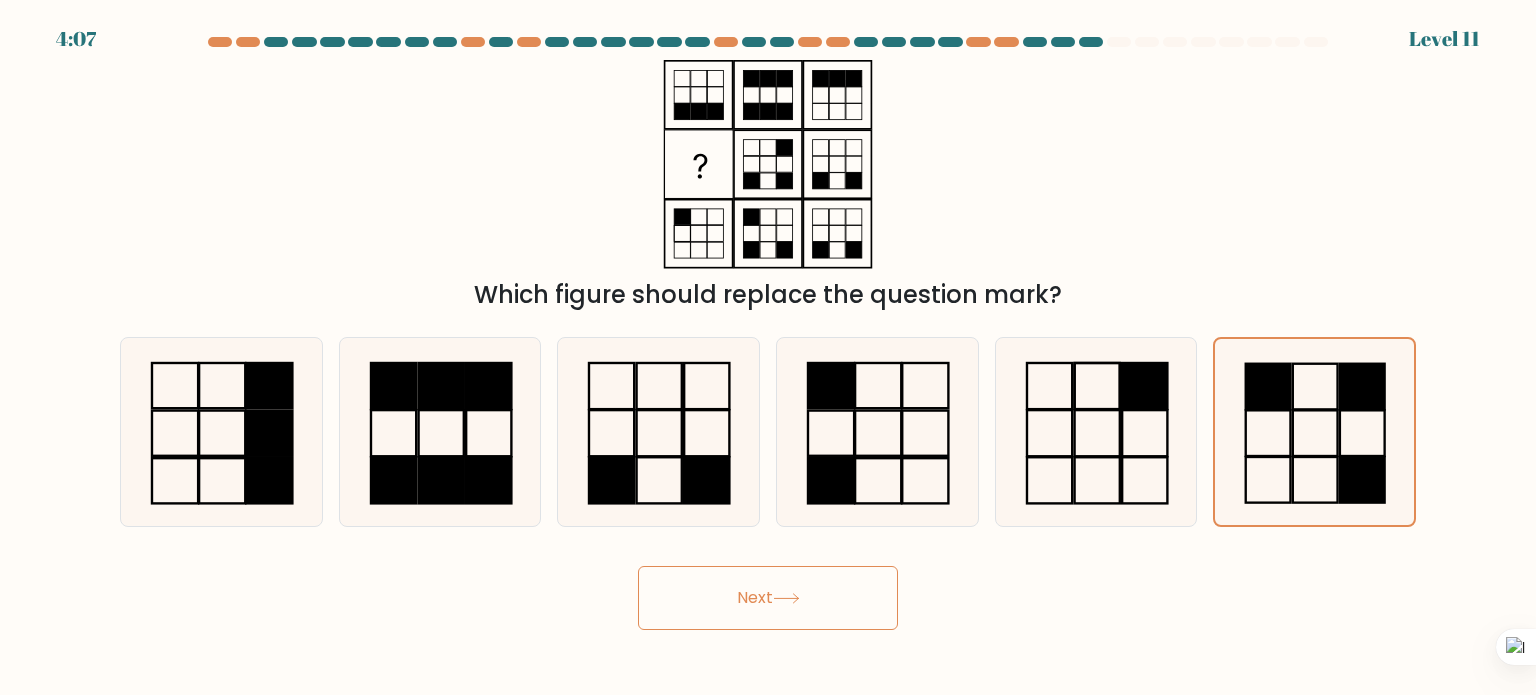 click on "Next" at bounding box center (768, 598) 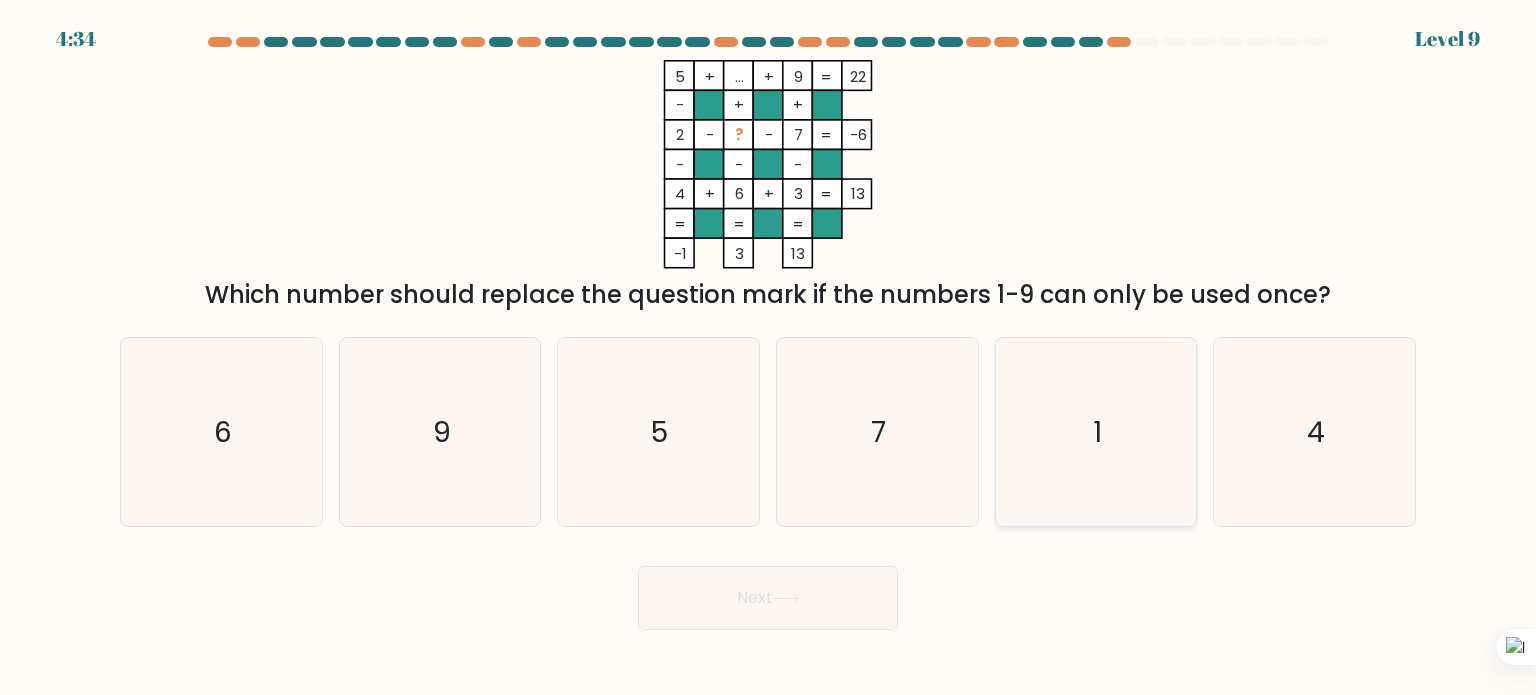 click on "1" at bounding box center (1096, 432) 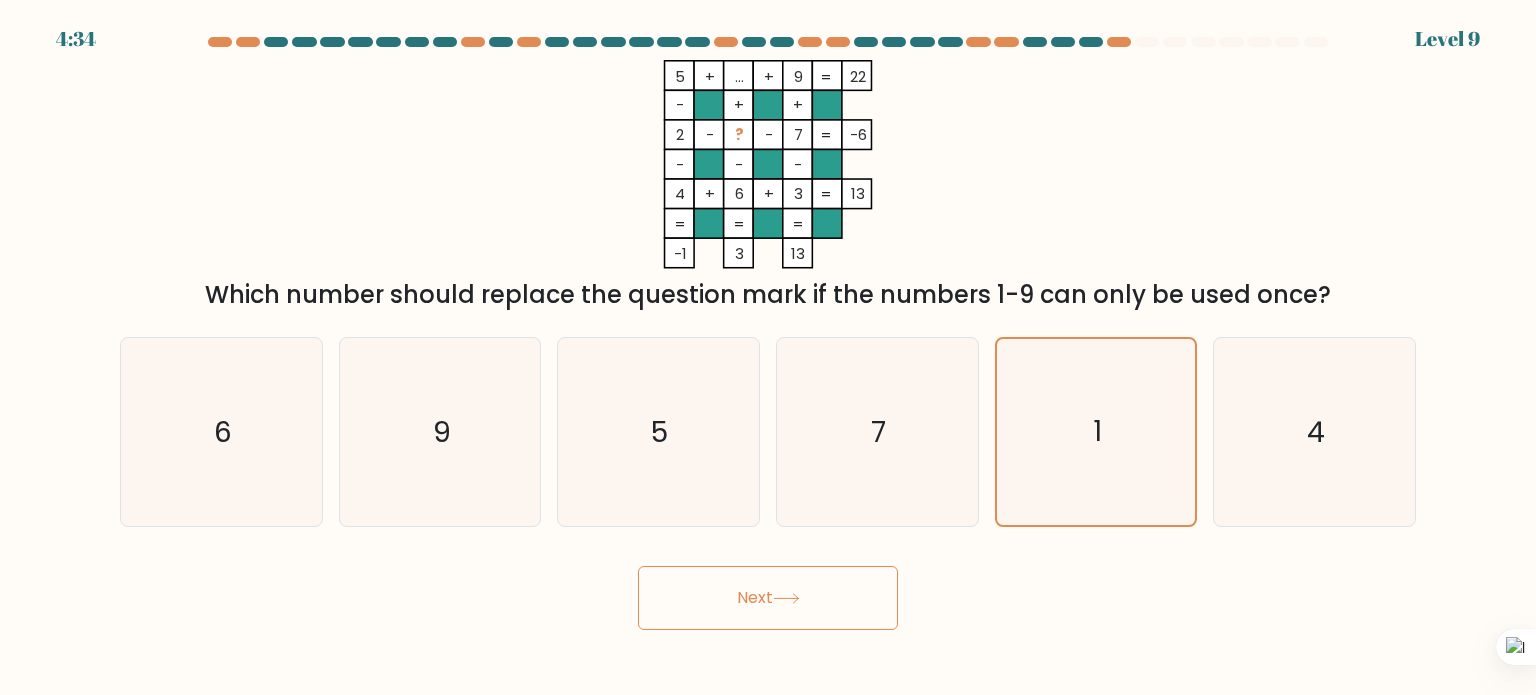 click on "Next" at bounding box center (768, 598) 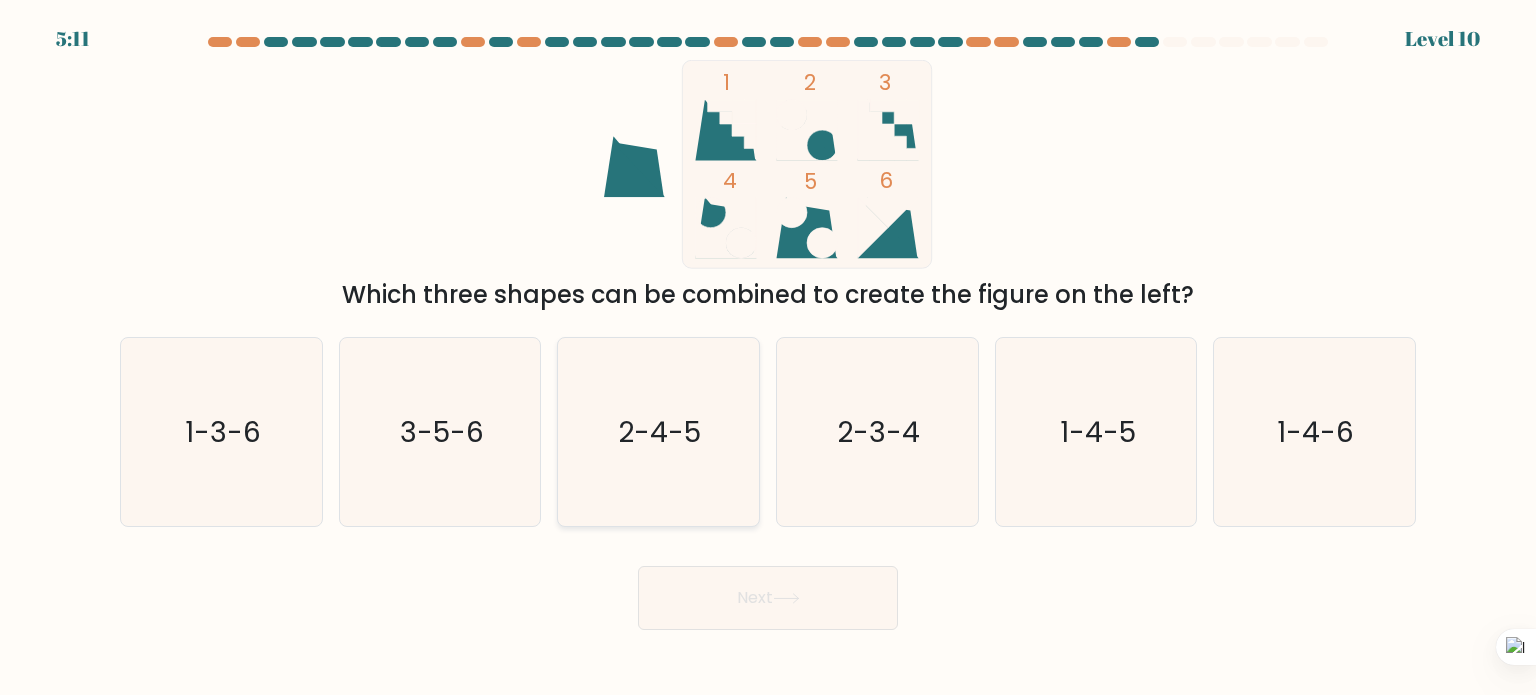 click on "2-4-5" at bounding box center (658, 432) 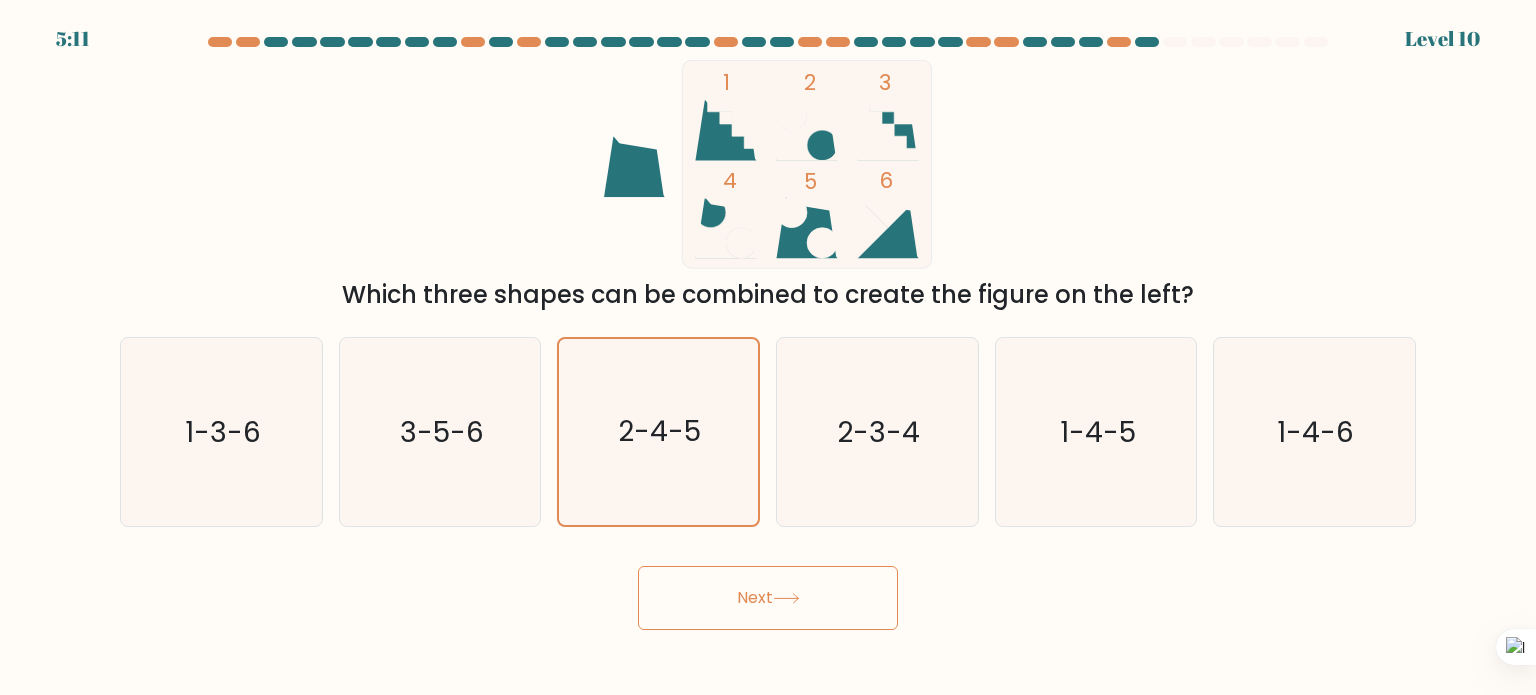click on "Next" at bounding box center (768, 598) 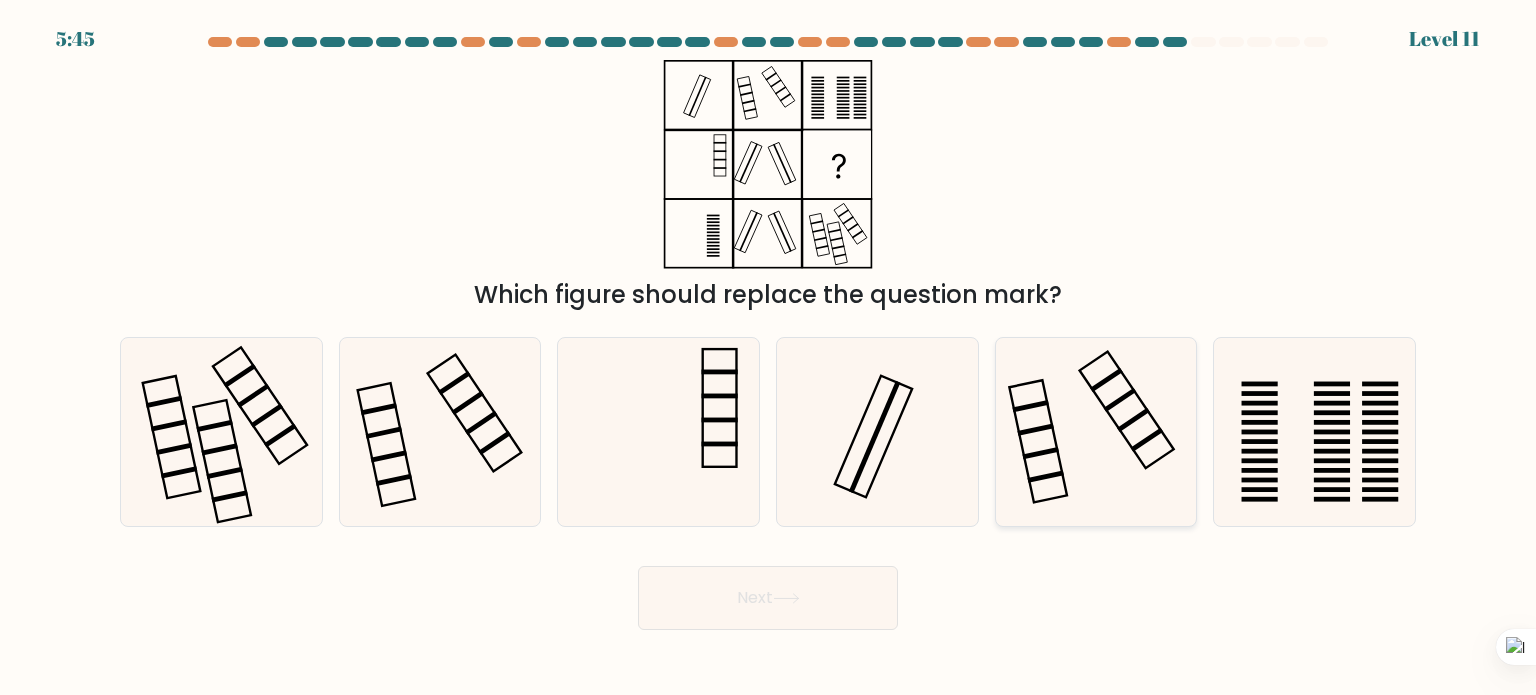 click at bounding box center [1096, 432] 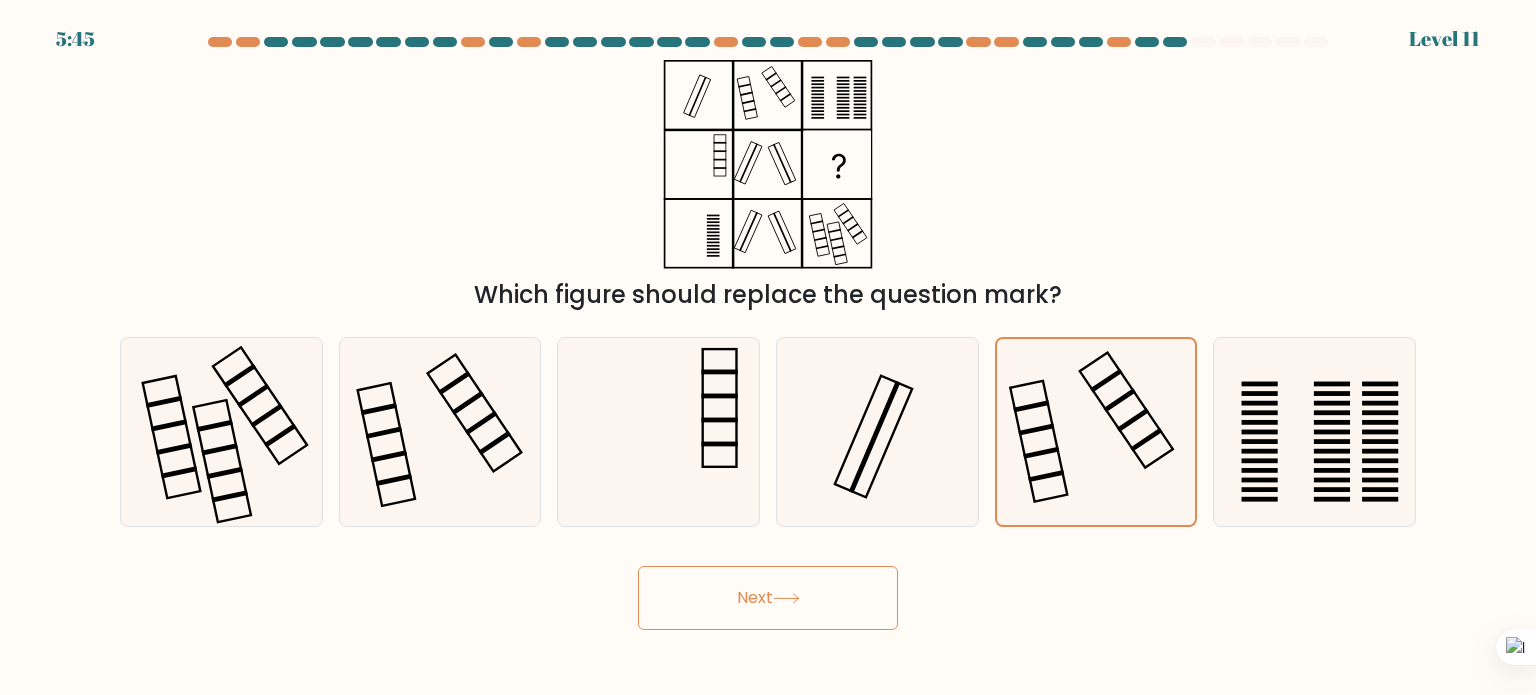 click on "Next" at bounding box center (768, 598) 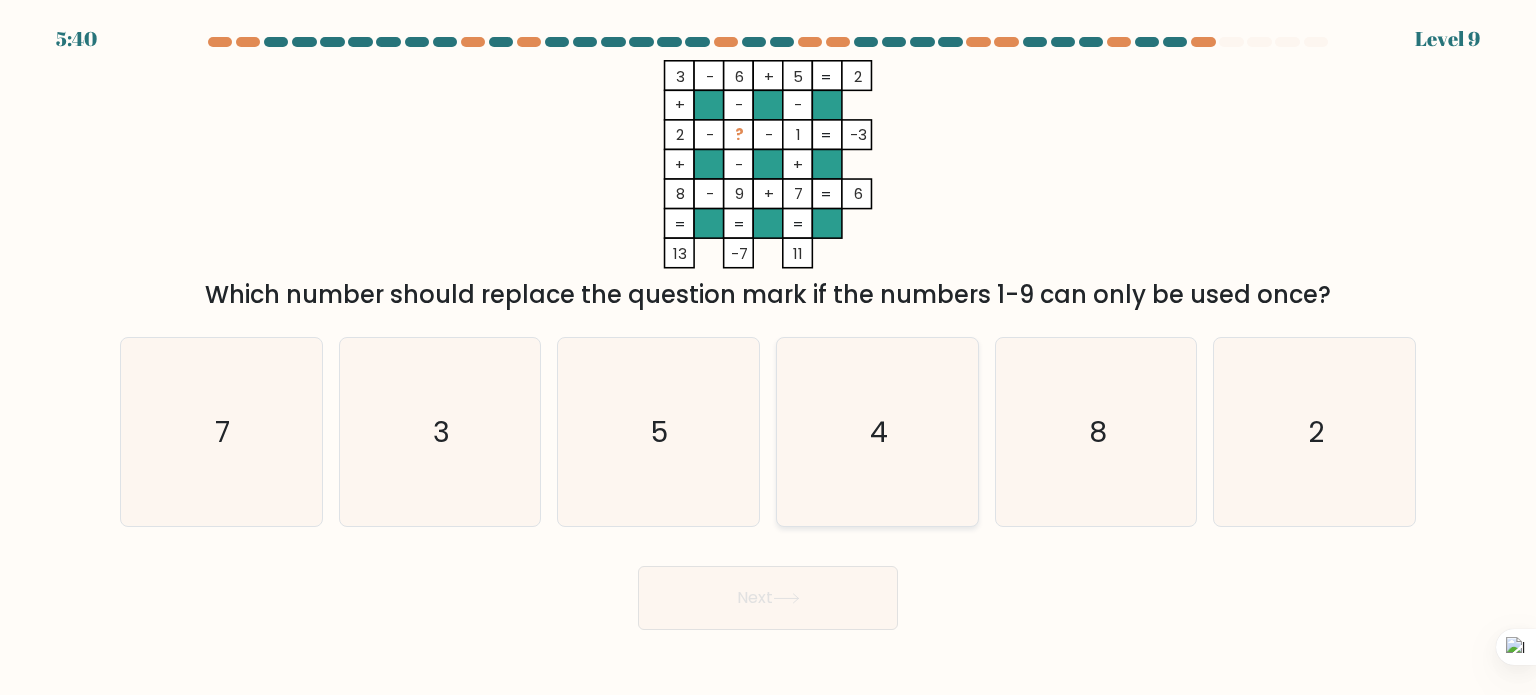 click on "4" at bounding box center (877, 432) 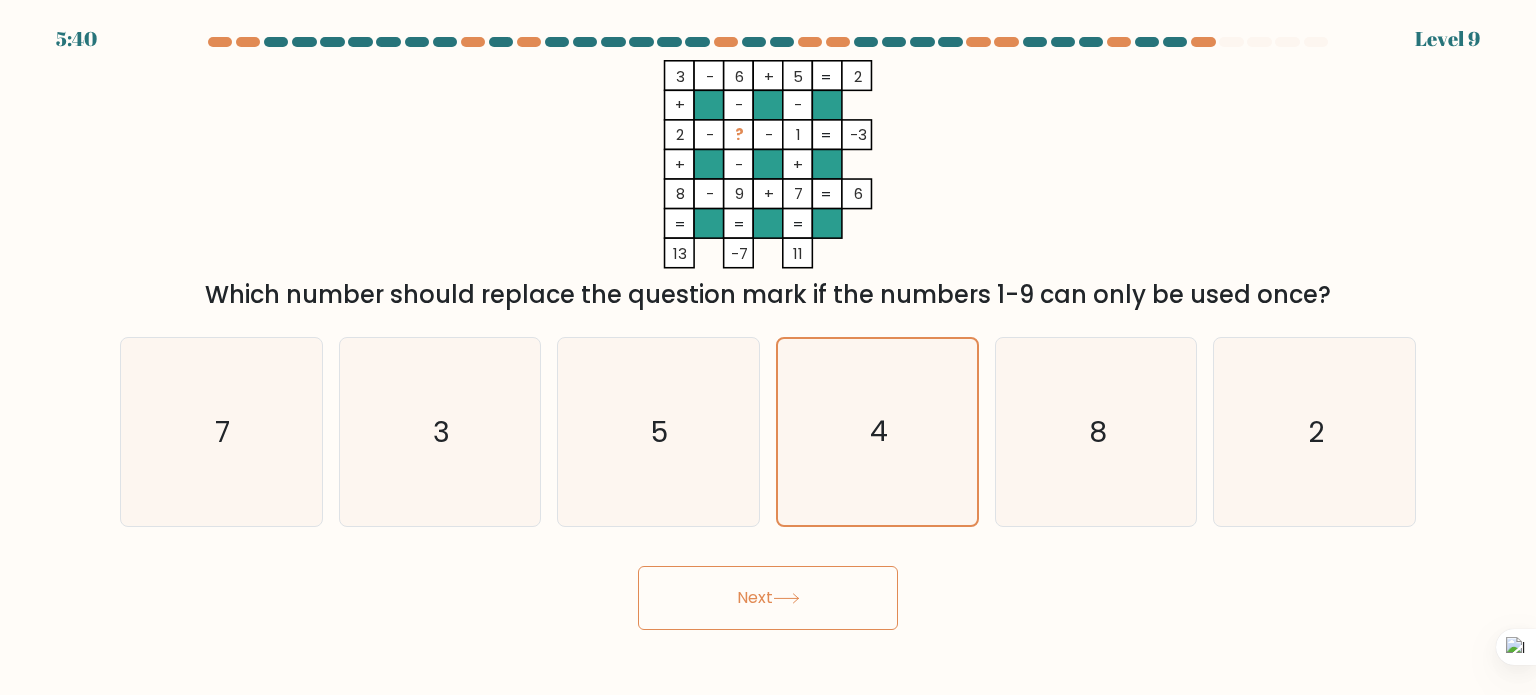 click on "5:40
Level 9" at bounding box center (768, 347) 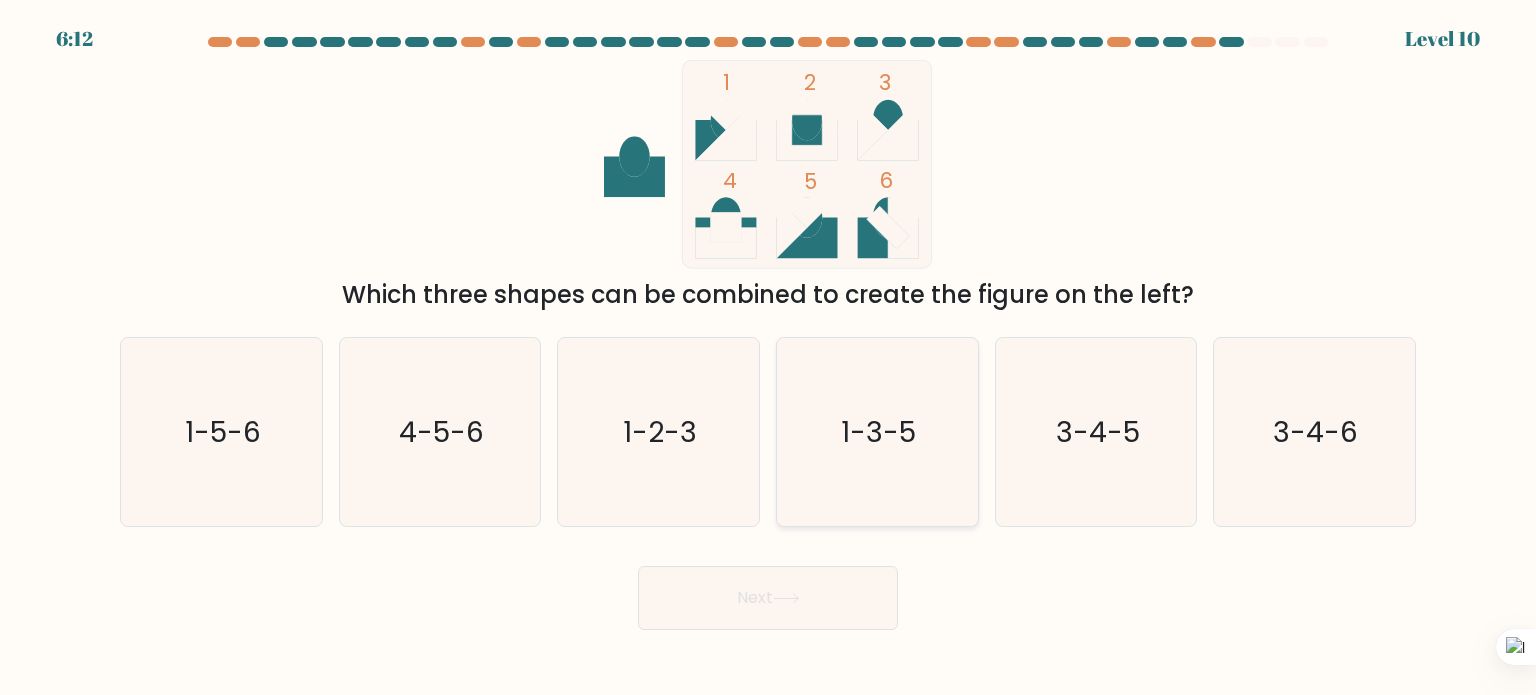 click on "1-3-5" at bounding box center (877, 432) 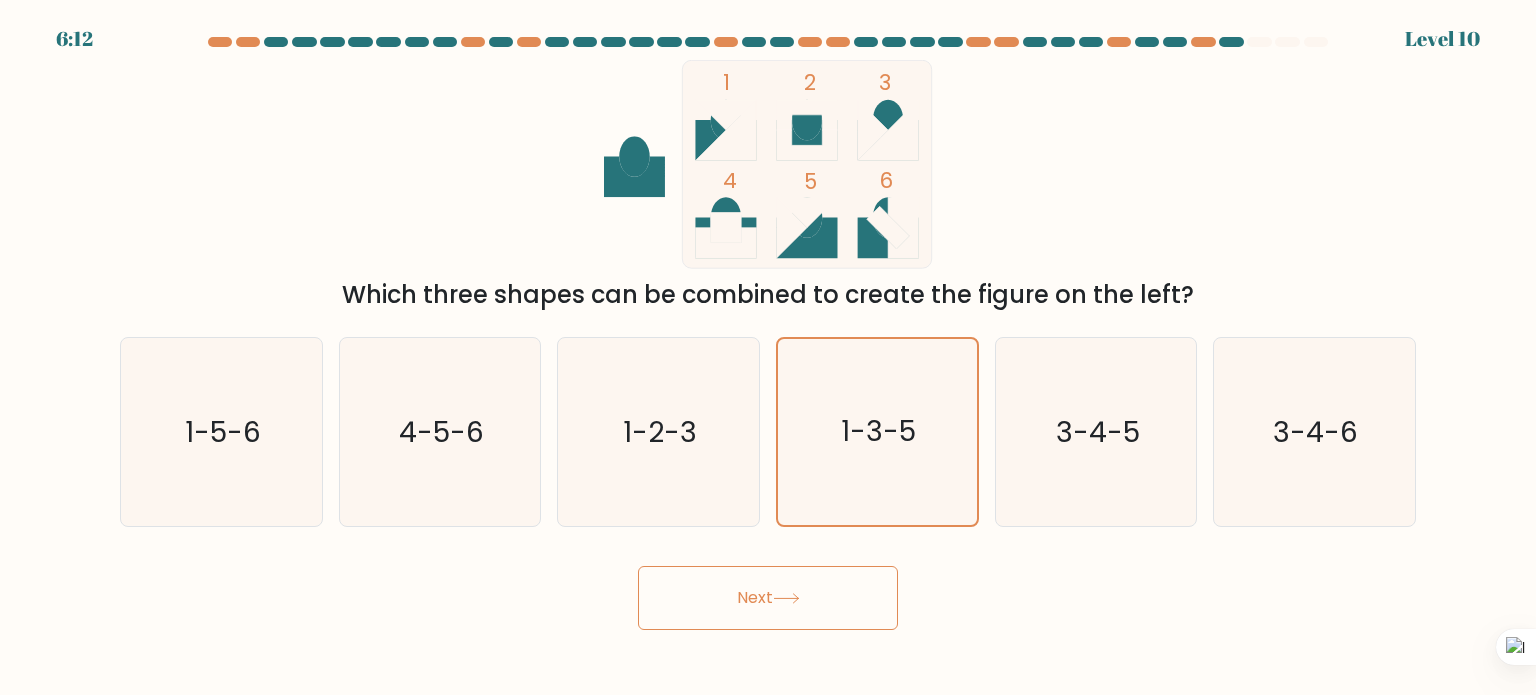 click on "Next" at bounding box center (768, 598) 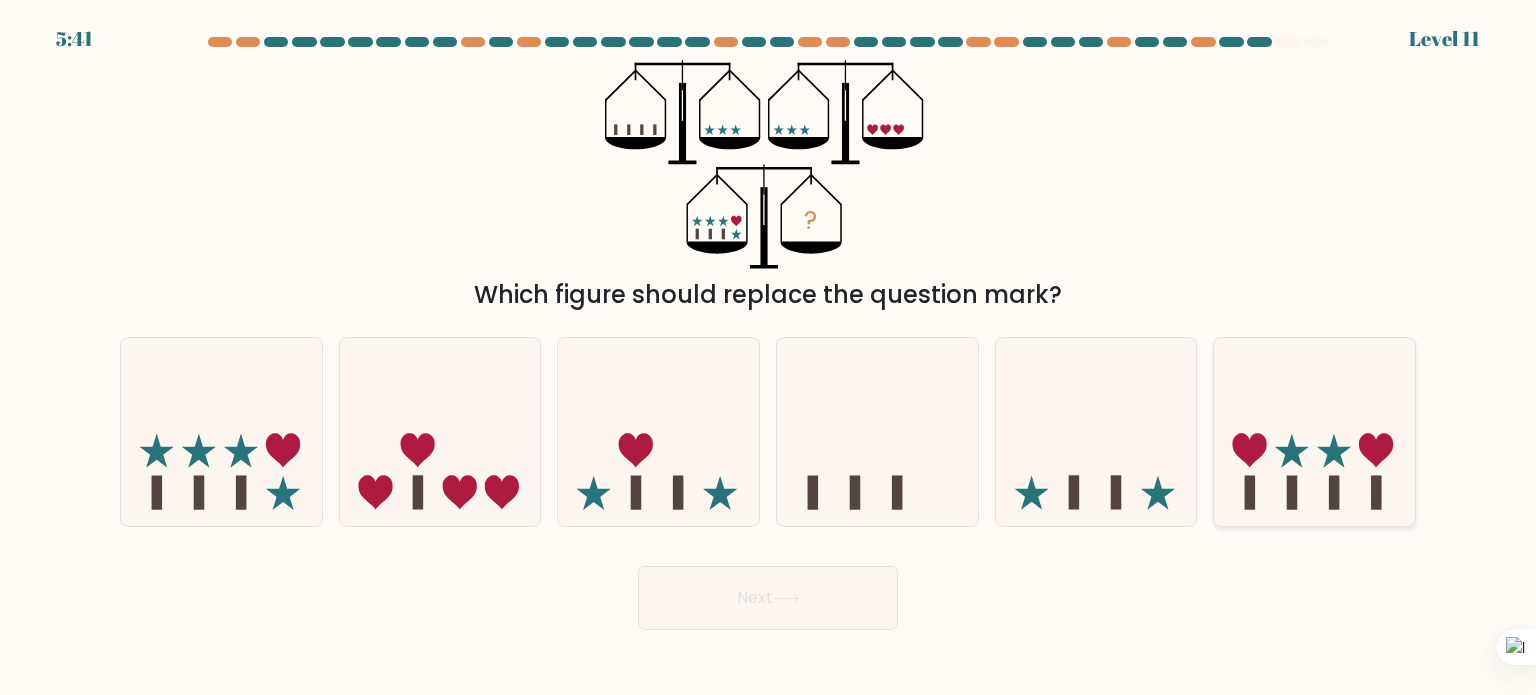 click at bounding box center (1314, 432) 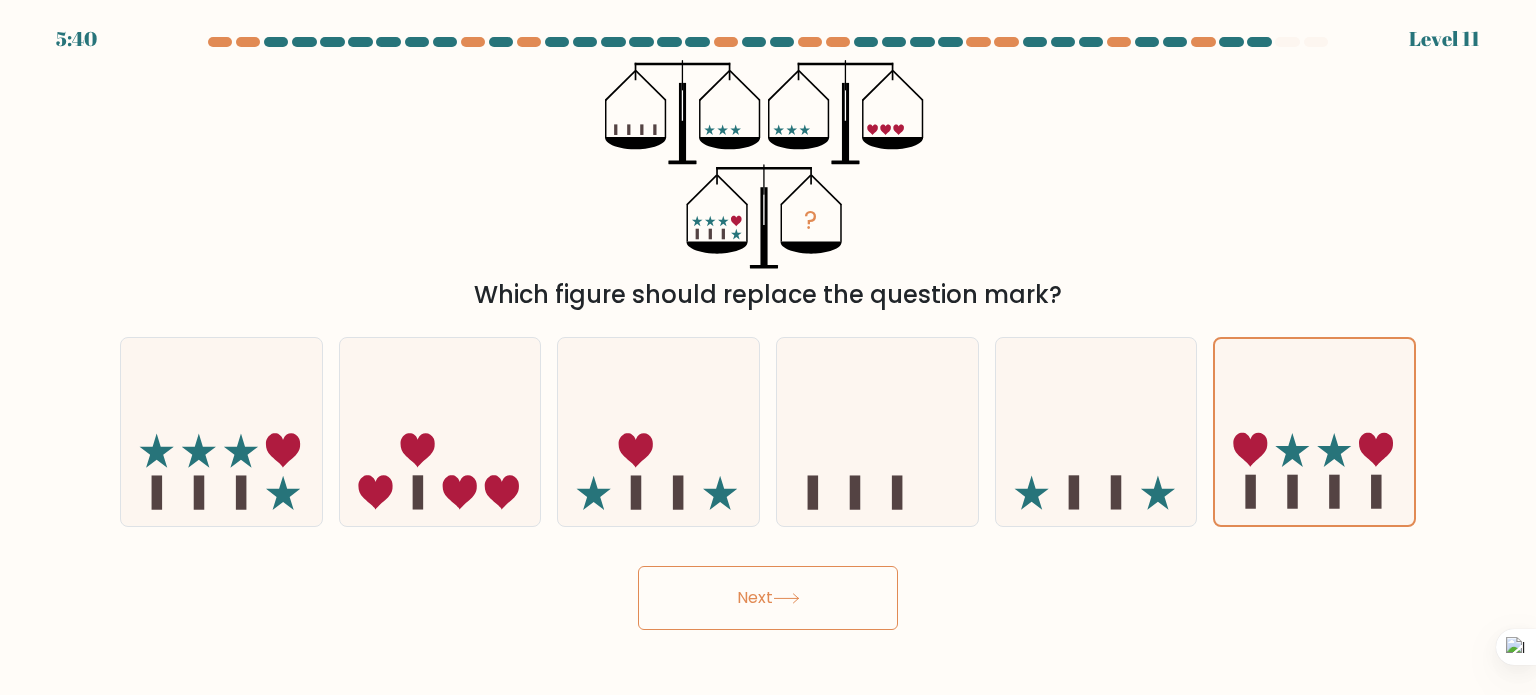 click on "Next" at bounding box center [768, 590] 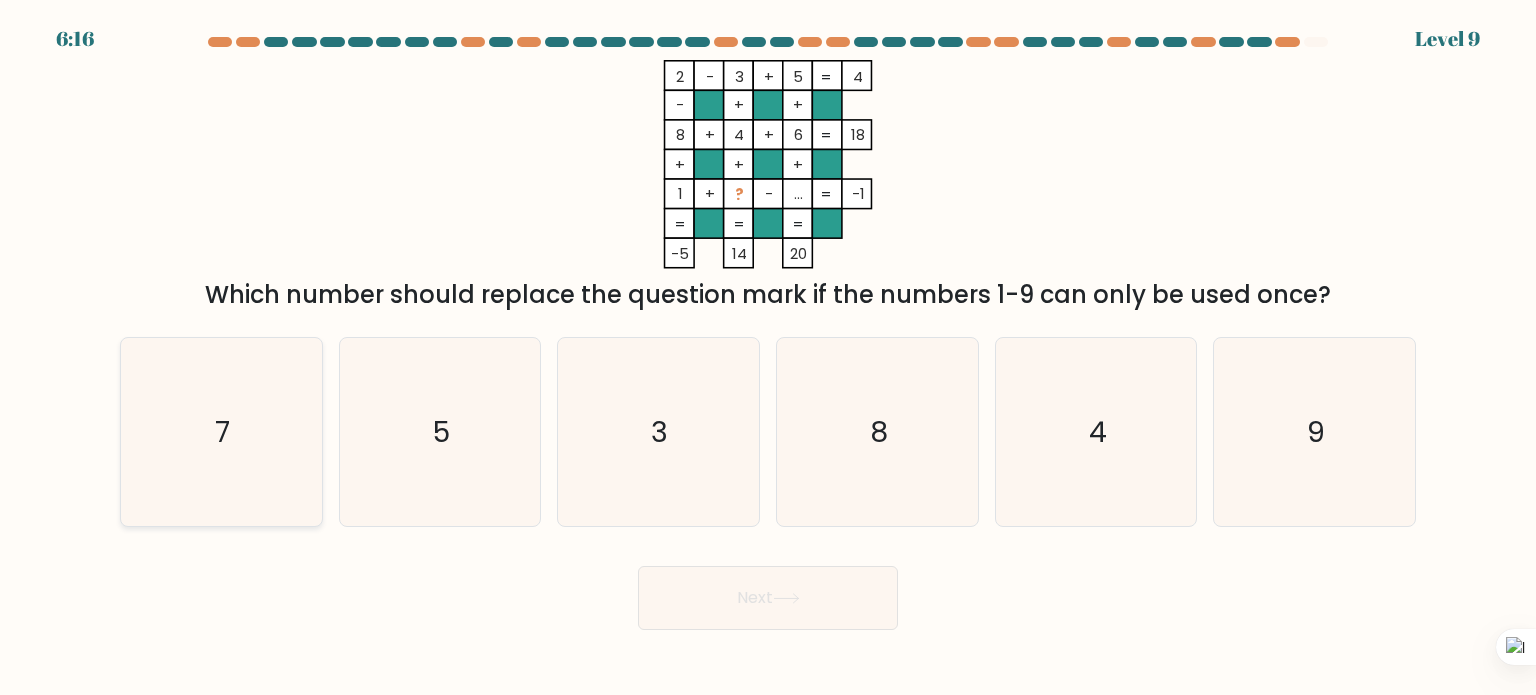 click on "7" at bounding box center [221, 432] 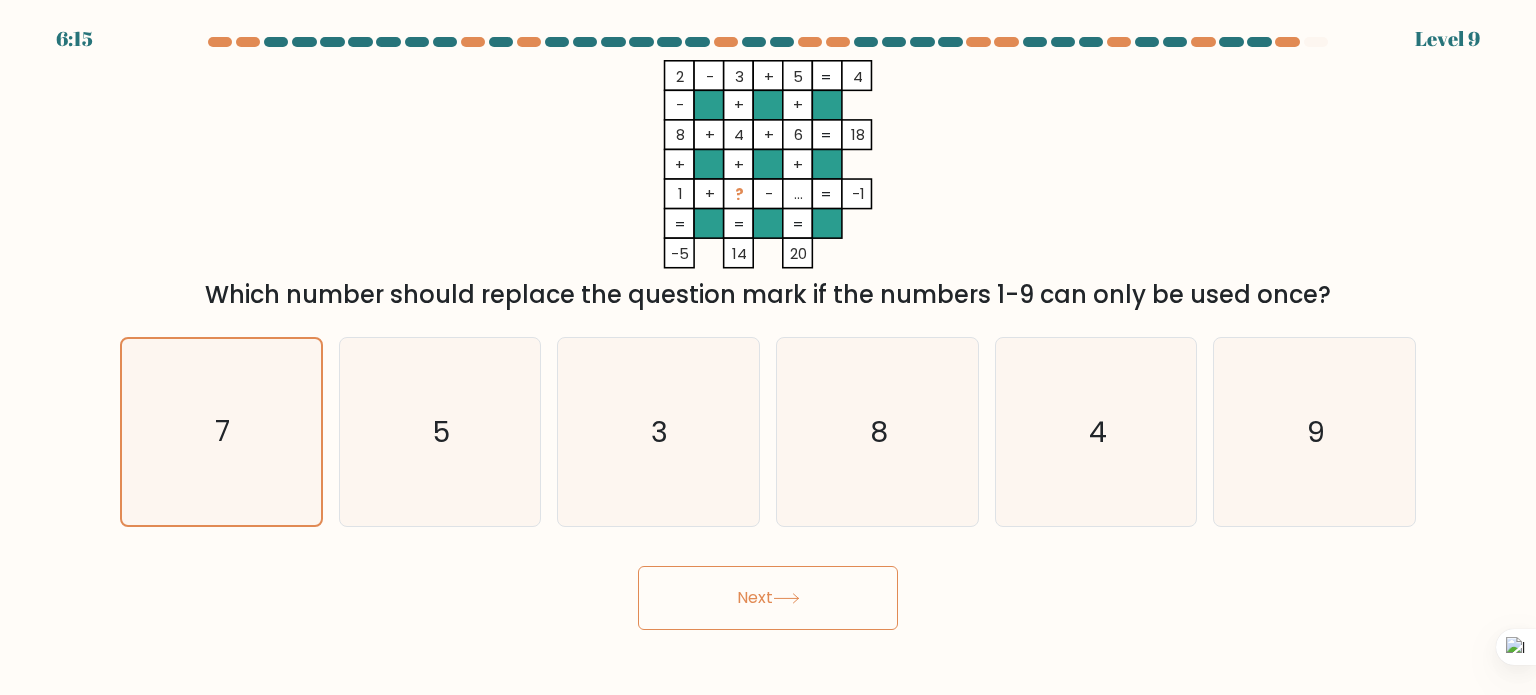 click on "Next" at bounding box center (768, 598) 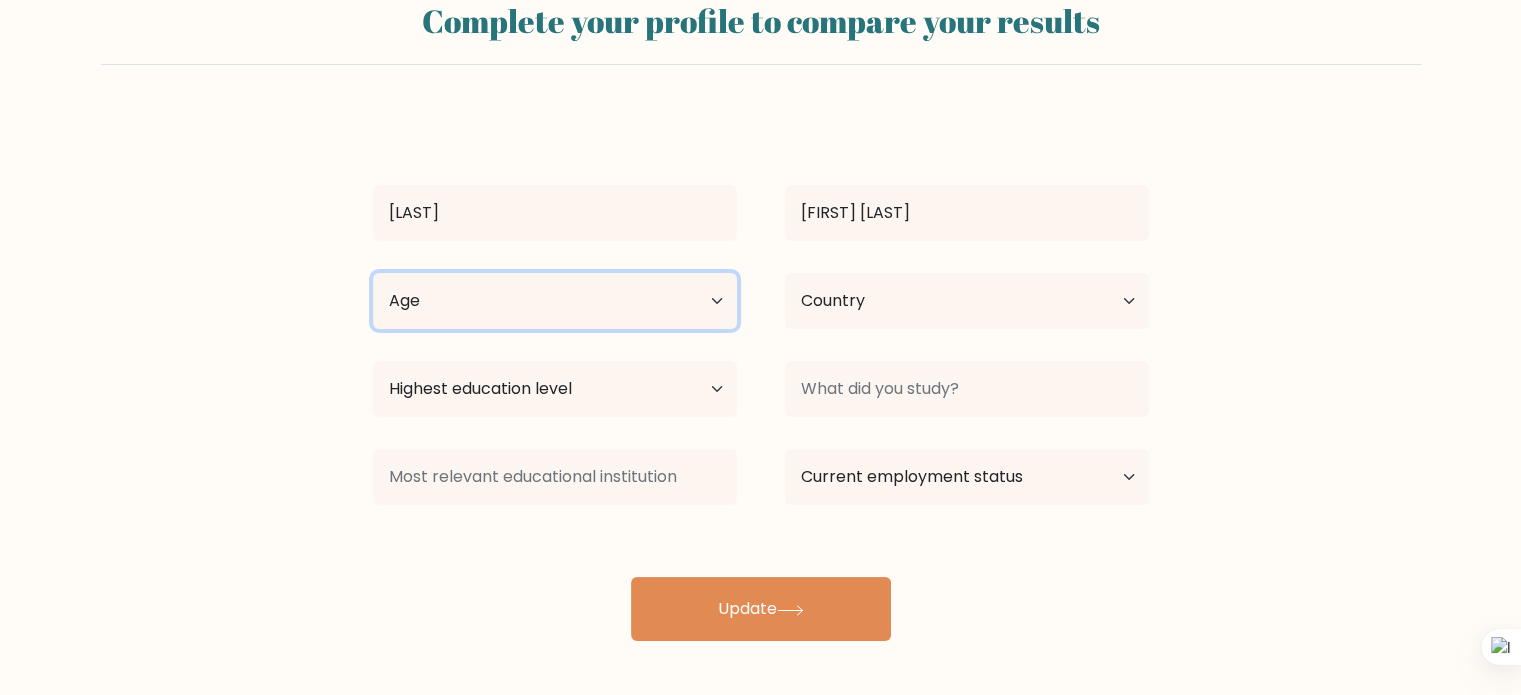click on "Age
Under 18 years old
18-24 years old
25-34 years old
35-44 years old
45-54 years old
55-64 years old
65 years old and above" at bounding box center (555, 301) 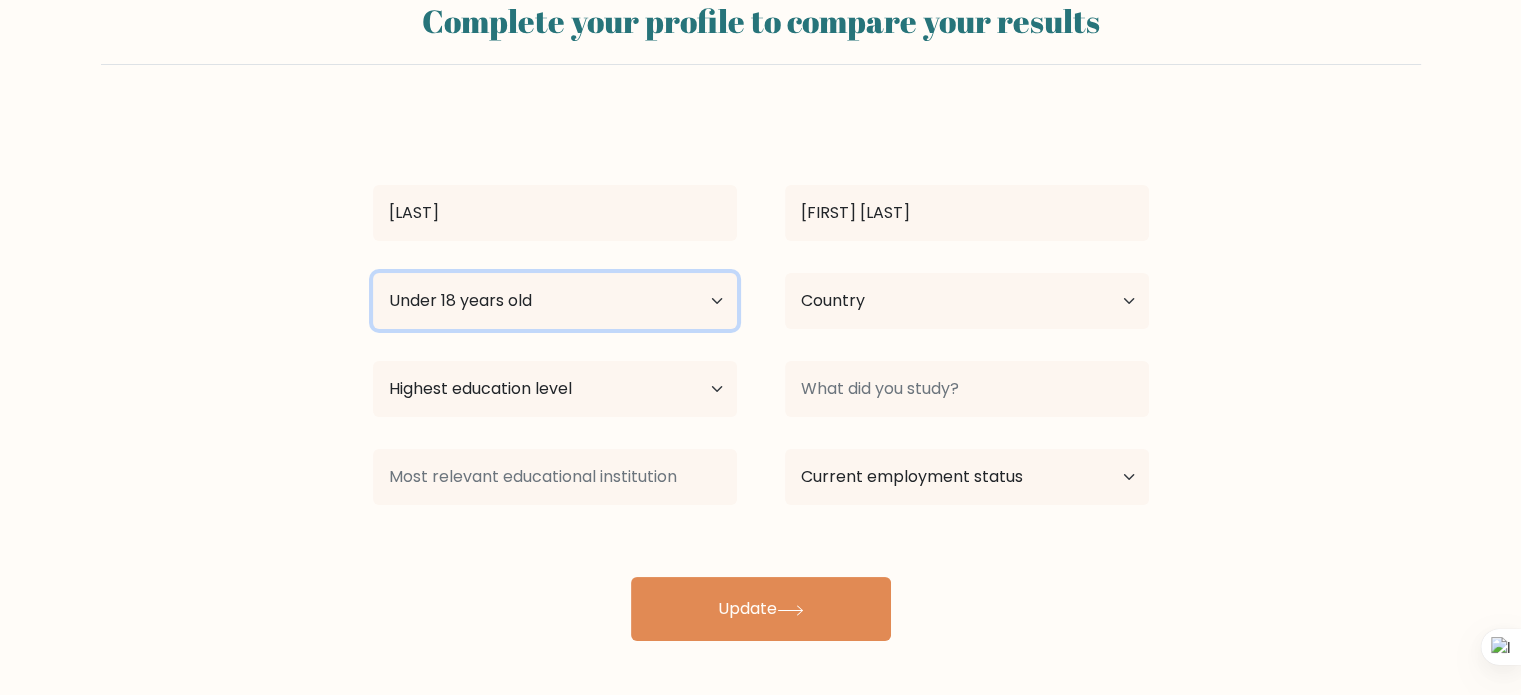 click on "Age
Under 18 years old
18-24 years old
25-34 years old
35-44 years old
45-54 years old
55-64 years old
65 years old and above" at bounding box center (555, 301) 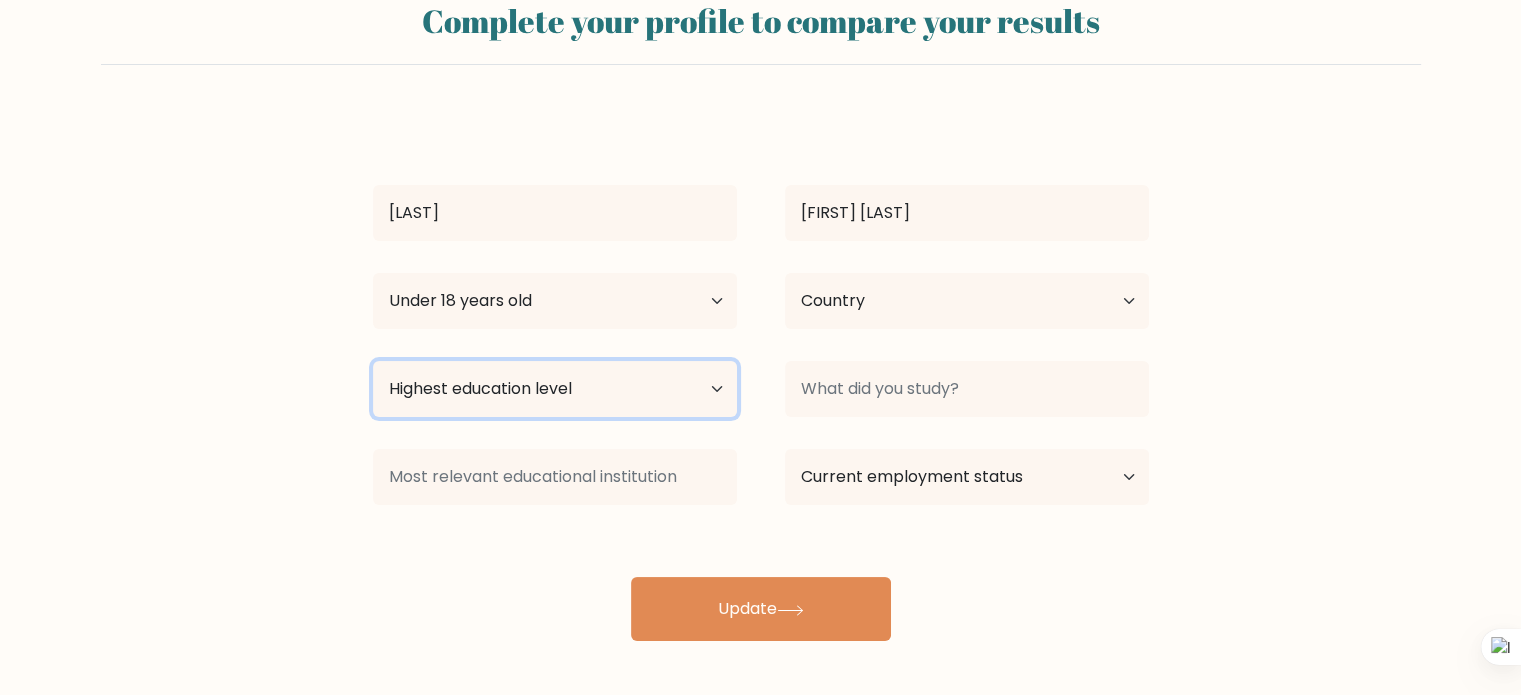 click on "Highest education level
No schooling
Primary
Lower Secondary
Upper Secondary
Occupation Specific
Bachelor's degree
Master's degree
Doctoral degree" at bounding box center (555, 389) 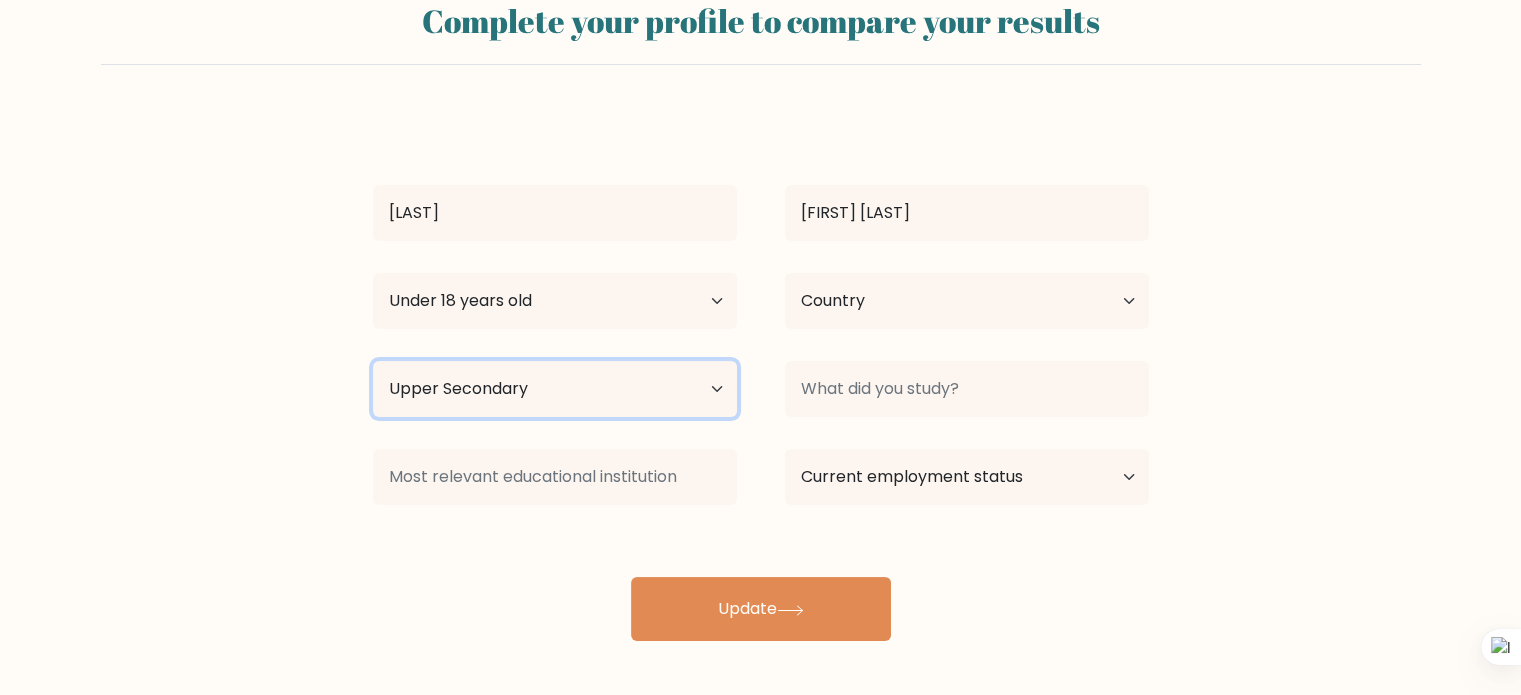 click on "Highest education level
No schooling
Primary
Lower Secondary
Upper Secondary
Occupation Specific
Bachelor's degree
Master's degree
Doctoral degree" at bounding box center [555, 389] 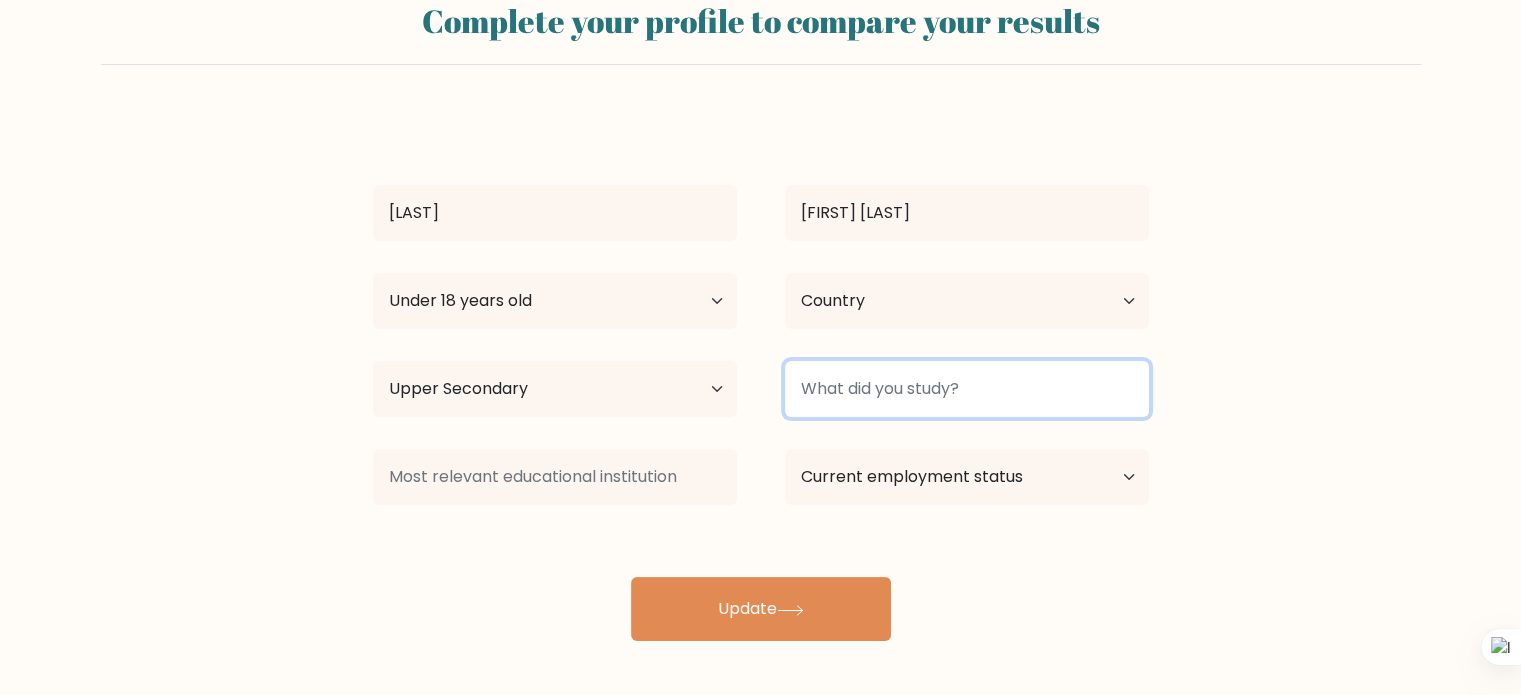 click at bounding box center [967, 389] 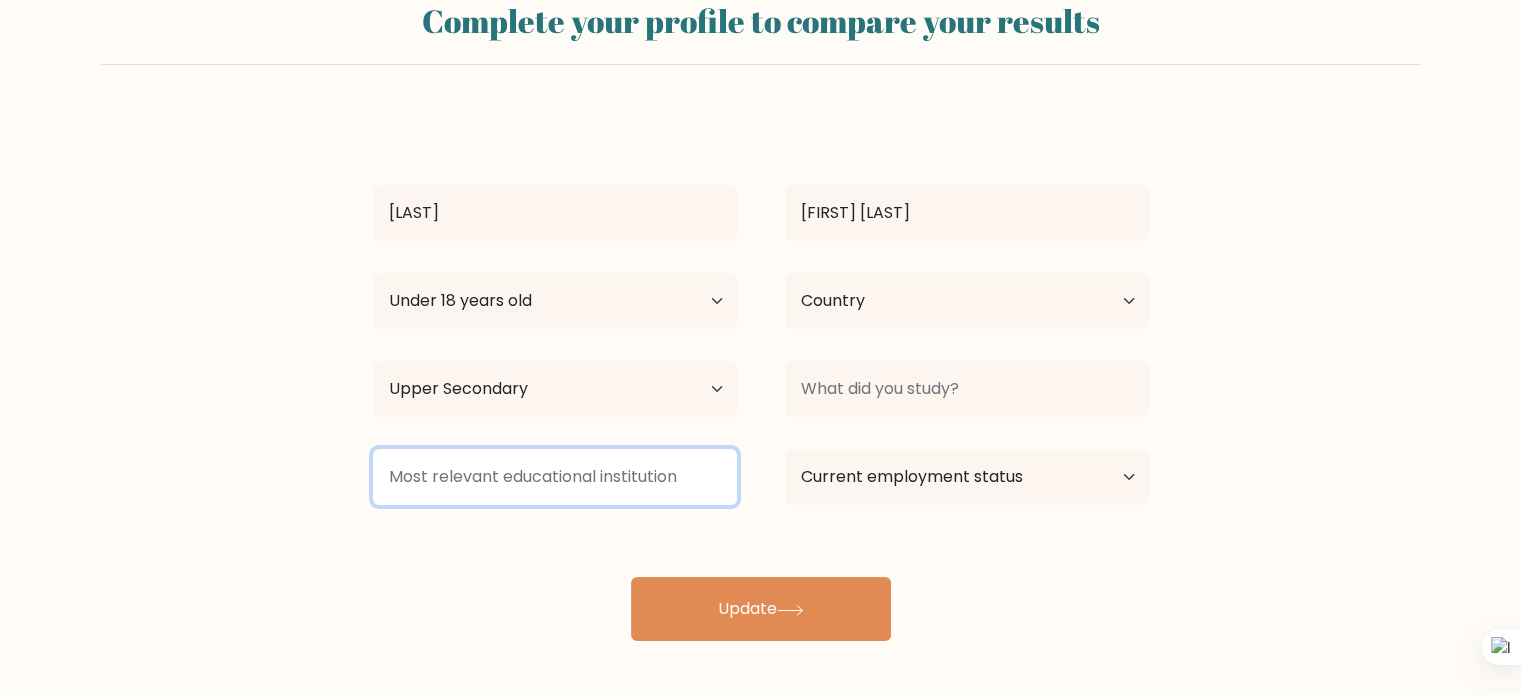 click at bounding box center [555, 477] 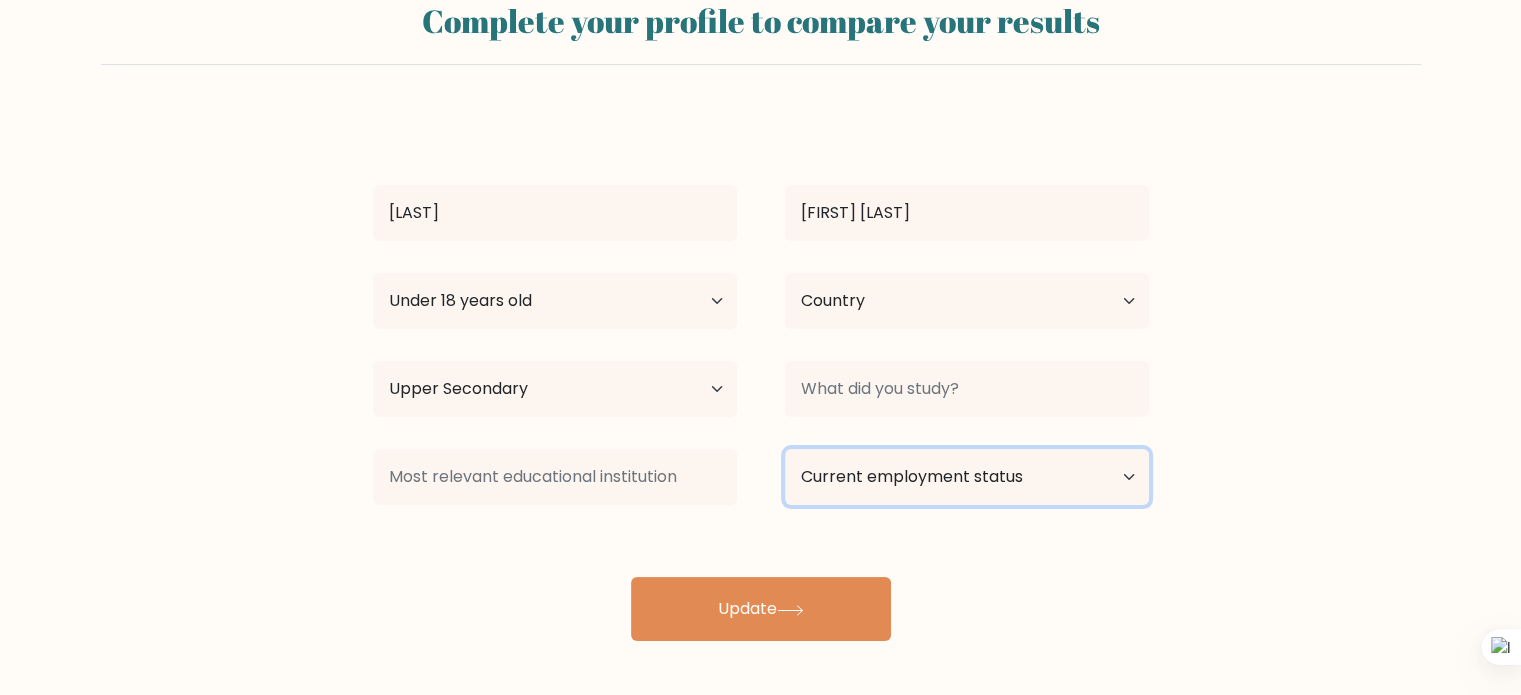 click on "Current employment status
Employed
Student
Retired
Other / prefer not to answer" at bounding box center (967, 477) 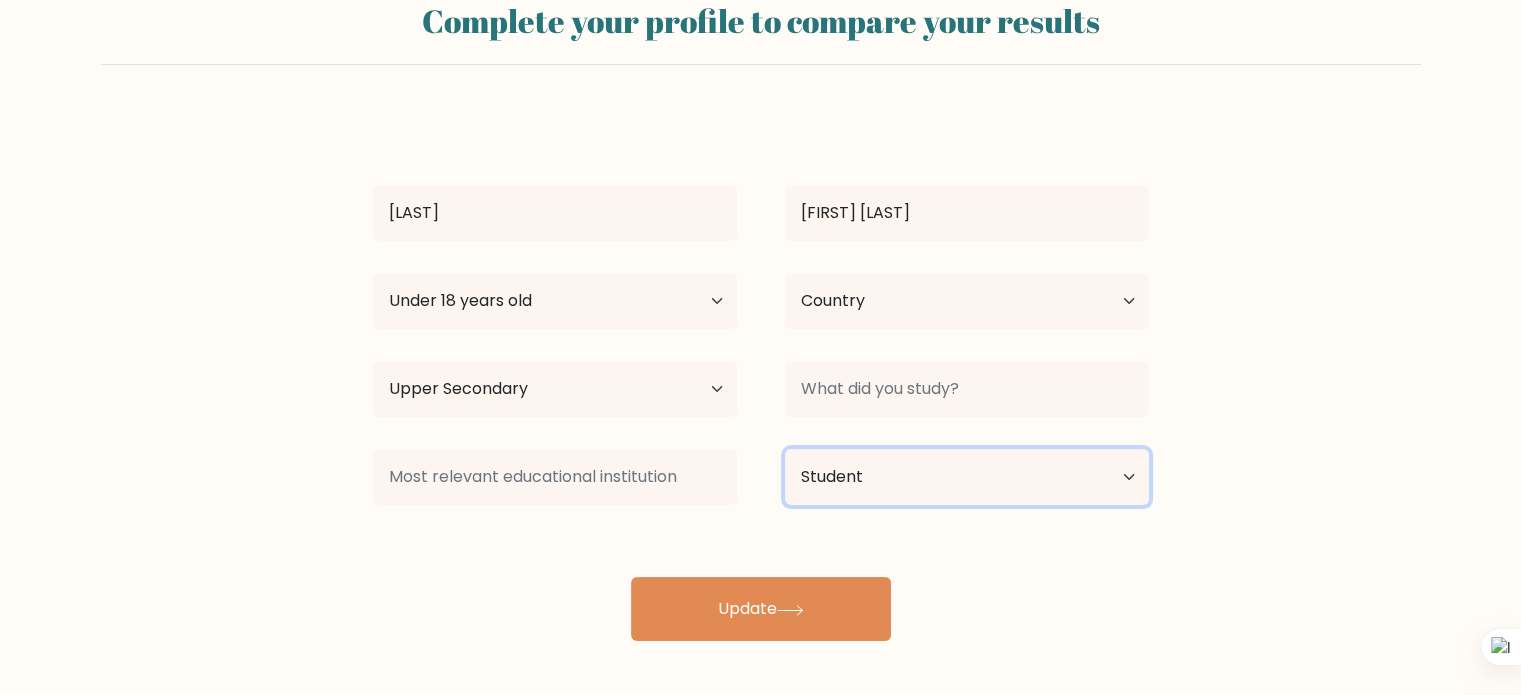 click on "Current employment status
Employed
Student
Retired
Other / prefer not to answer" at bounding box center (967, 477) 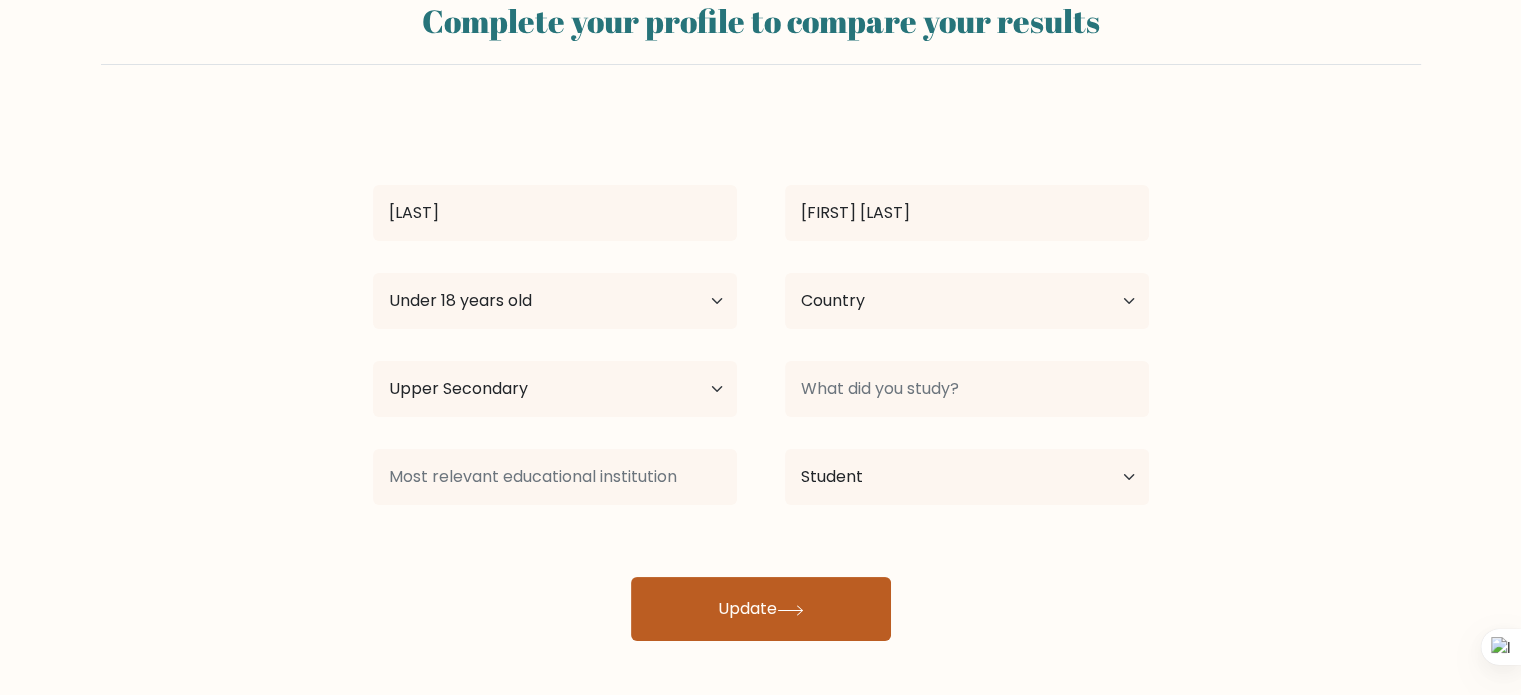 click on "Update" at bounding box center [761, 609] 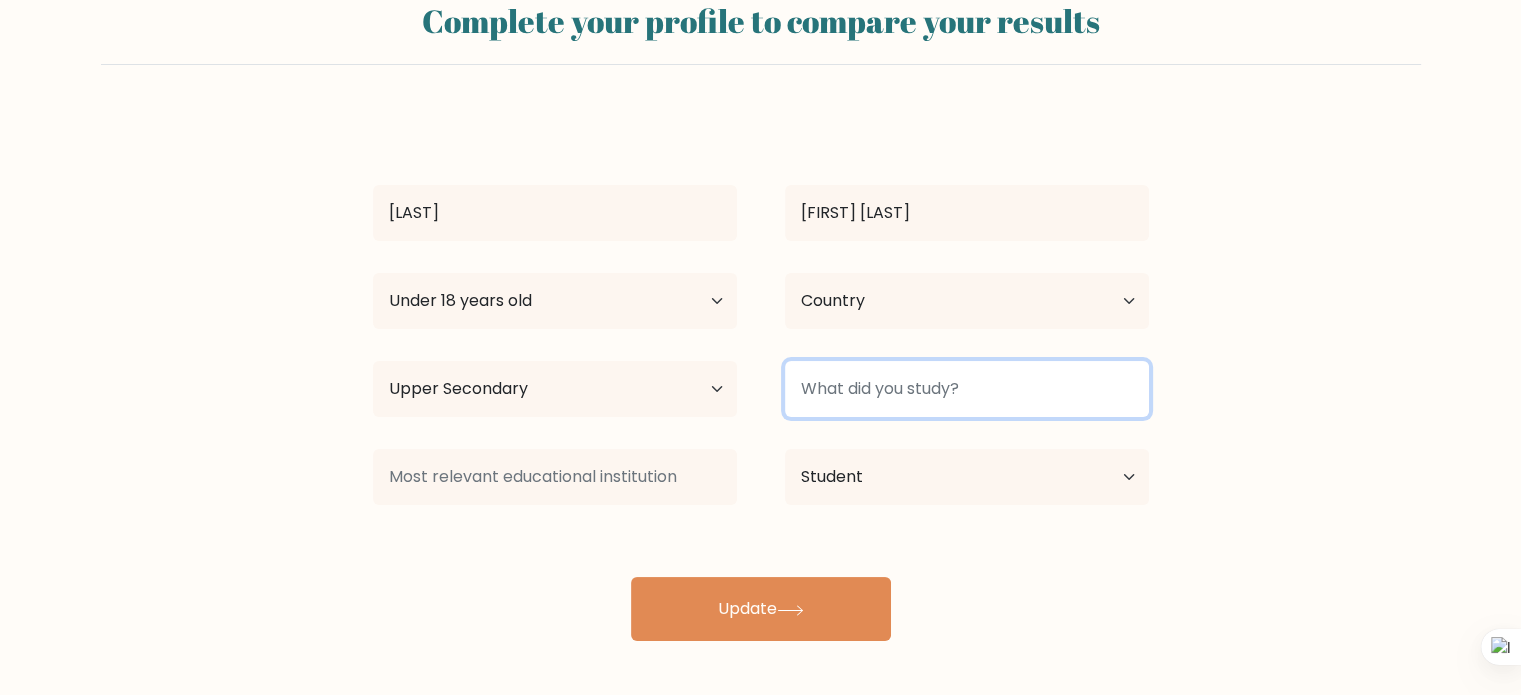 click at bounding box center (967, 389) 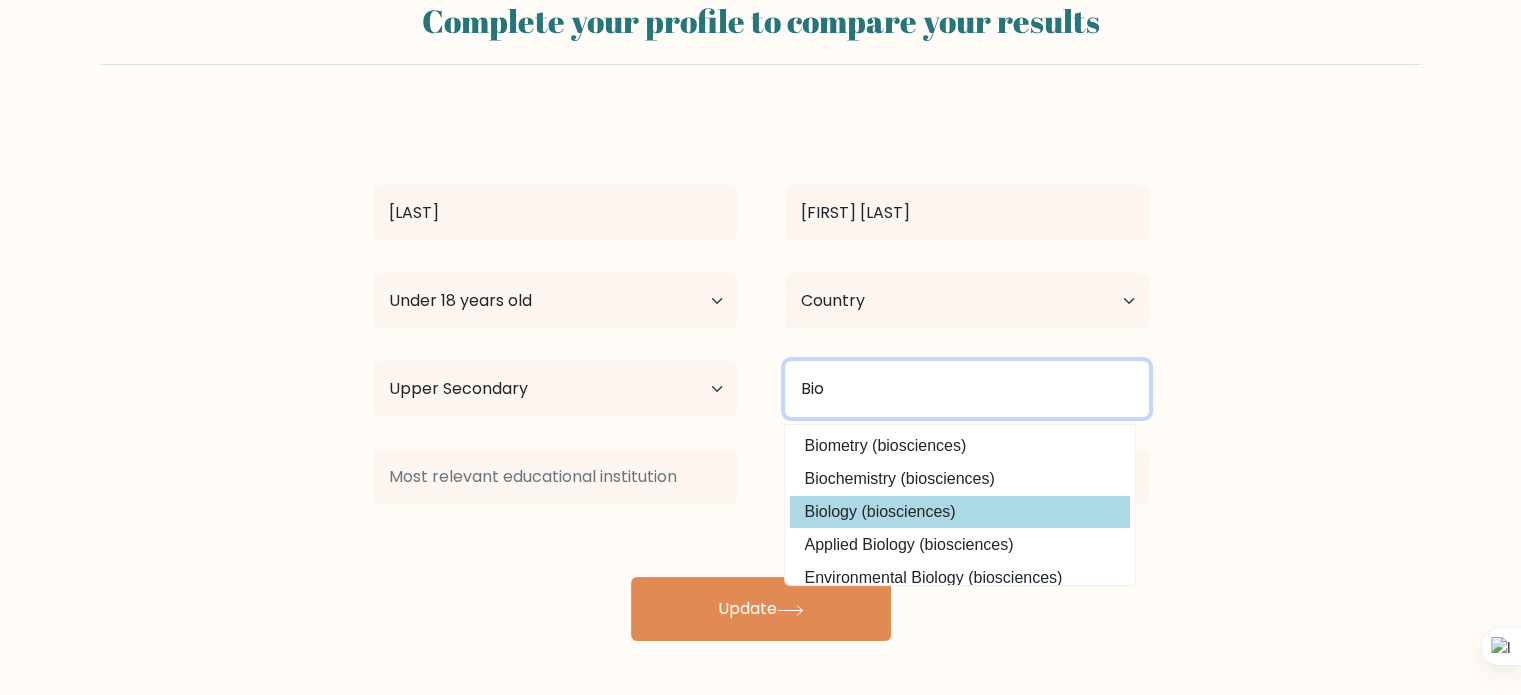 type on "Bio" 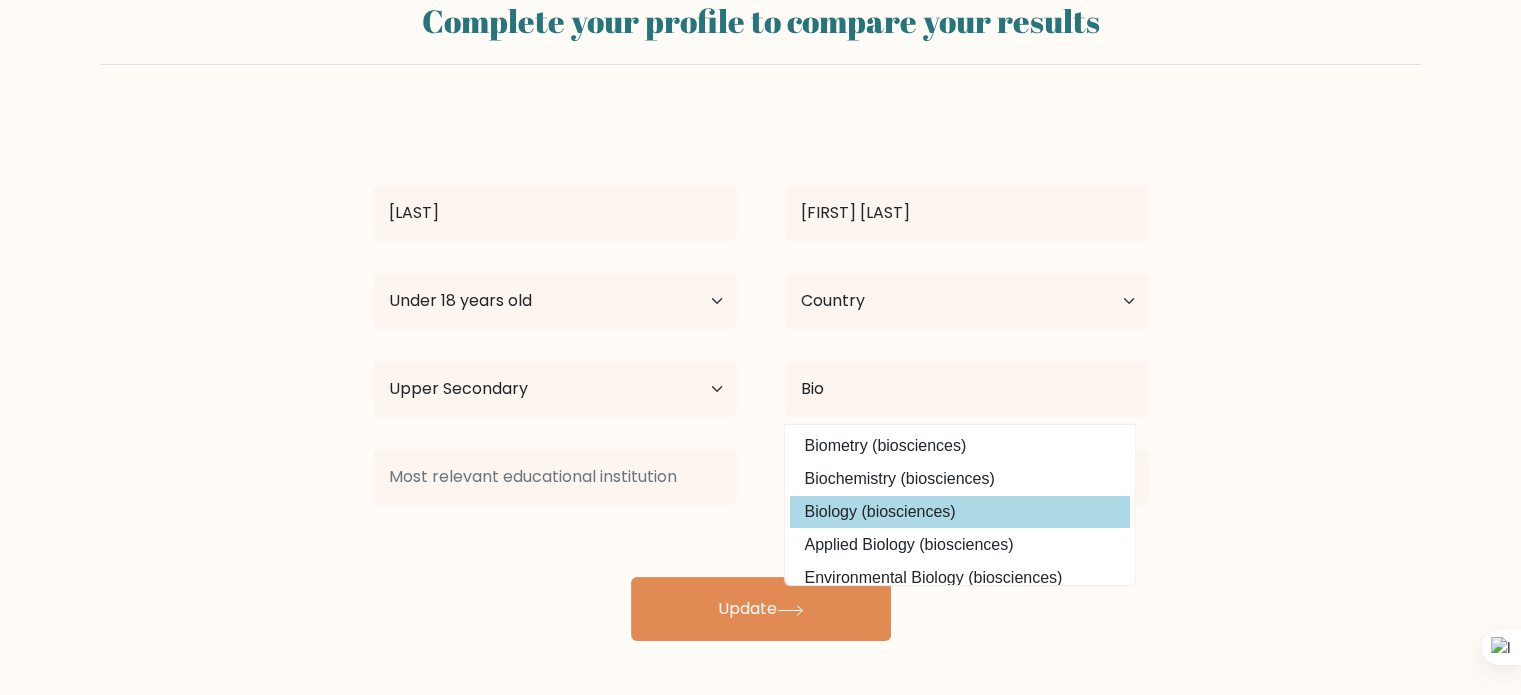 click on "Biology (biosciences)" at bounding box center [960, 512] 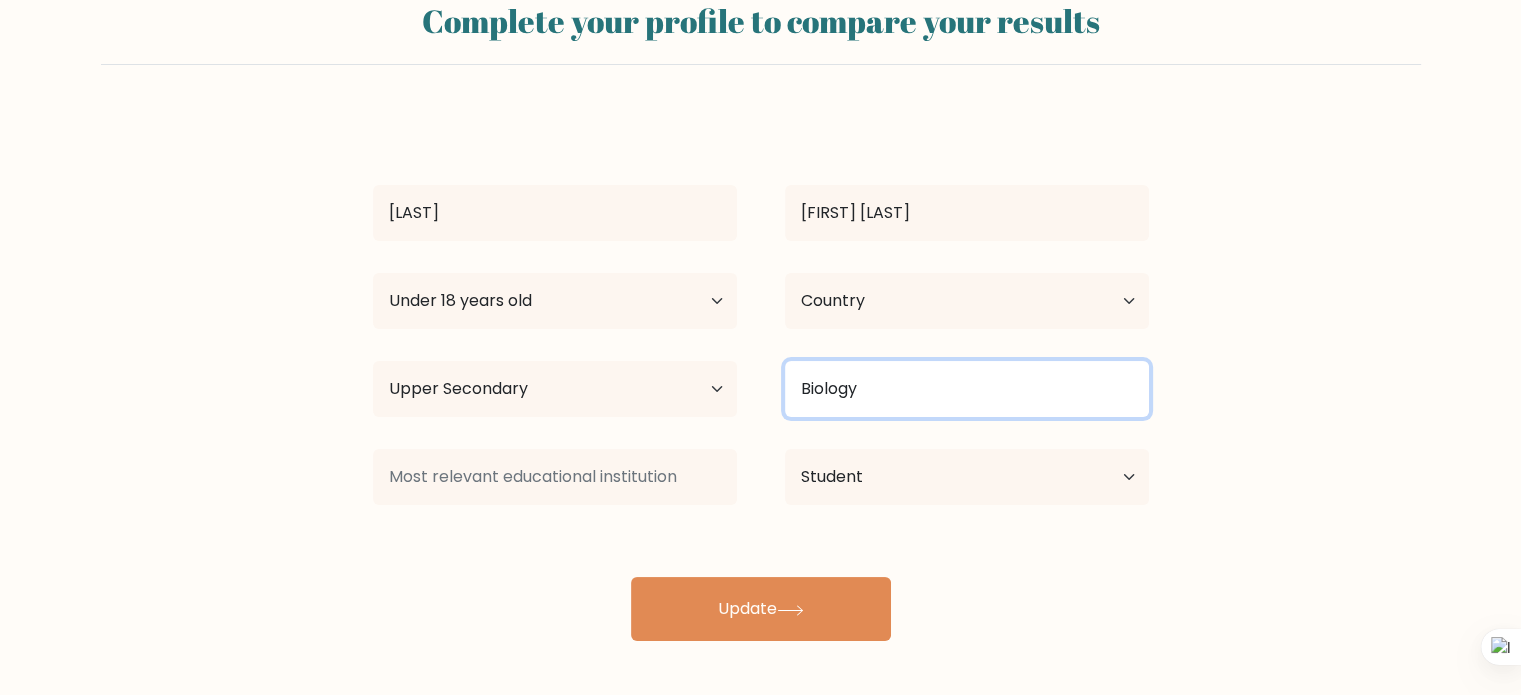 click on "Biology" at bounding box center [967, 389] 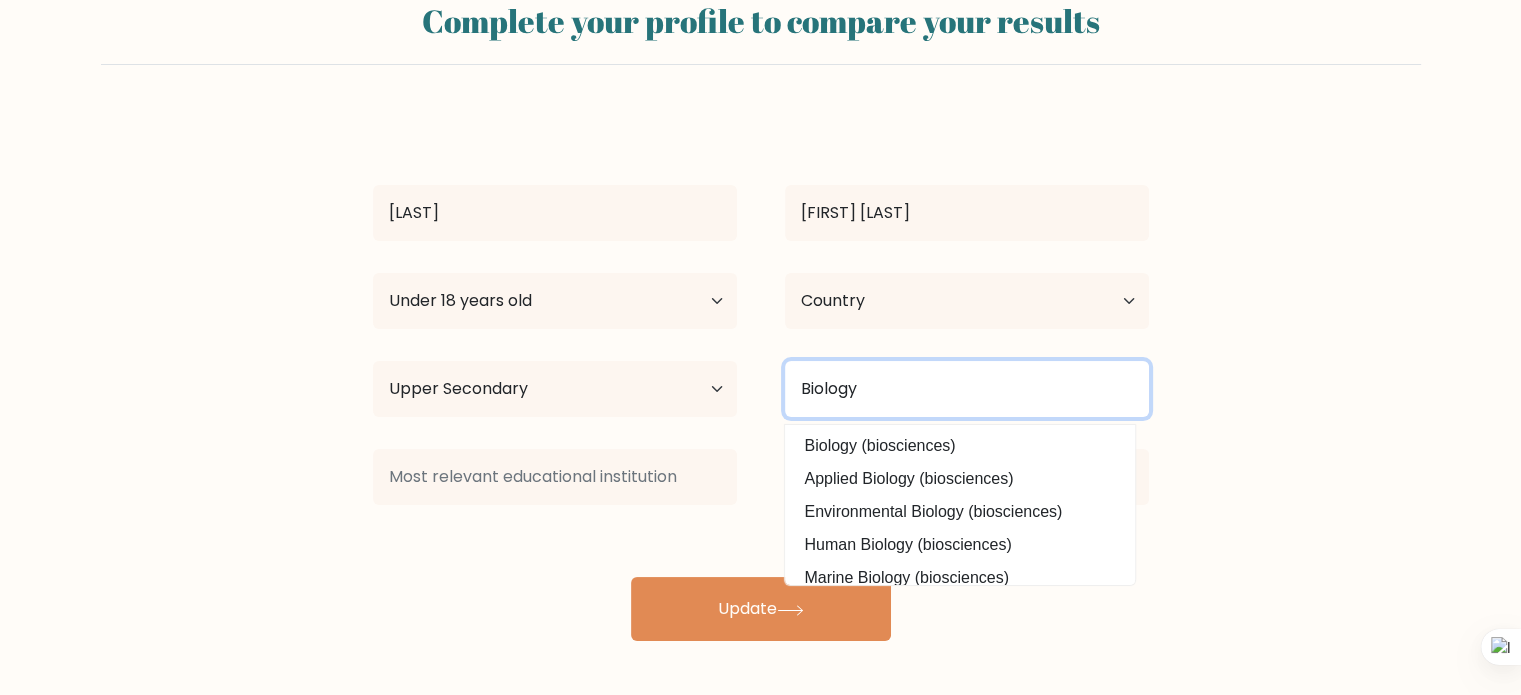 click on "Biology" at bounding box center (967, 389) 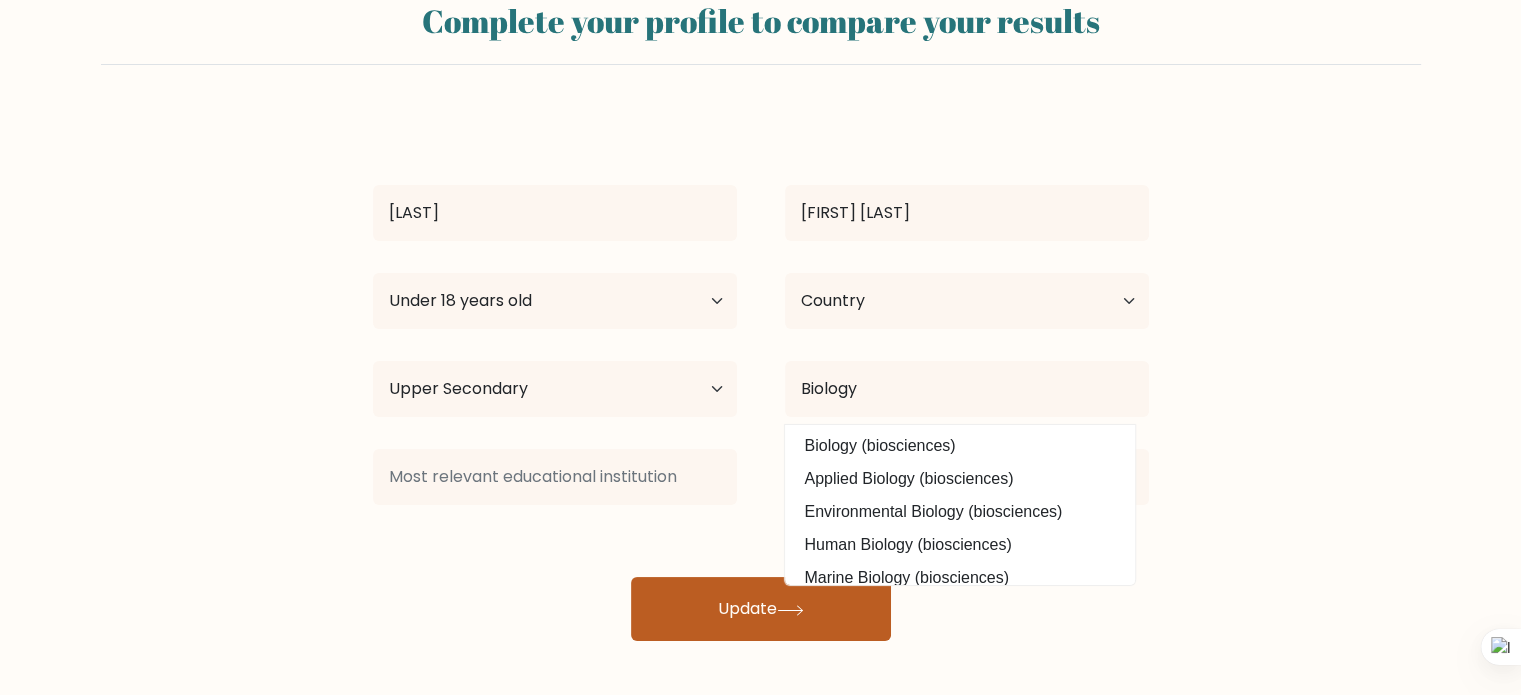 click on "Update" at bounding box center [761, 609] 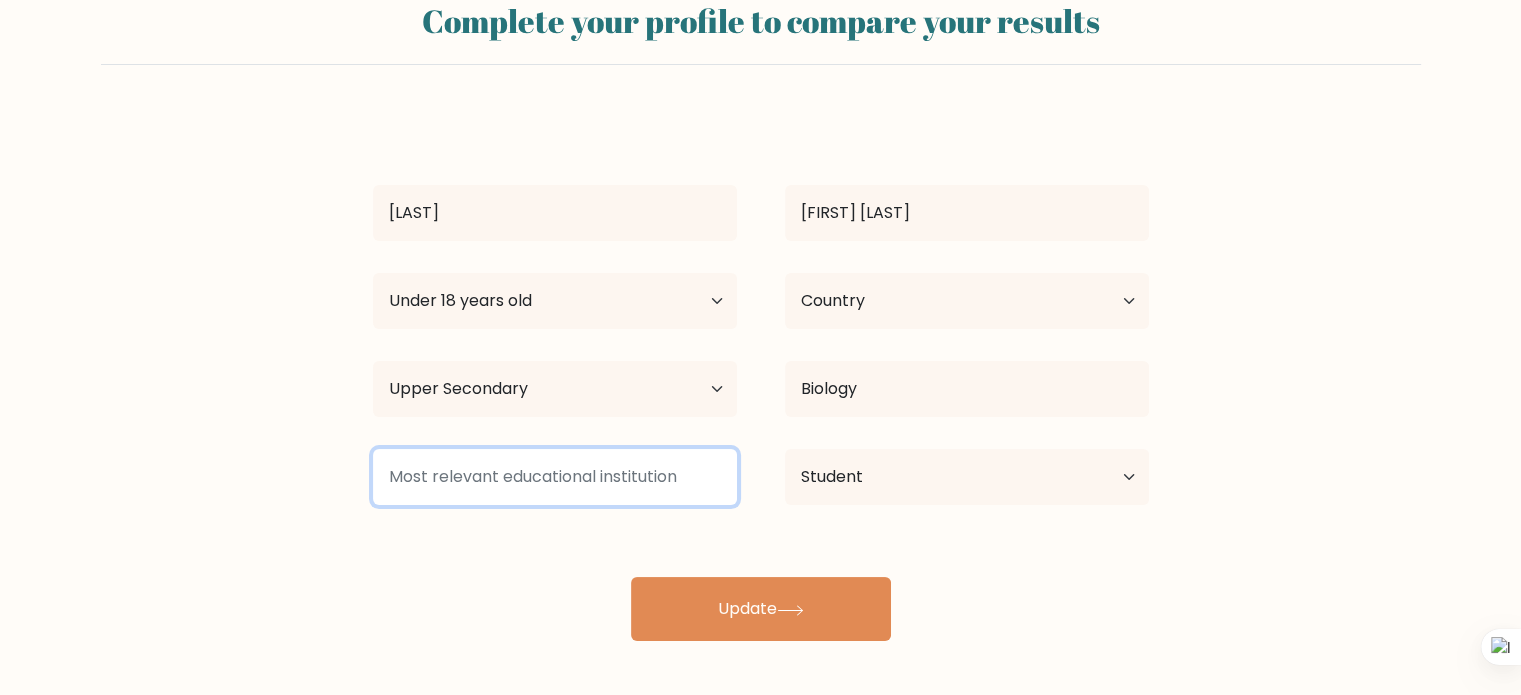 click at bounding box center [555, 477] 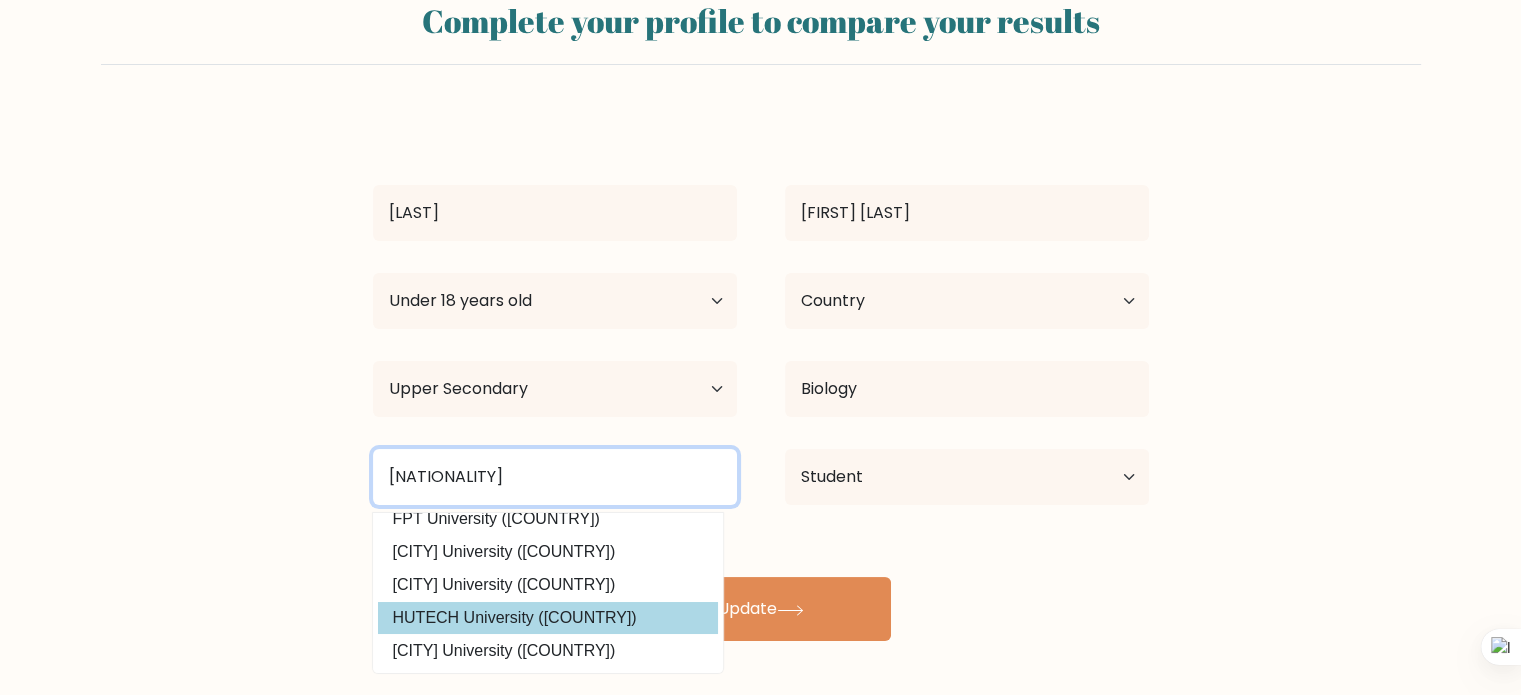 scroll, scrollTop: 195, scrollLeft: 0, axis: vertical 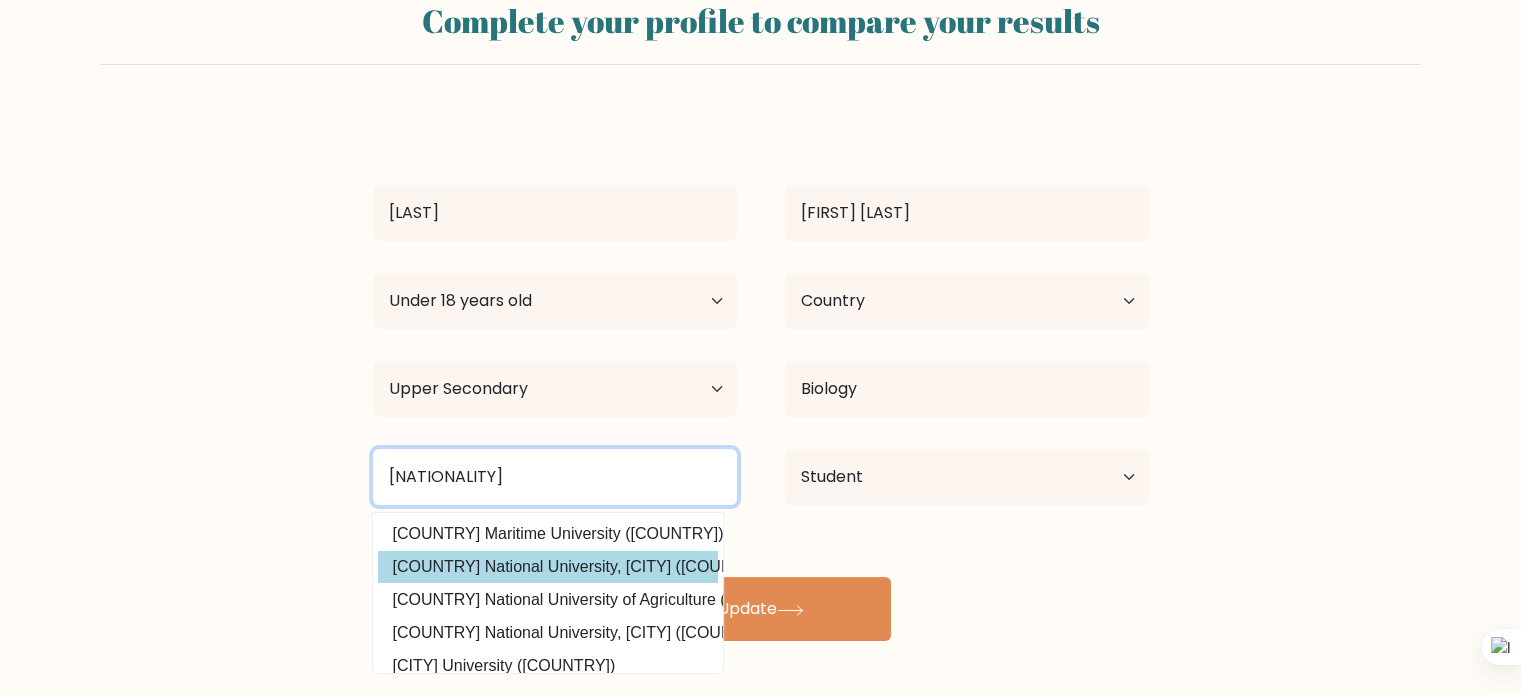 type on "Viet" 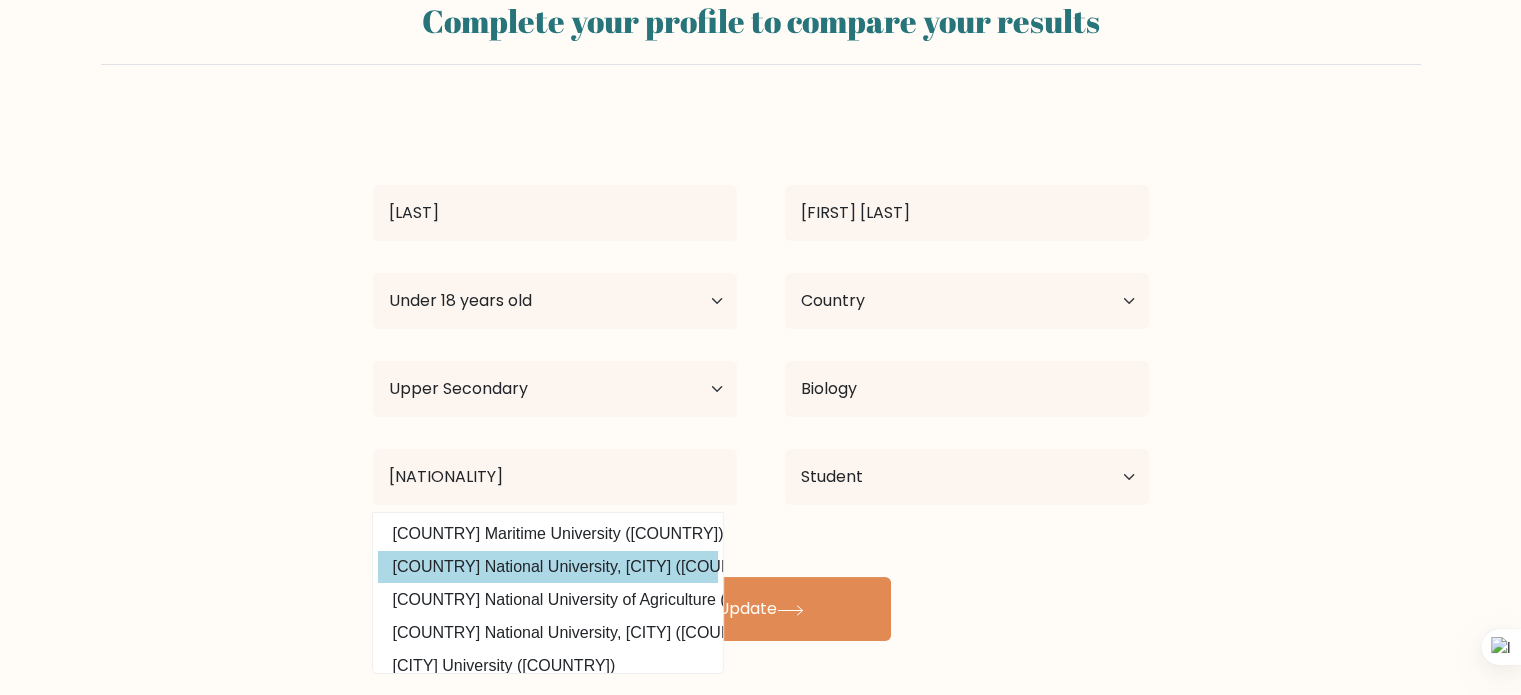 click on "Vietnam National University, Hanoi (Vietnam)" at bounding box center (548, 567) 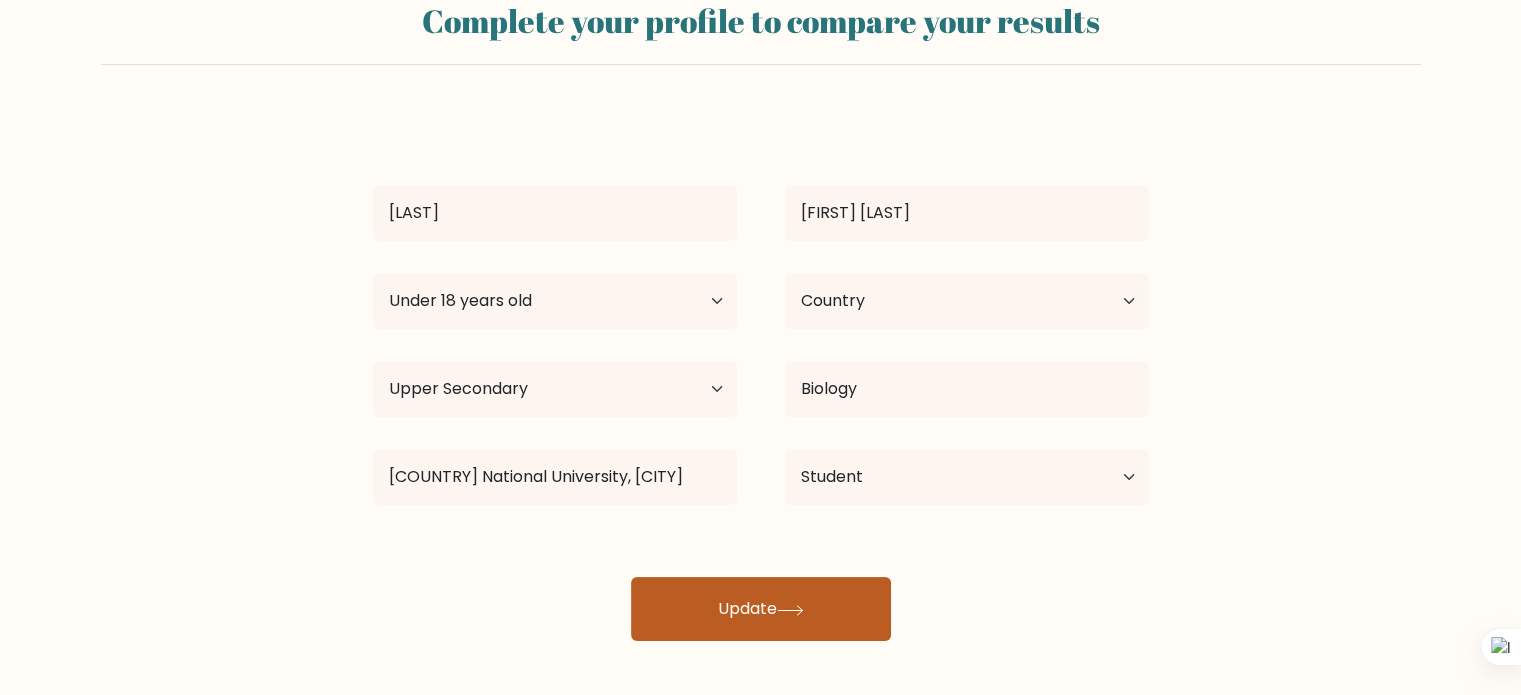 click on "Update" at bounding box center (761, 609) 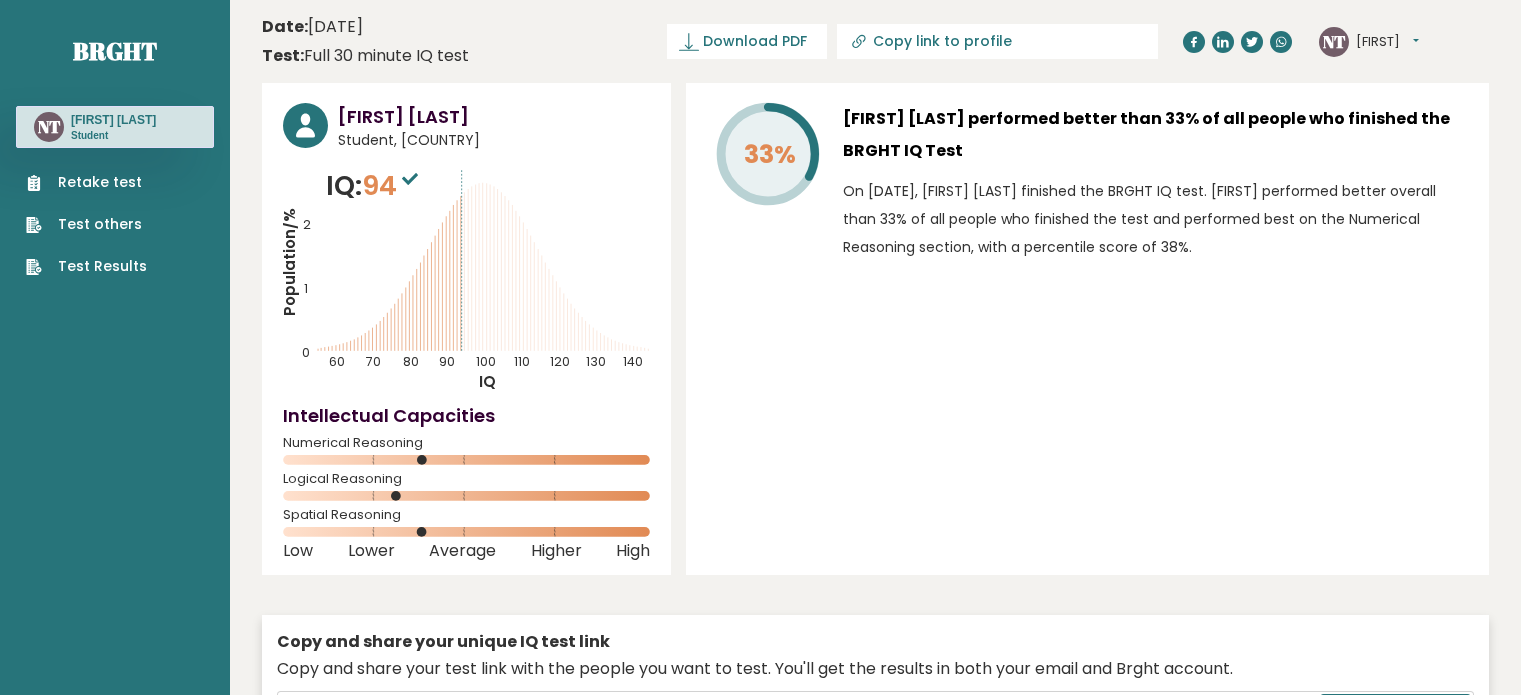 scroll, scrollTop: 0, scrollLeft: 0, axis: both 